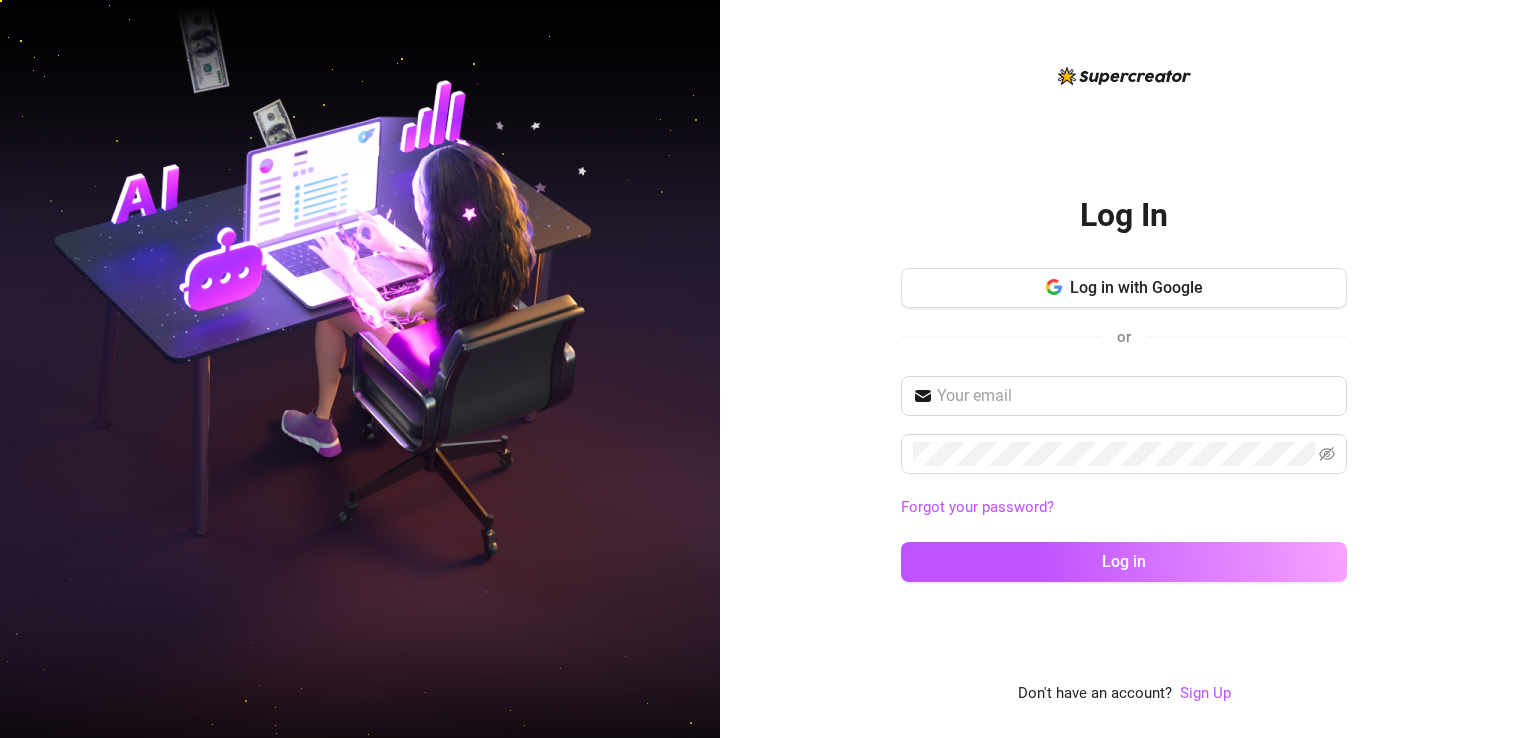 scroll, scrollTop: 0, scrollLeft: 0, axis: both 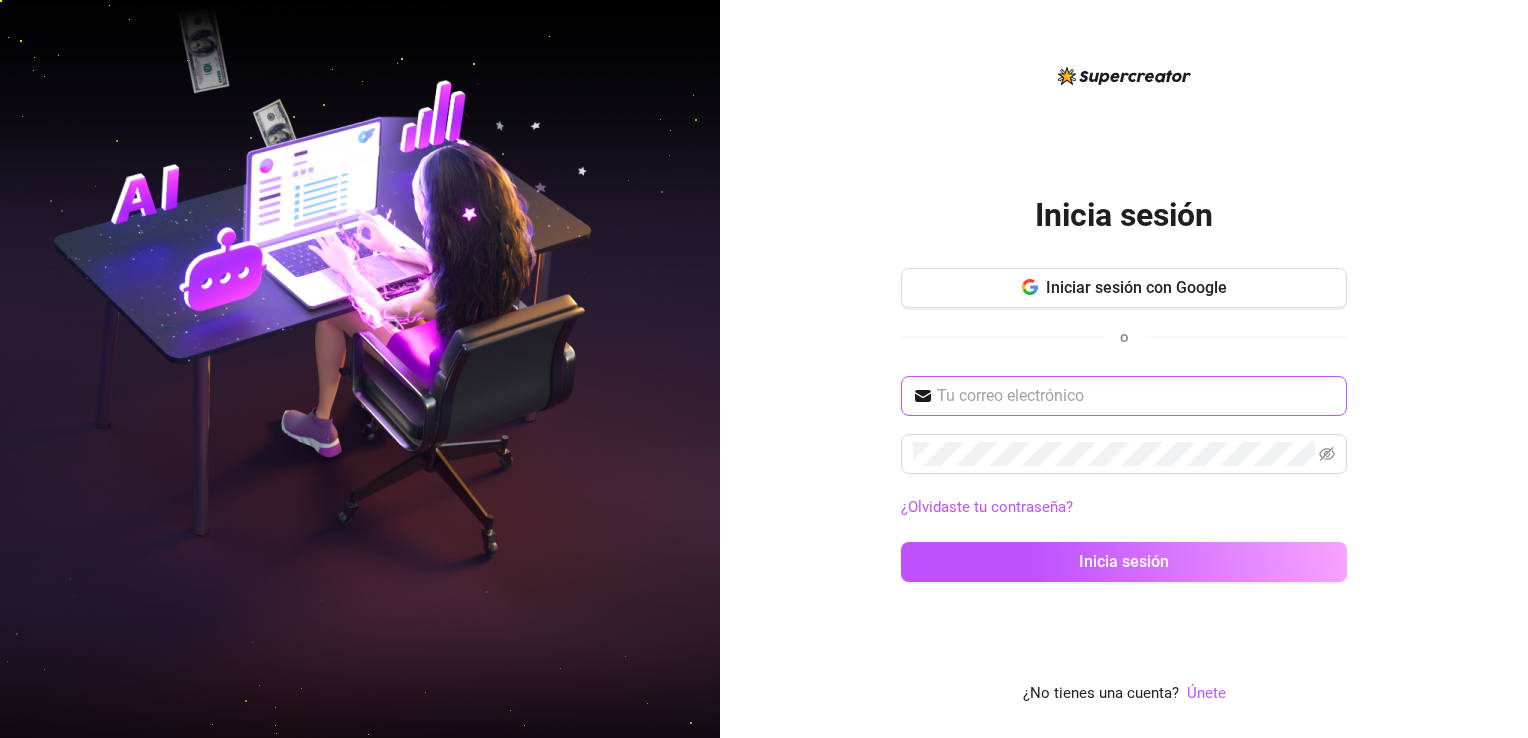 click at bounding box center (1124, 396) 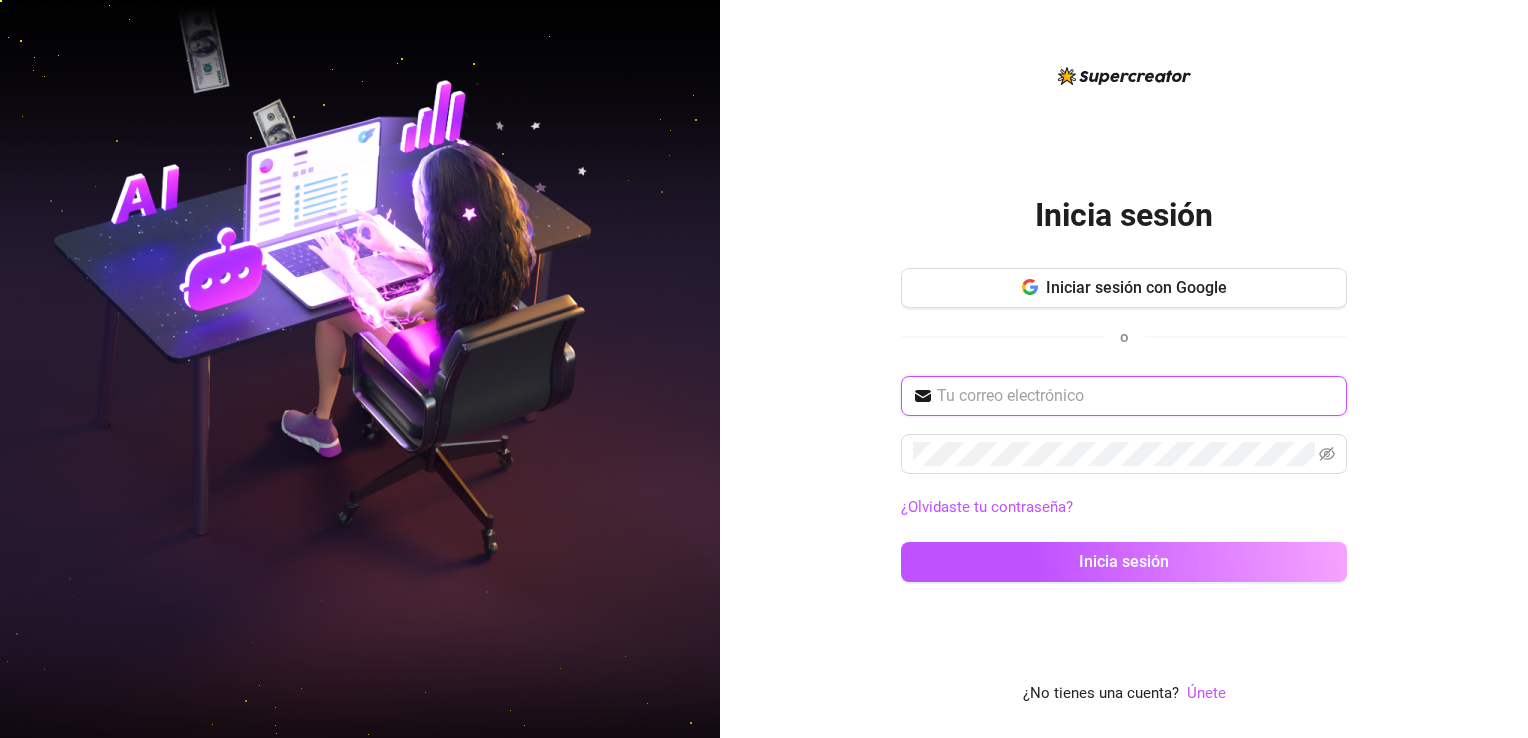 click at bounding box center (1136, 396) 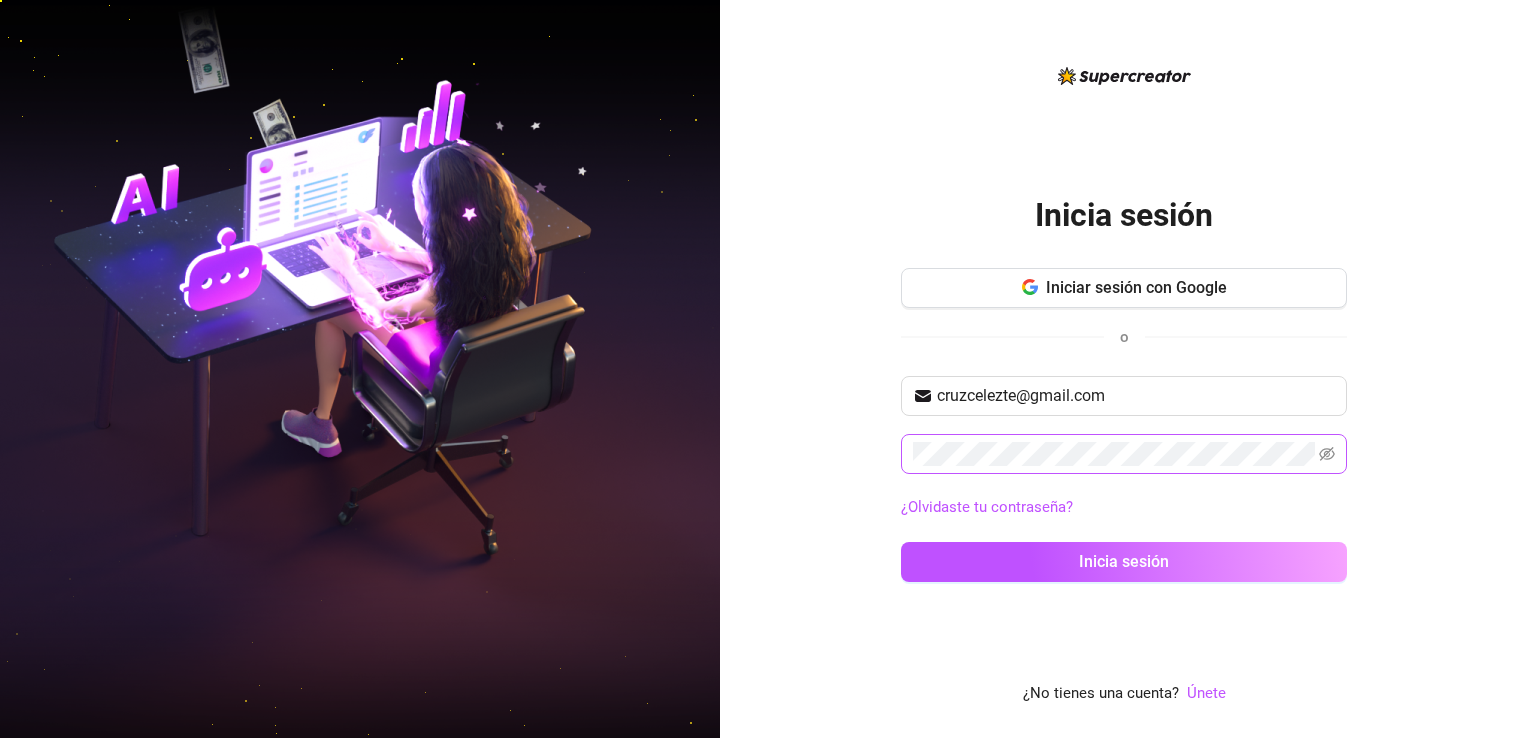 click at bounding box center (1124, 454) 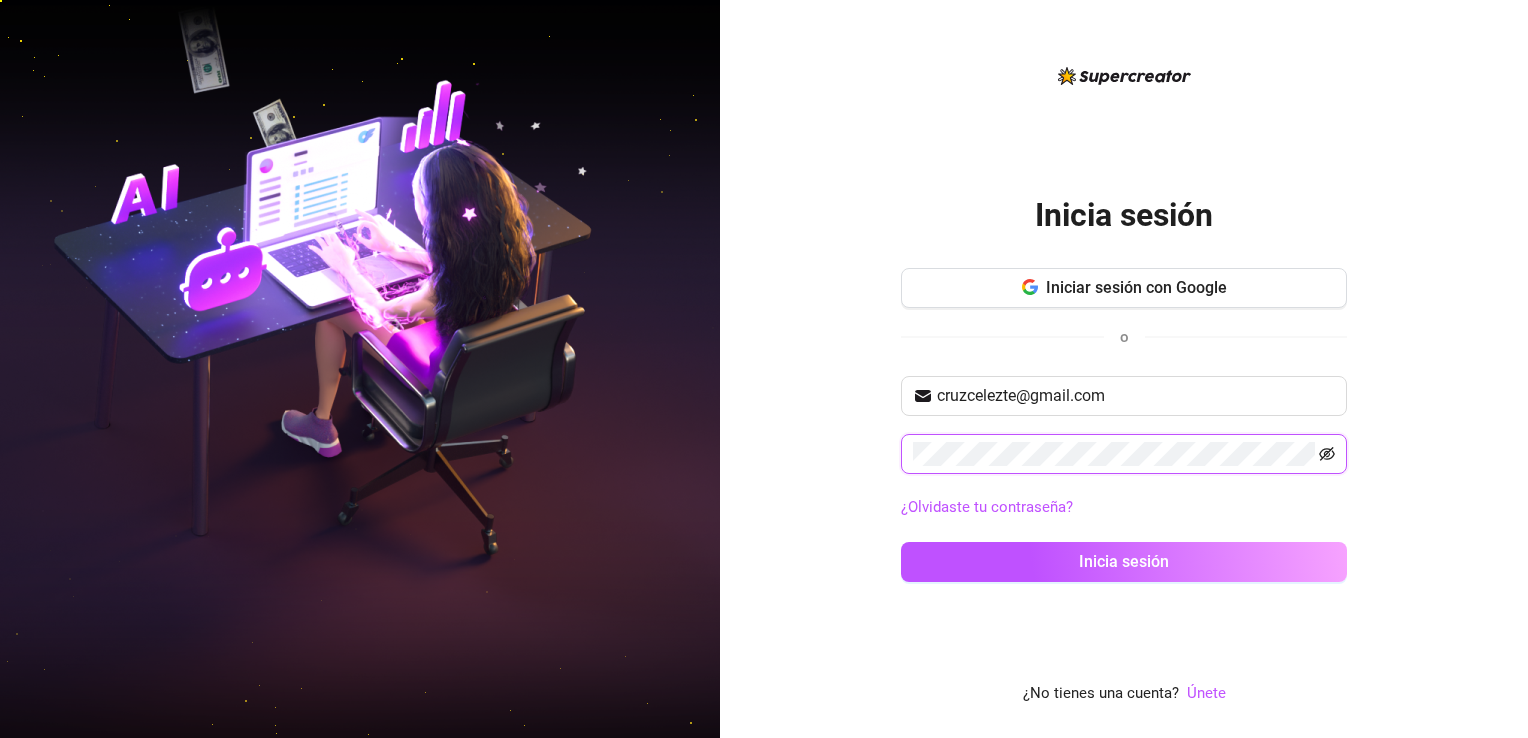 click 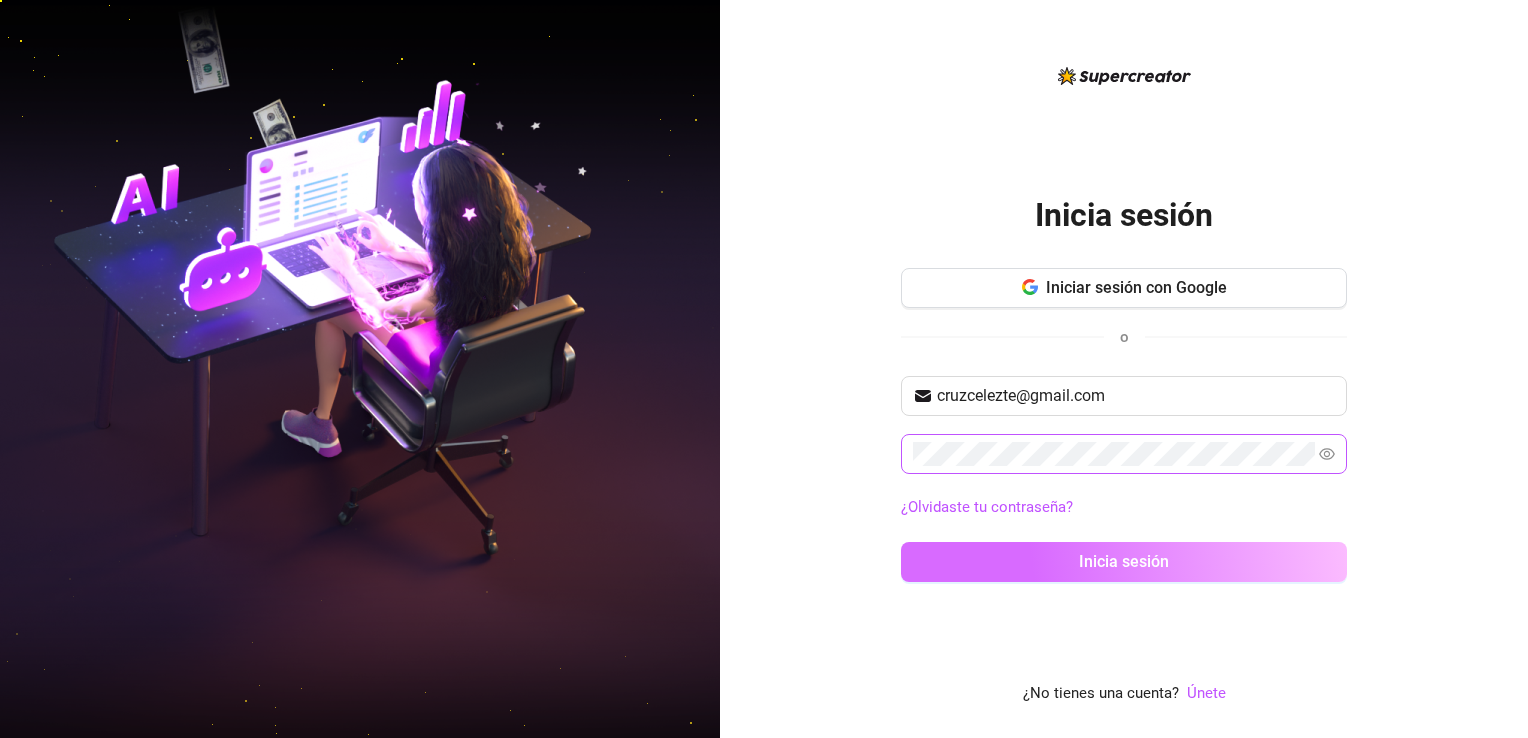 click on "Inicia sesión" at bounding box center (1124, 562) 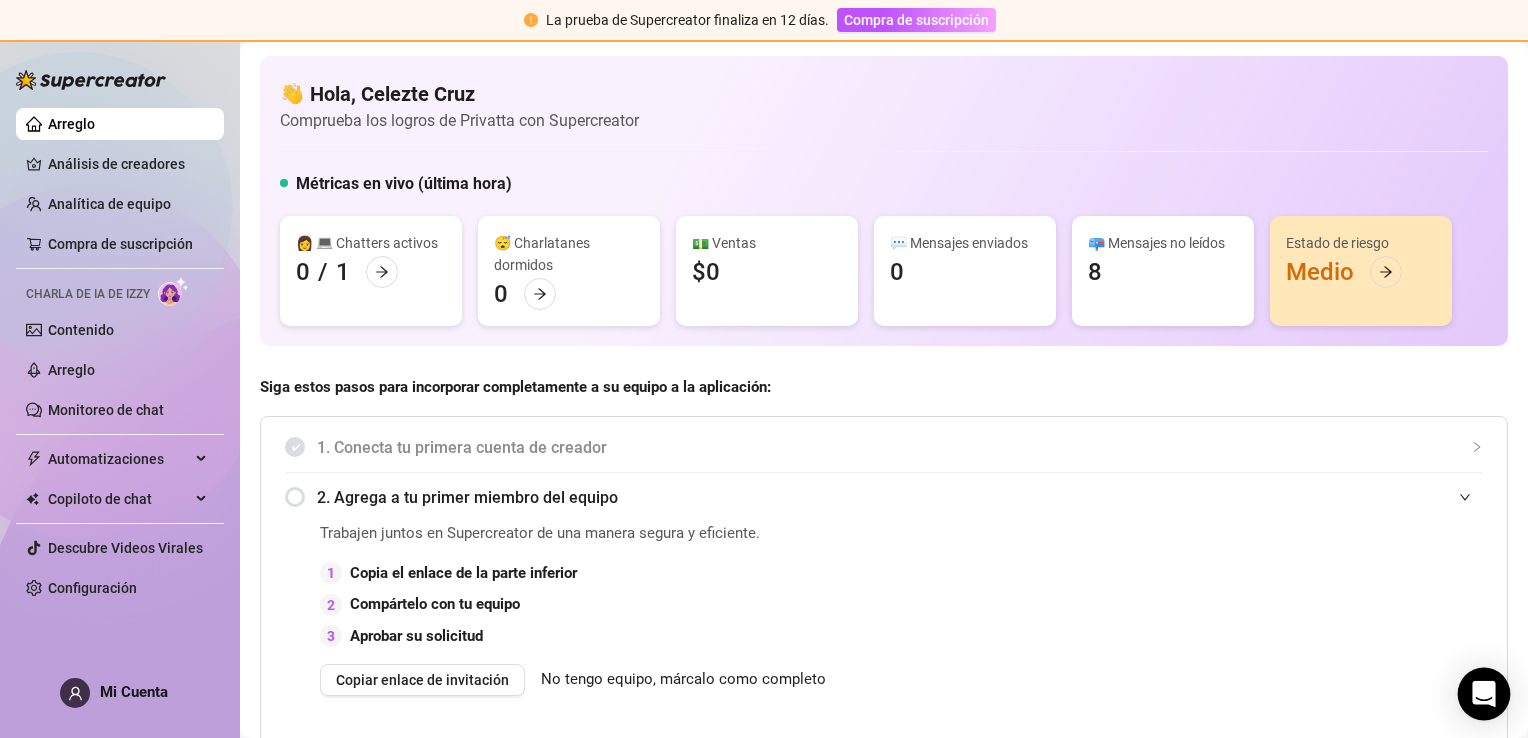 click 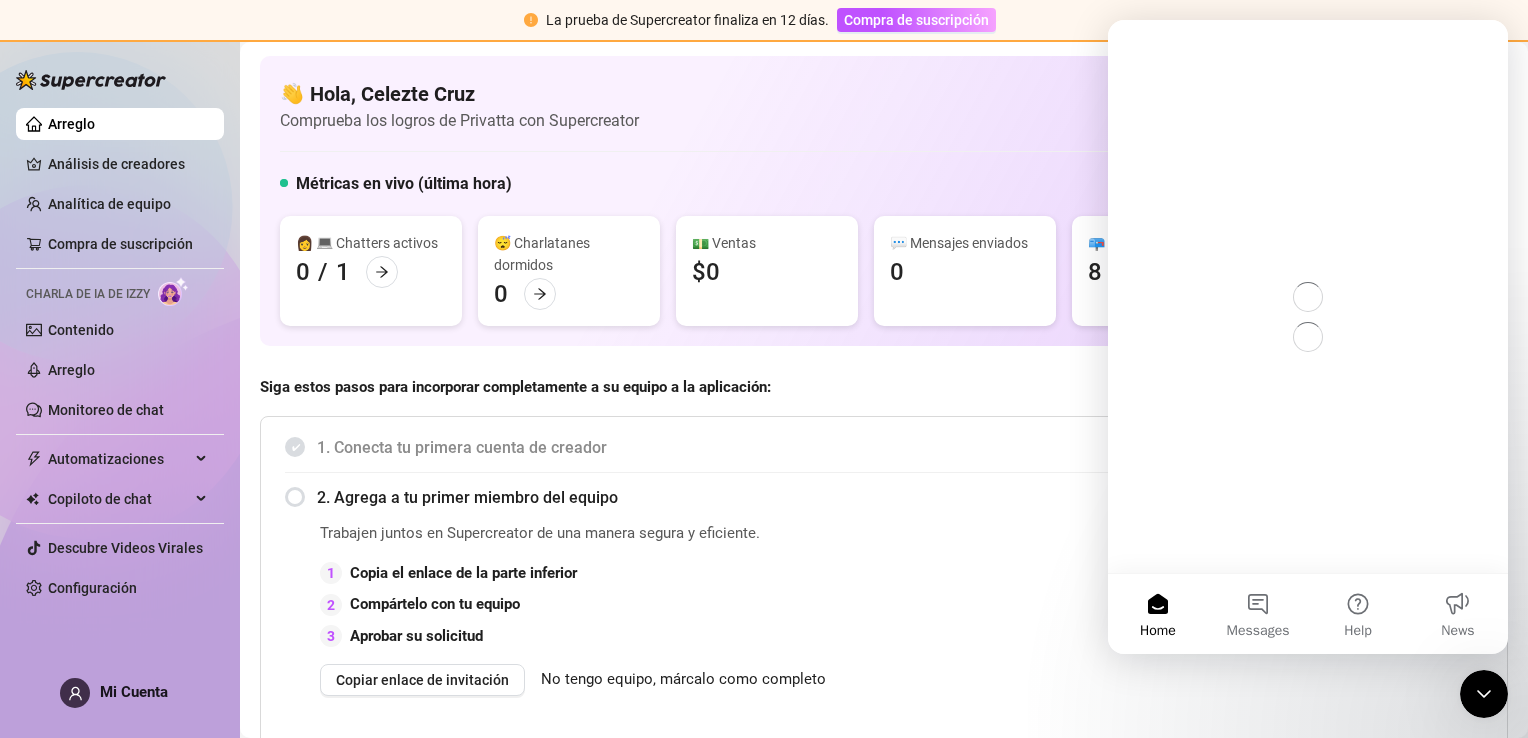 scroll, scrollTop: 0, scrollLeft: 0, axis: both 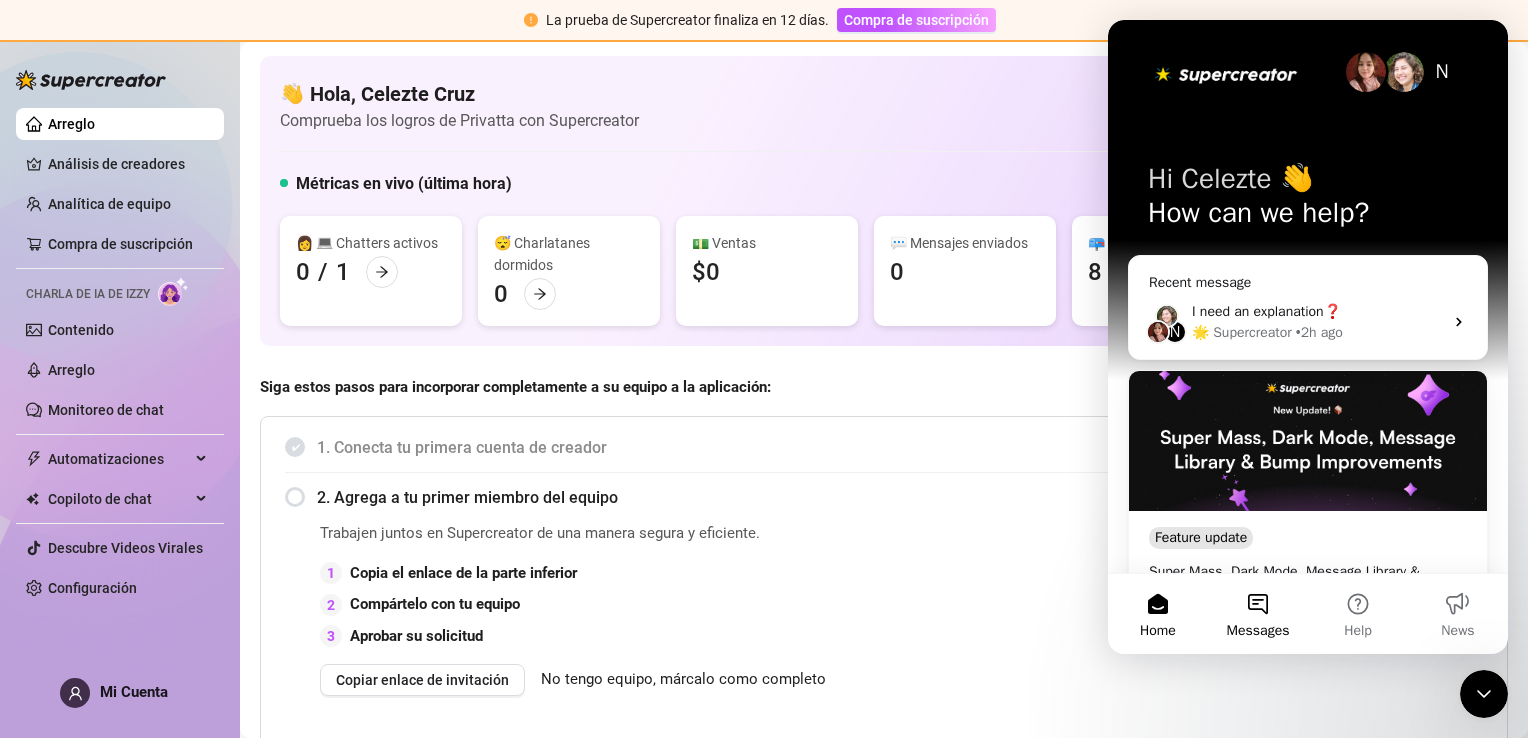 click on "Messages" at bounding box center [1258, 614] 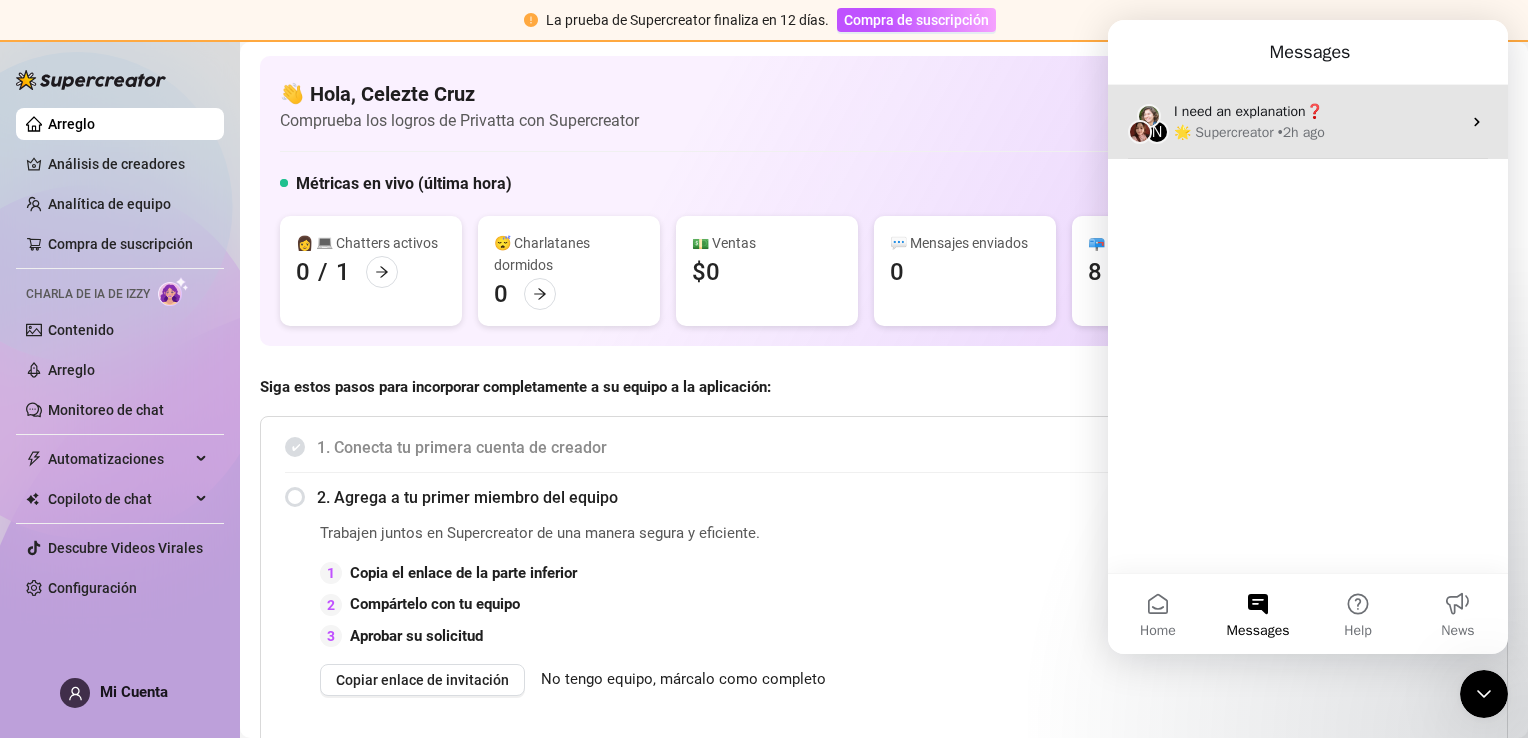 click on "I need an explanation❓" at bounding box center (1248, 111) 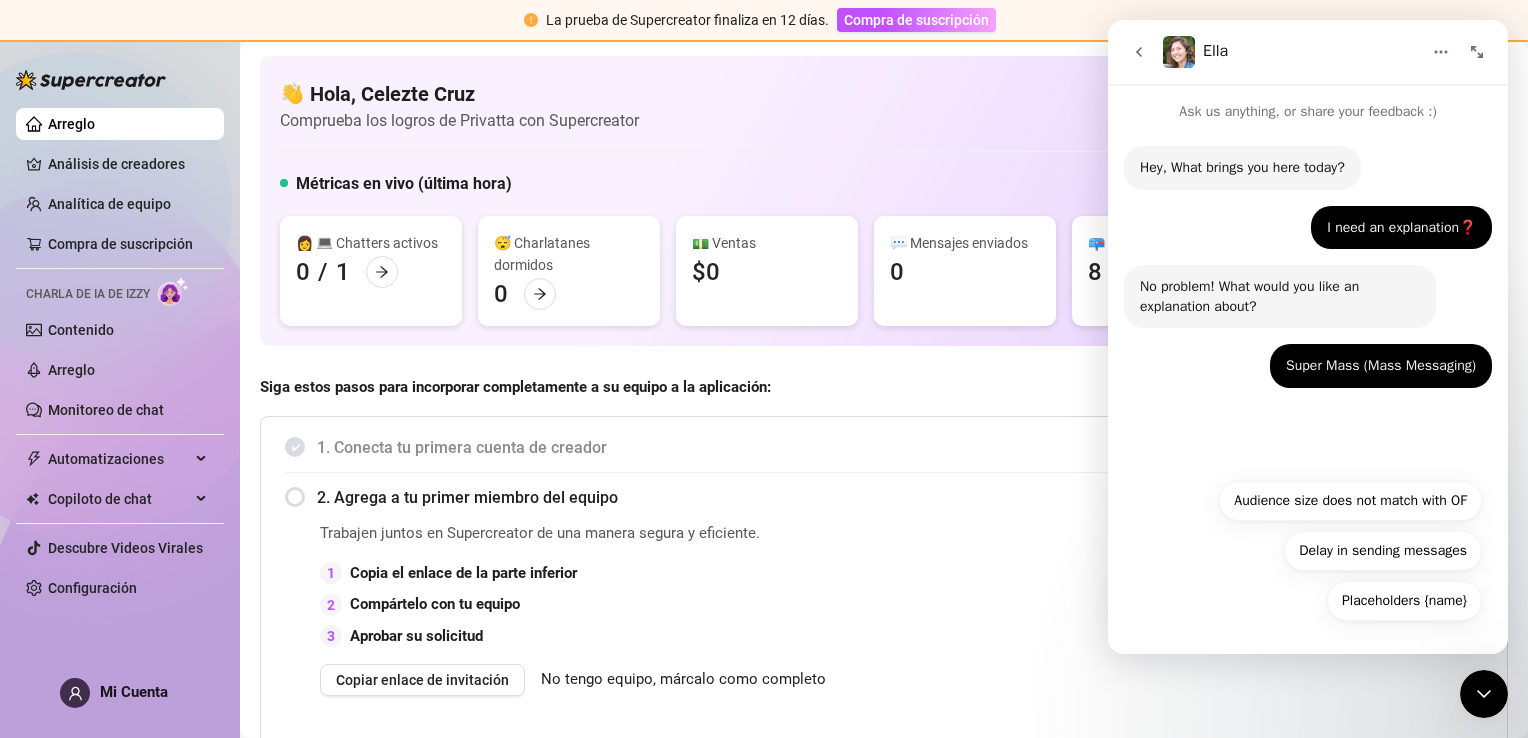 click at bounding box center [1139, 52] 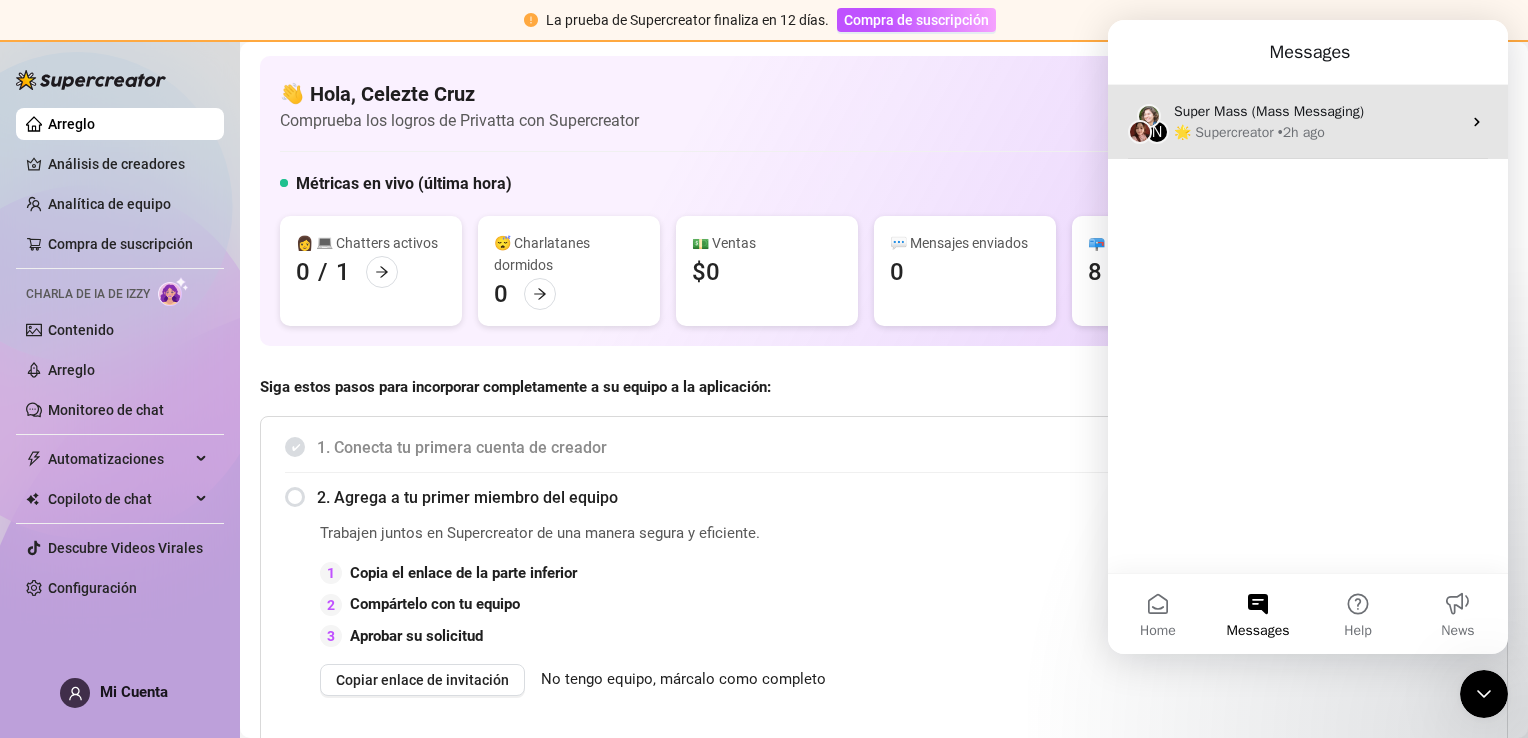 click on "Super Mass (Mass Messaging)" at bounding box center [1317, 111] 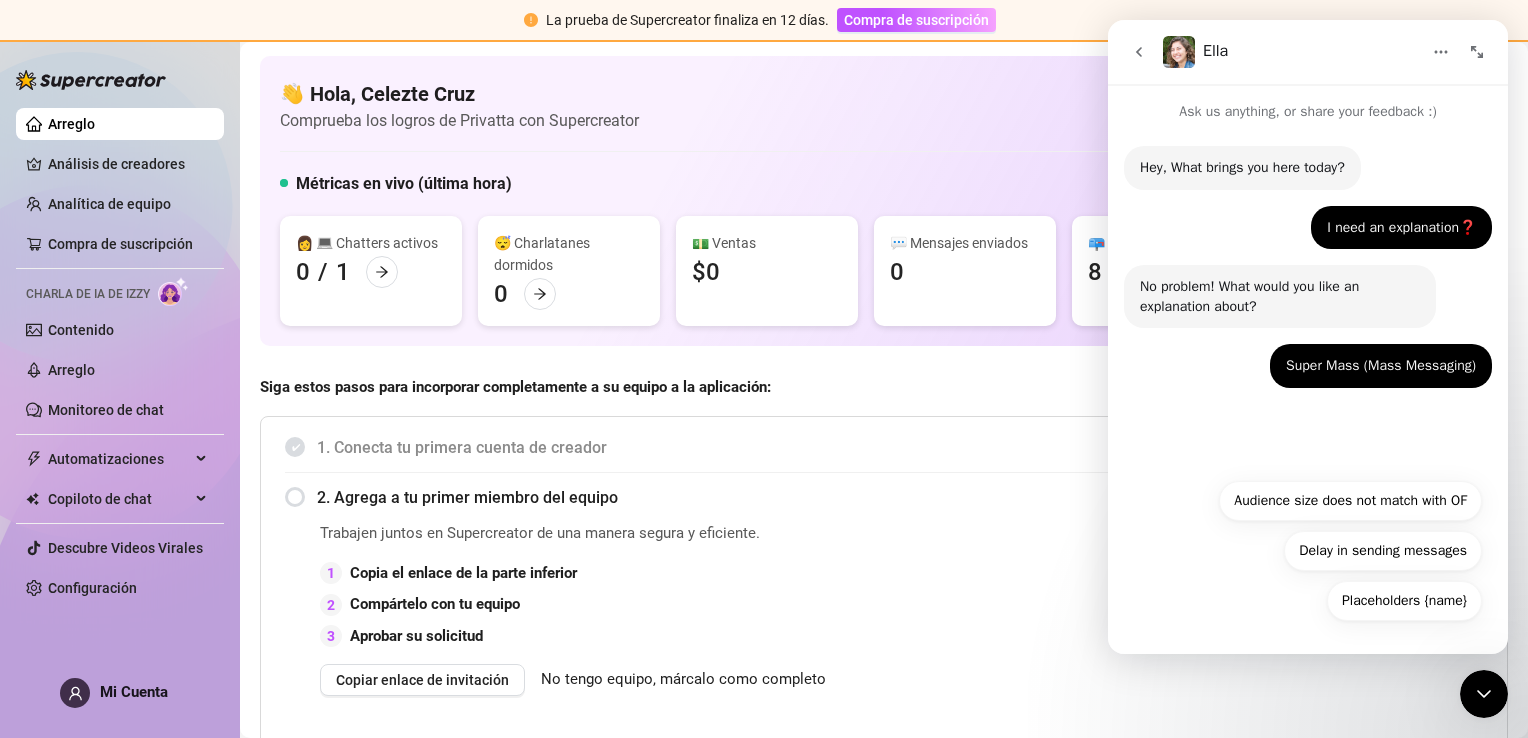 click at bounding box center (1139, 52) 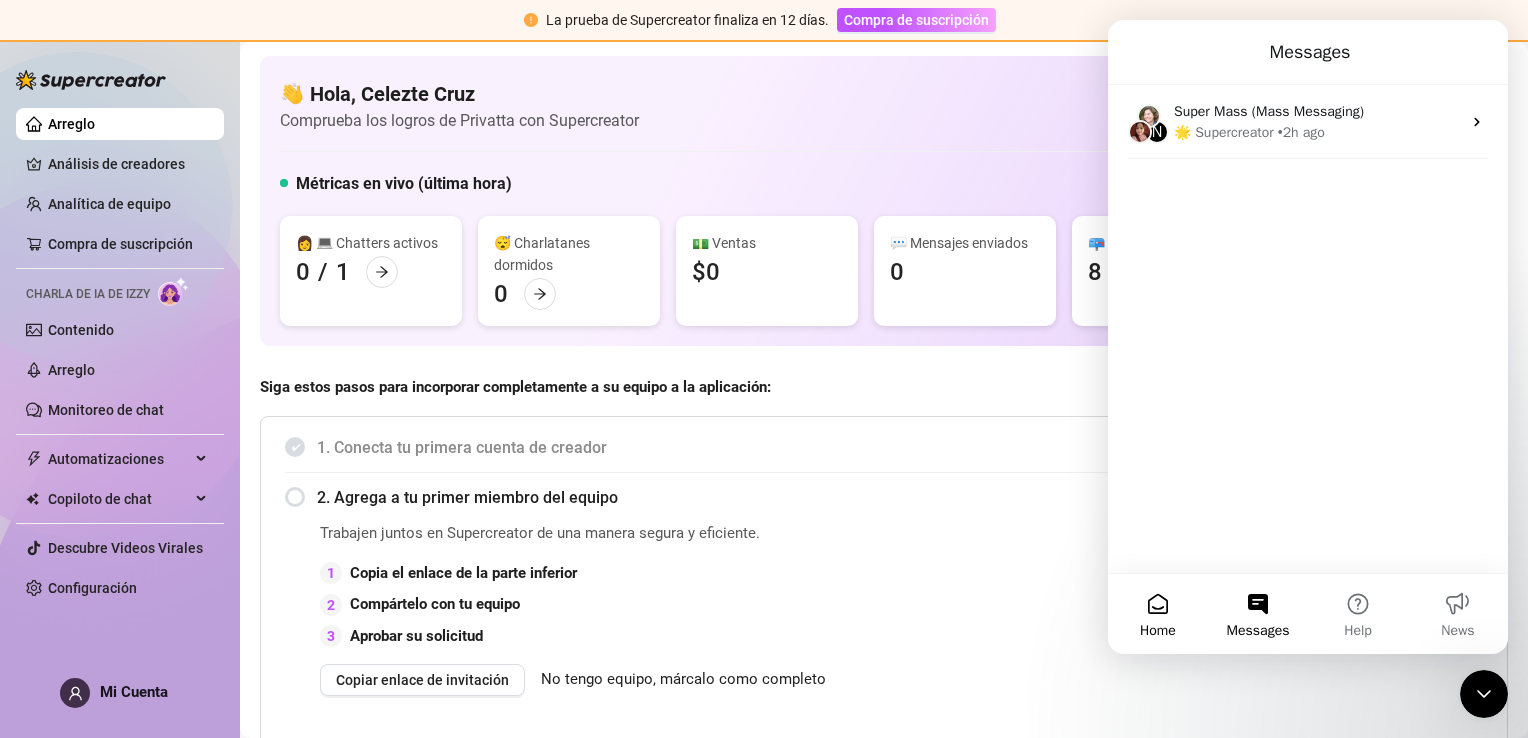 click on "Home" at bounding box center [1158, 614] 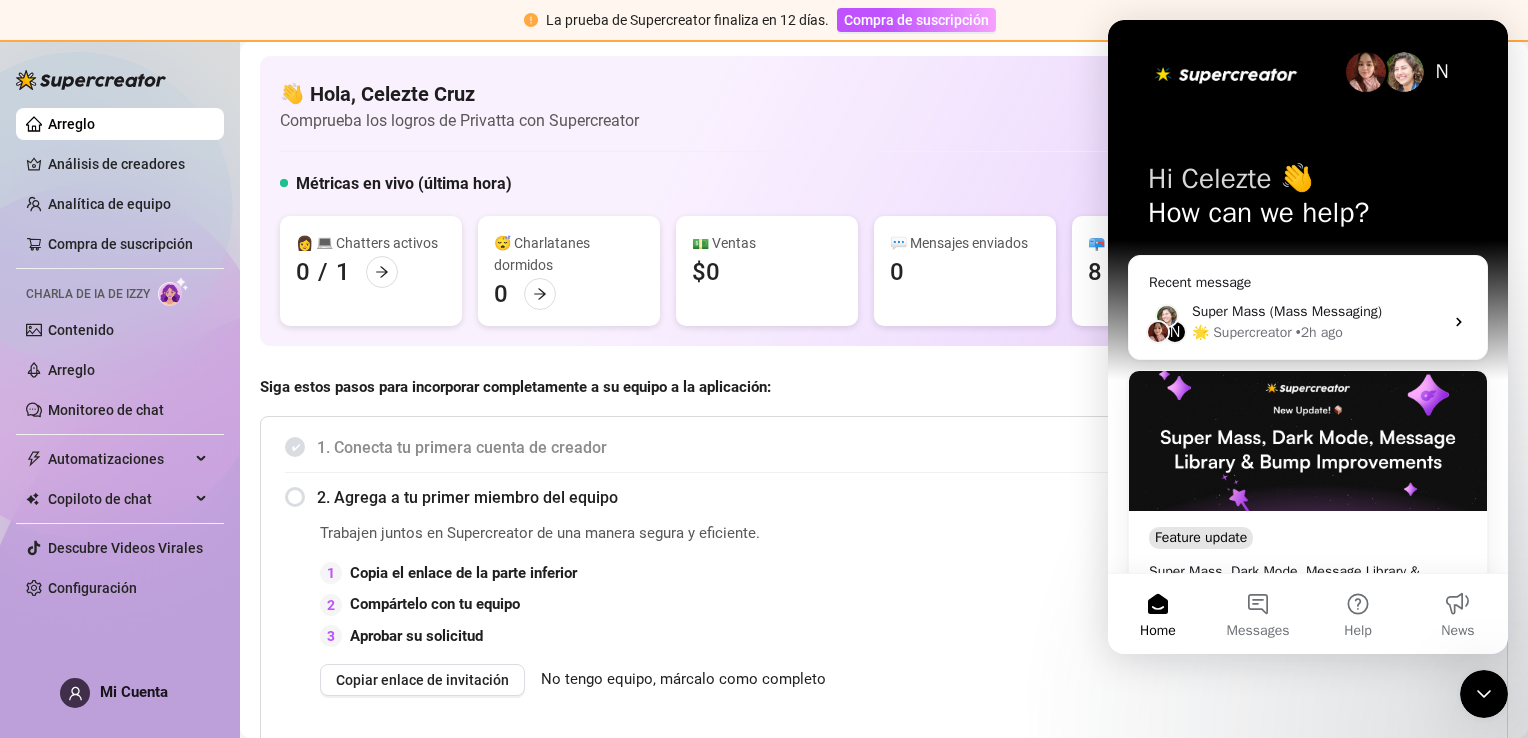 click at bounding box center (1366, 72) 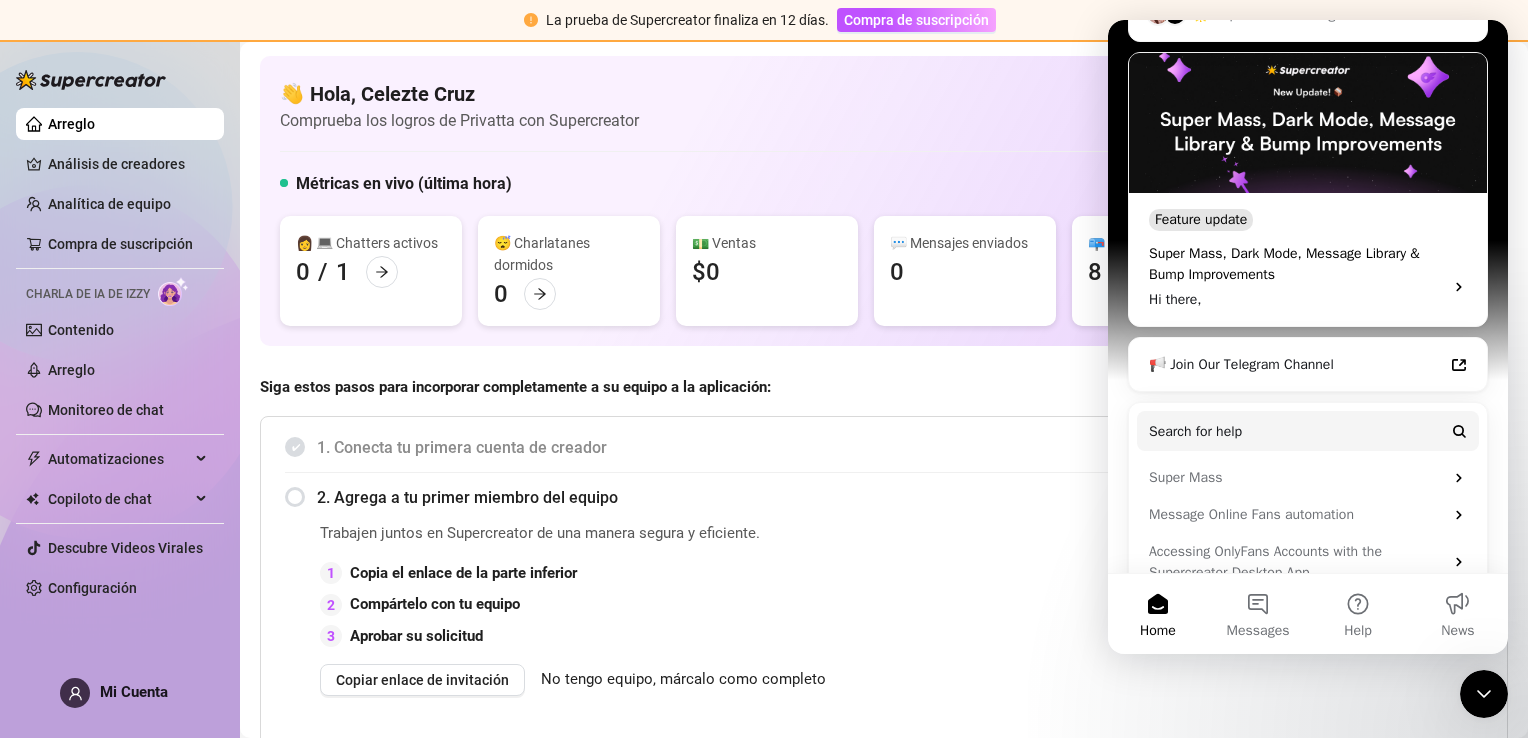 scroll, scrollTop: 445, scrollLeft: 0, axis: vertical 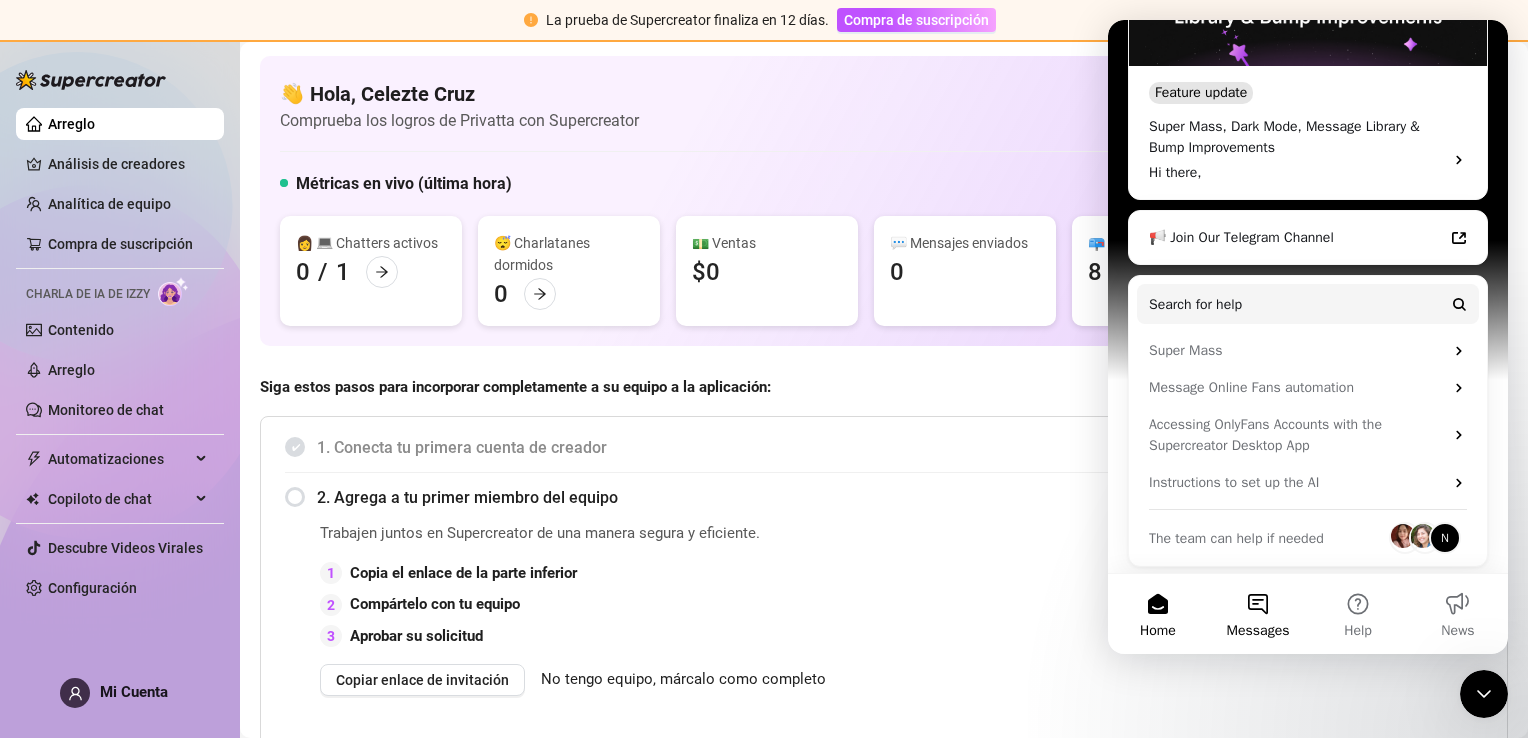 click on "Messages" at bounding box center (1258, 631) 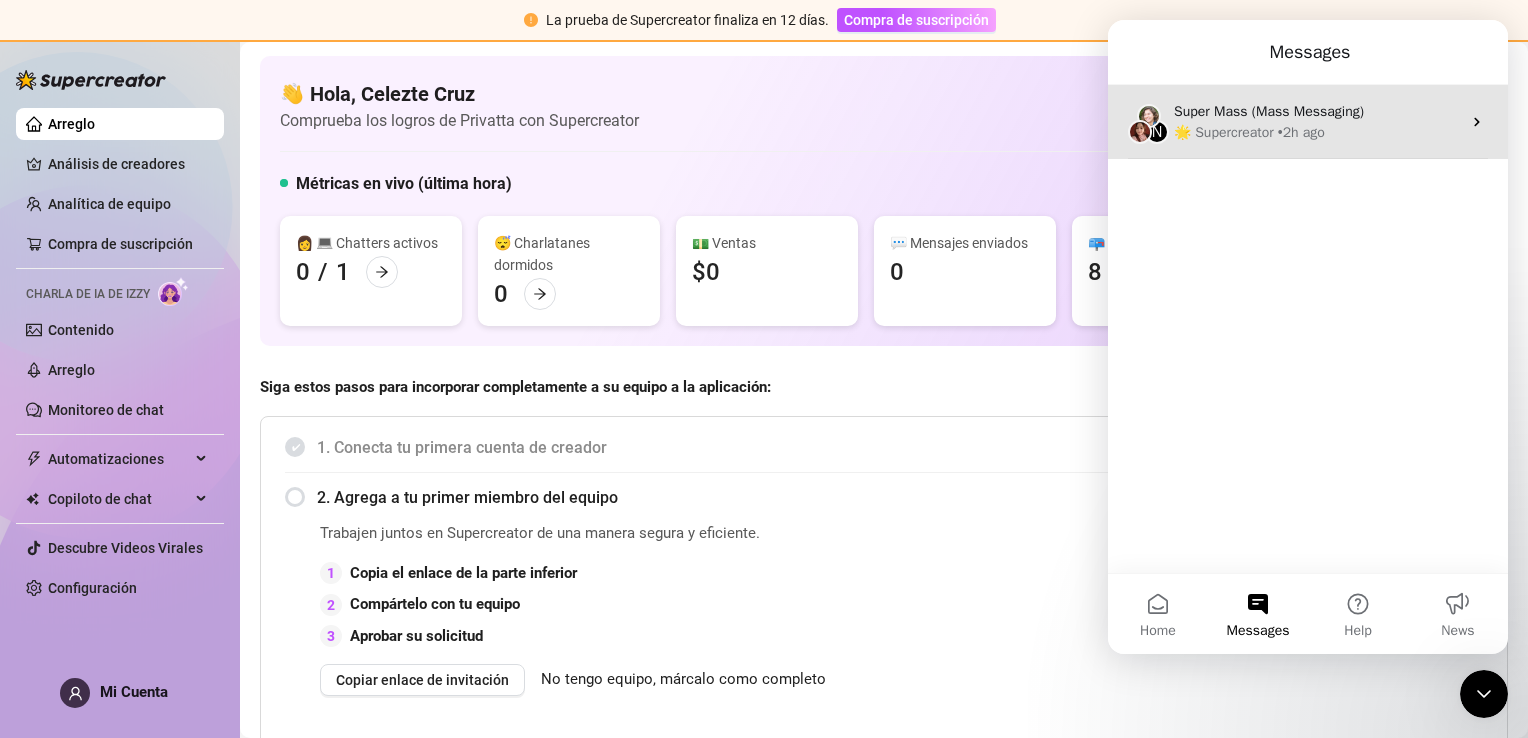 click on "N Super Mass (Mass Messaging) 🌟 Supercreator •  2h ago" at bounding box center (1308, 122) 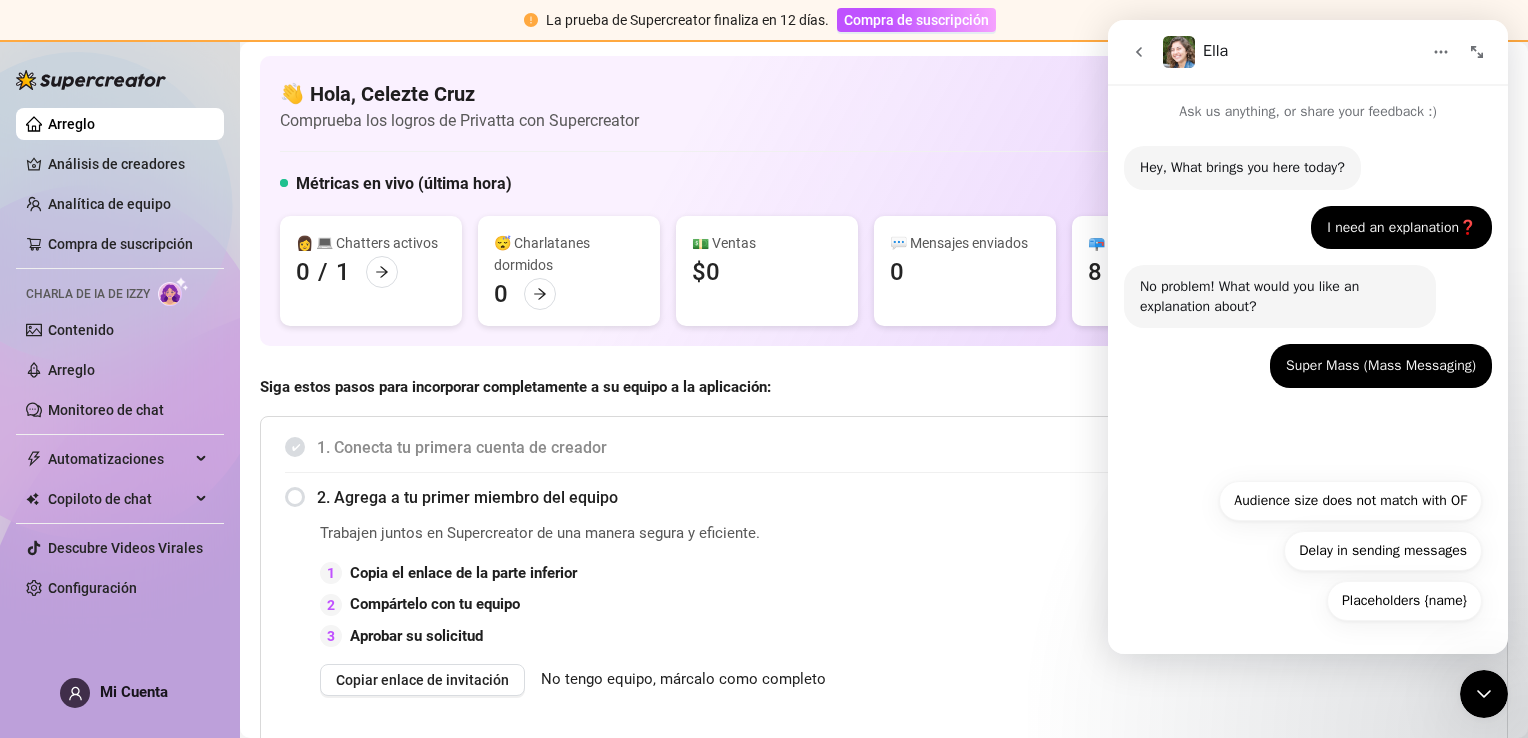 drag, startPoint x: 1382, startPoint y: 1, endPoint x: 764, endPoint y: 530, distance: 813.4894 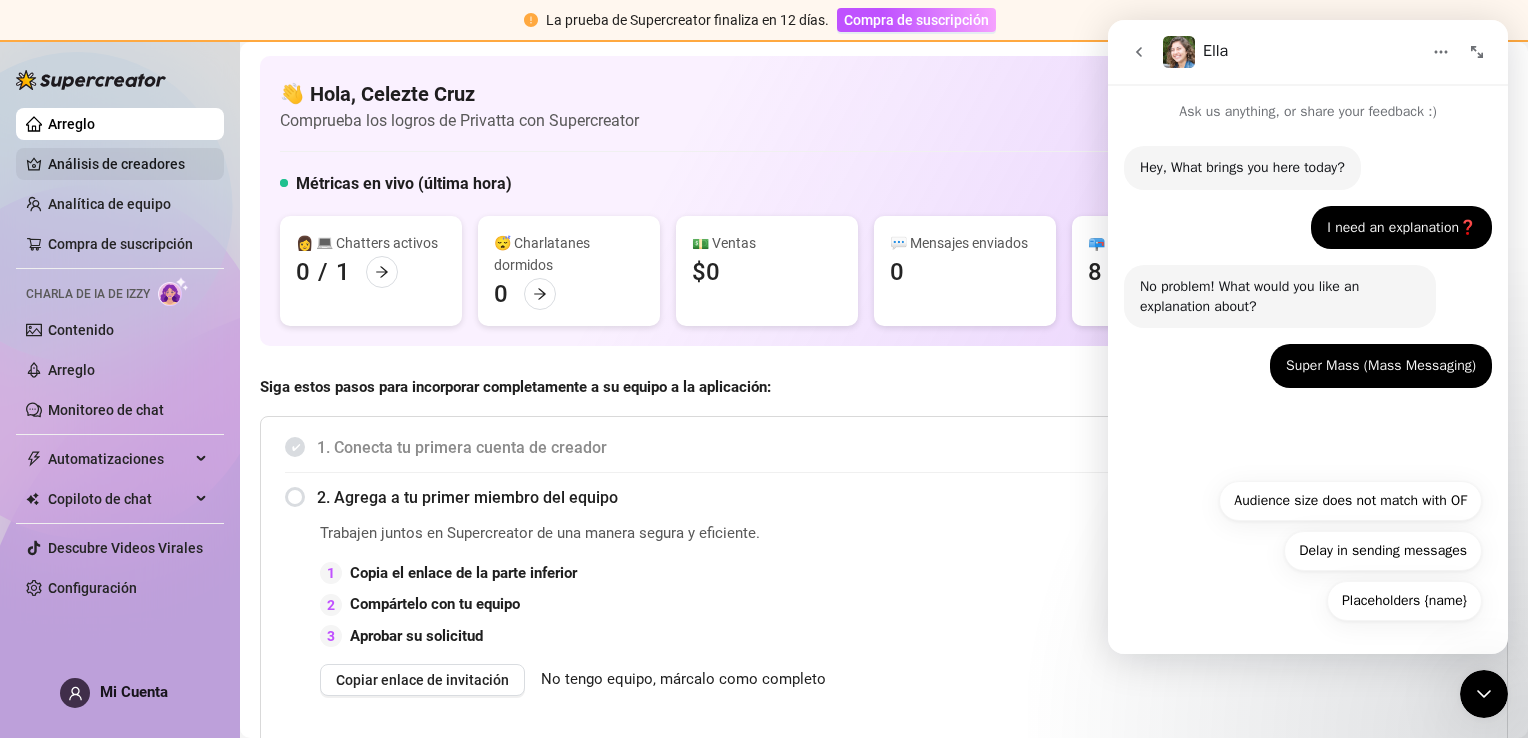 click on "Análisis de creadores" at bounding box center (128, 164) 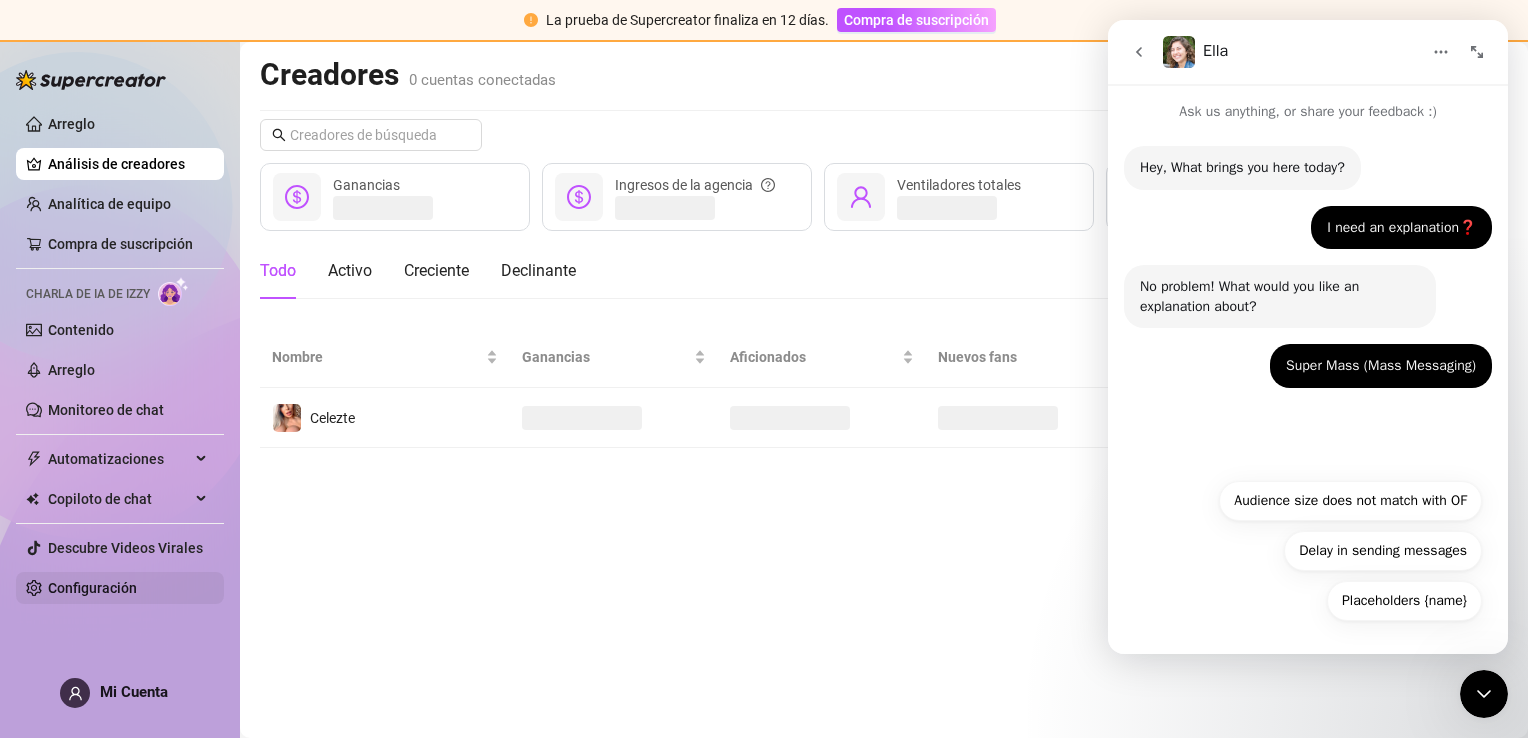 click on "Configuración" at bounding box center [92, 588] 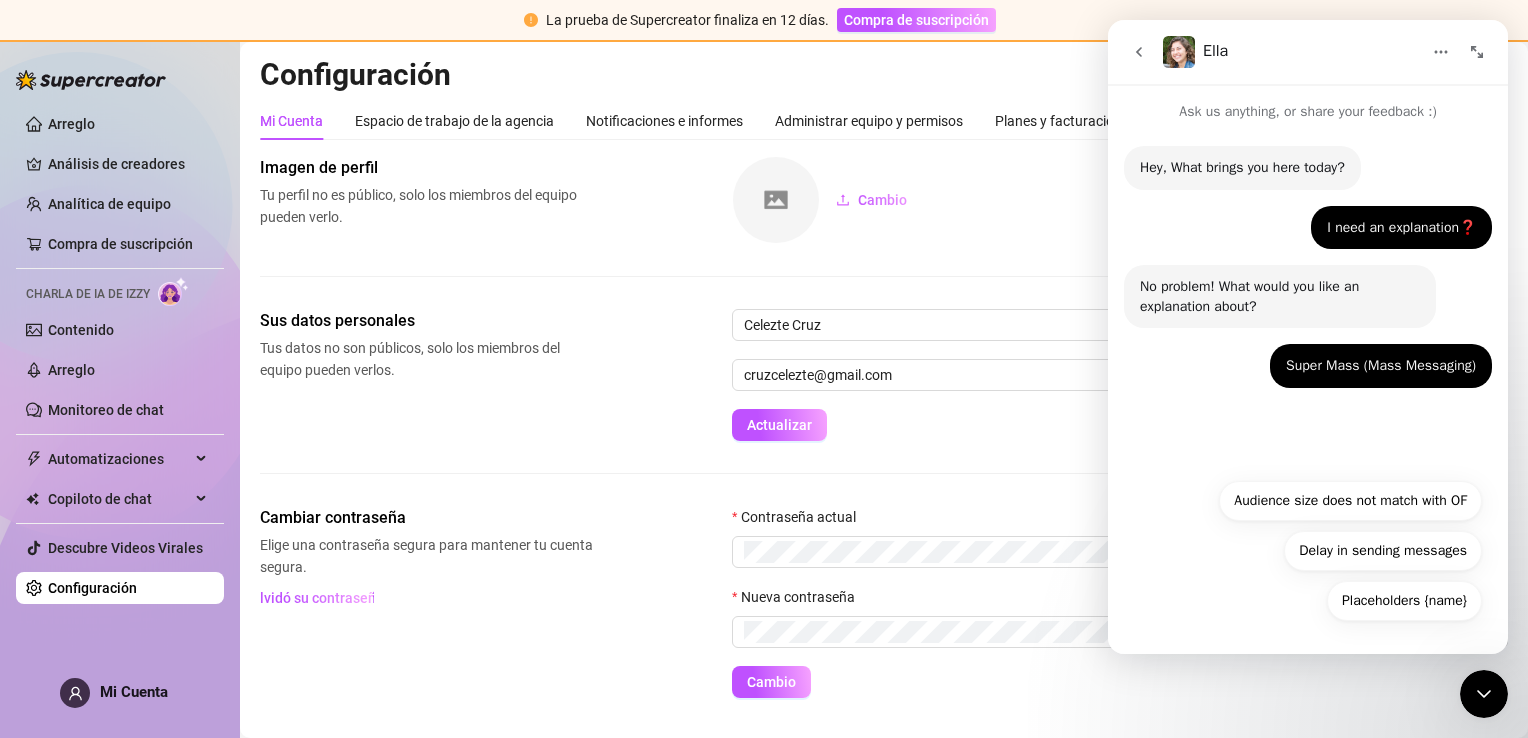 drag, startPoint x: 1504, startPoint y: 722, endPoint x: 34, endPoint y: 38, distance: 1621.3439 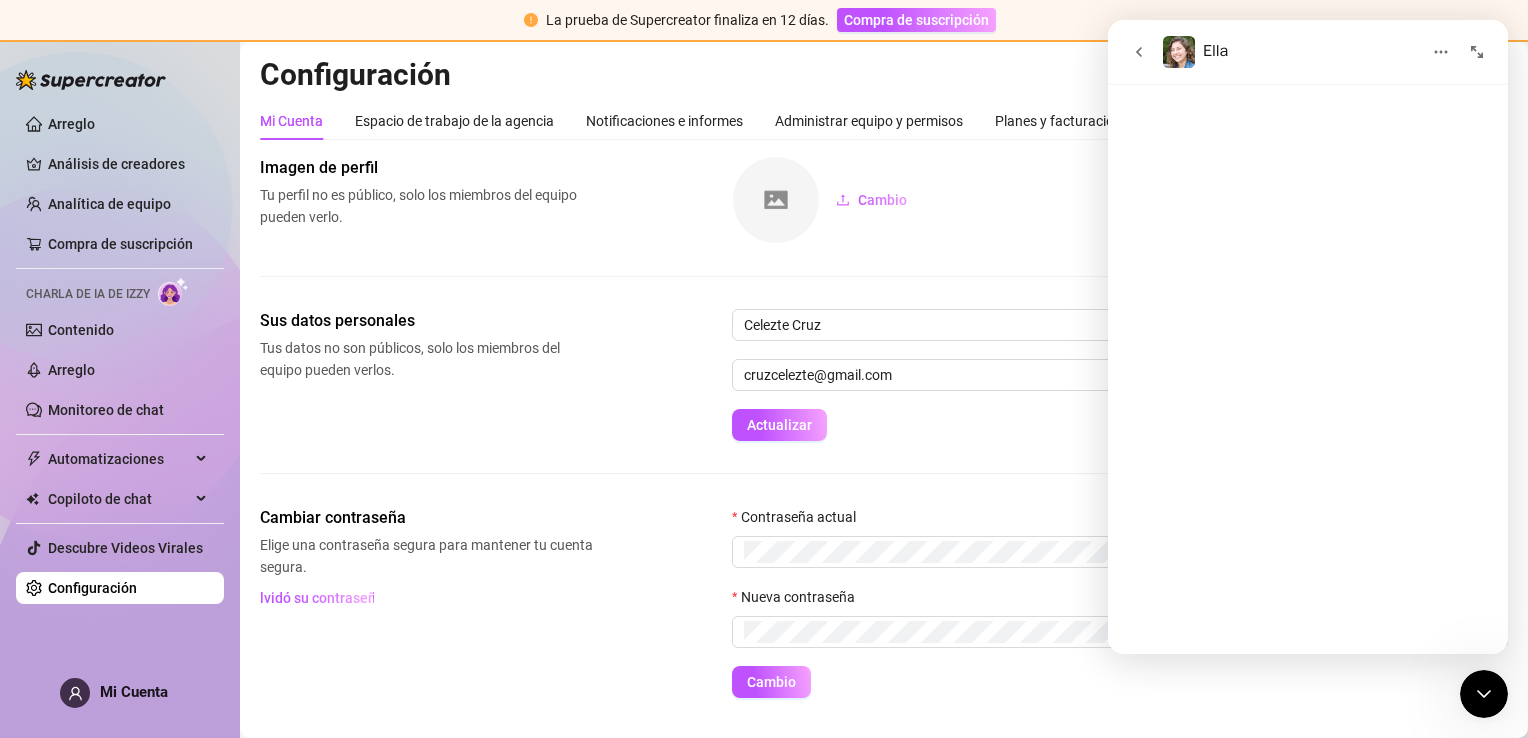 scroll, scrollTop: 0, scrollLeft: 0, axis: both 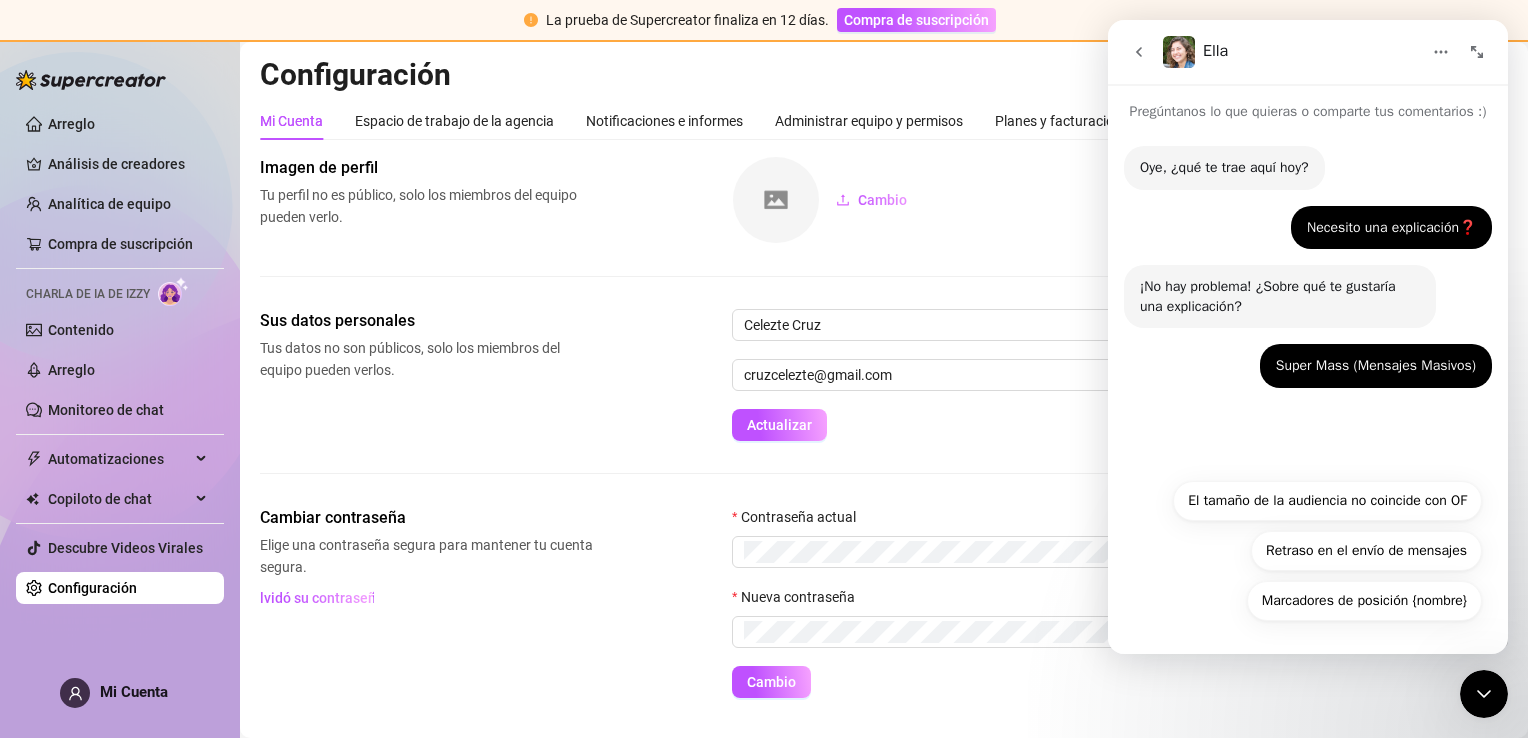 click 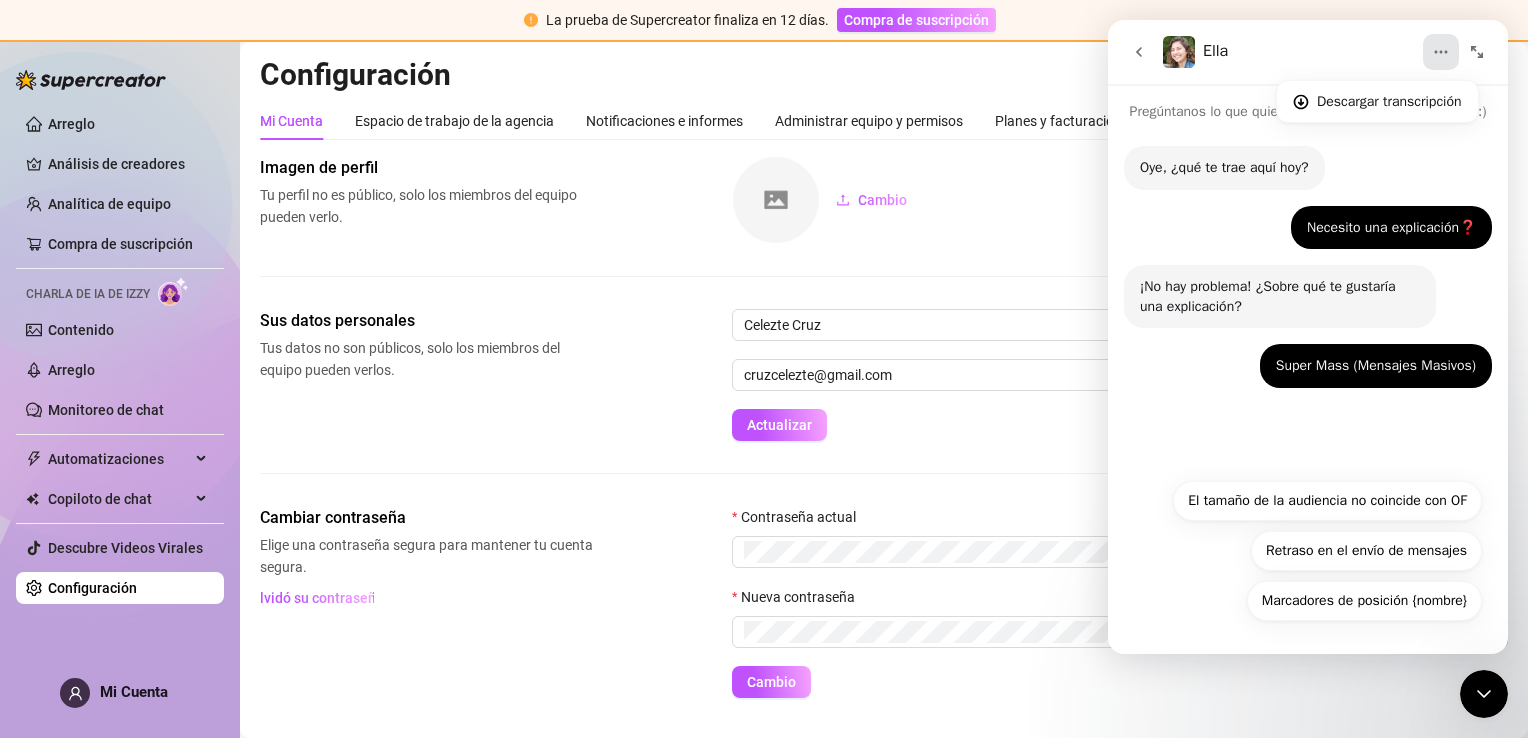 click on "Necesito una explicación❓ Celezte    •   2h ago" at bounding box center (1308, 236) 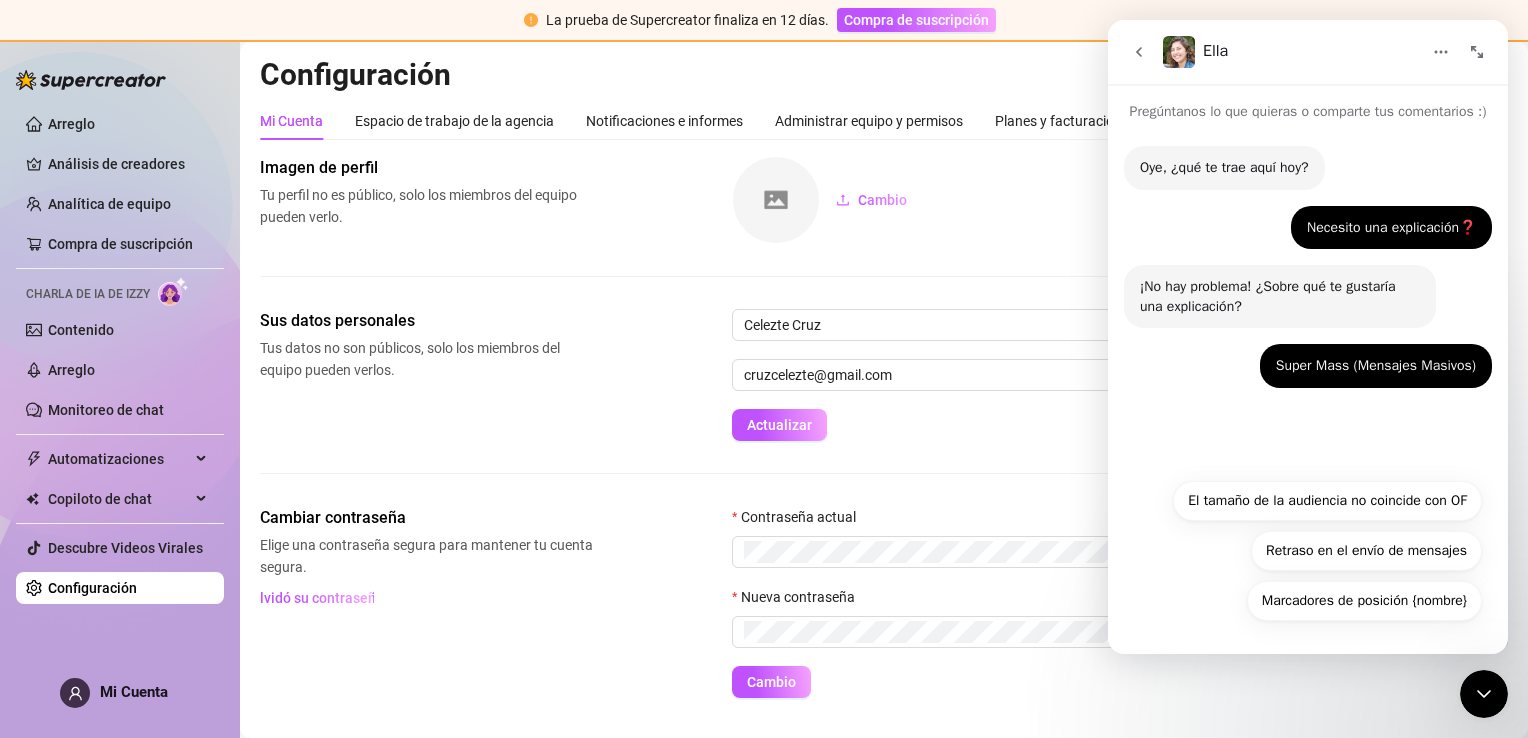 click 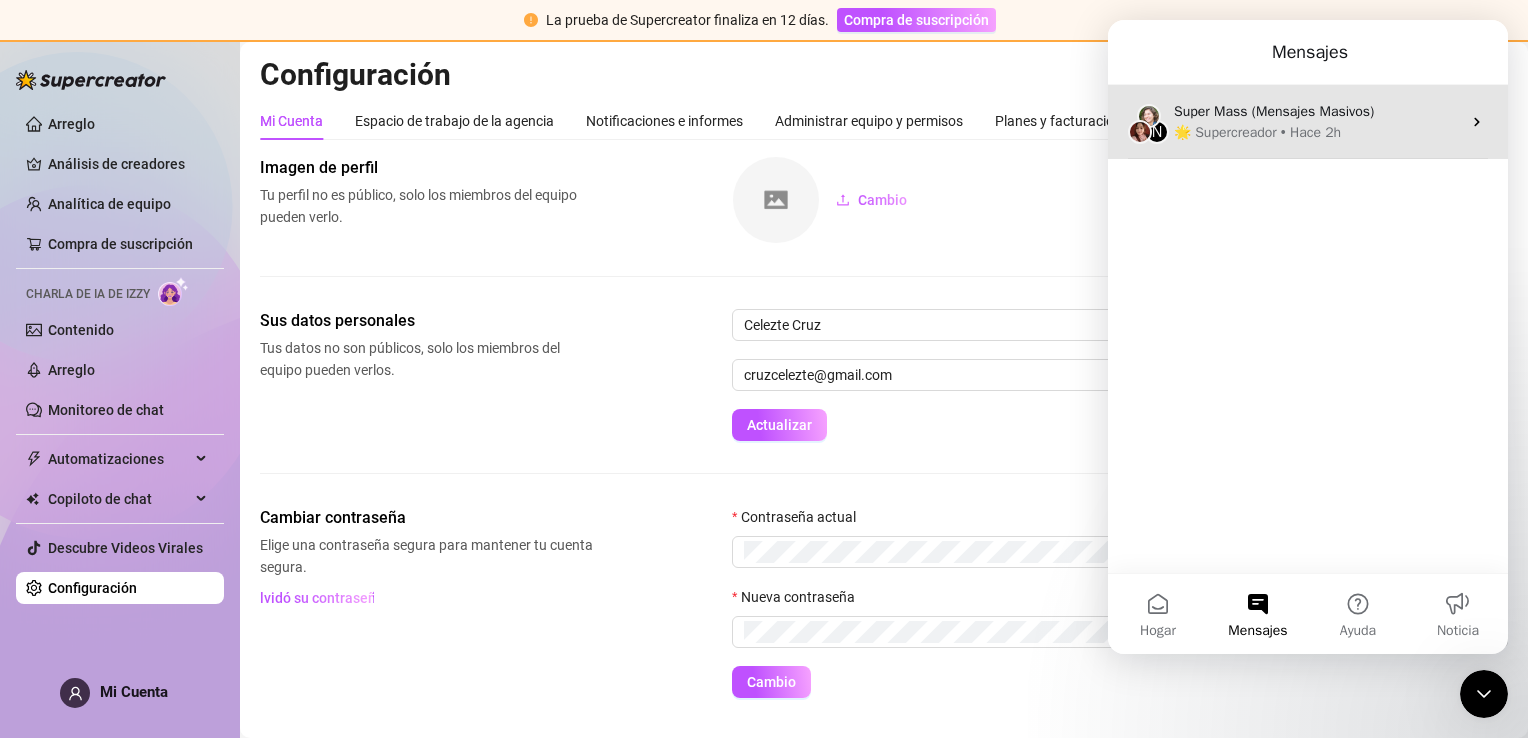 click on "🌟 Supercreador" at bounding box center [1225, 132] 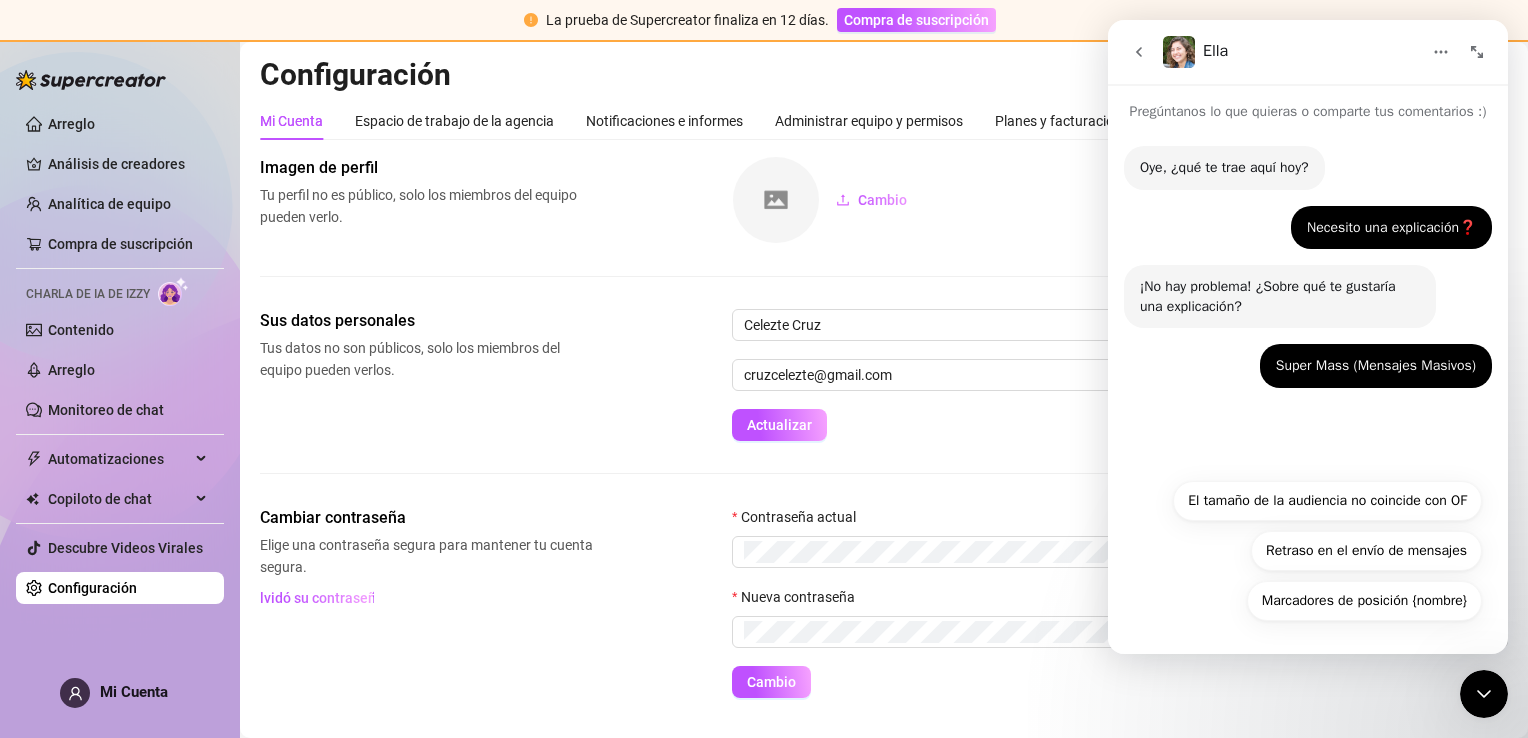 click 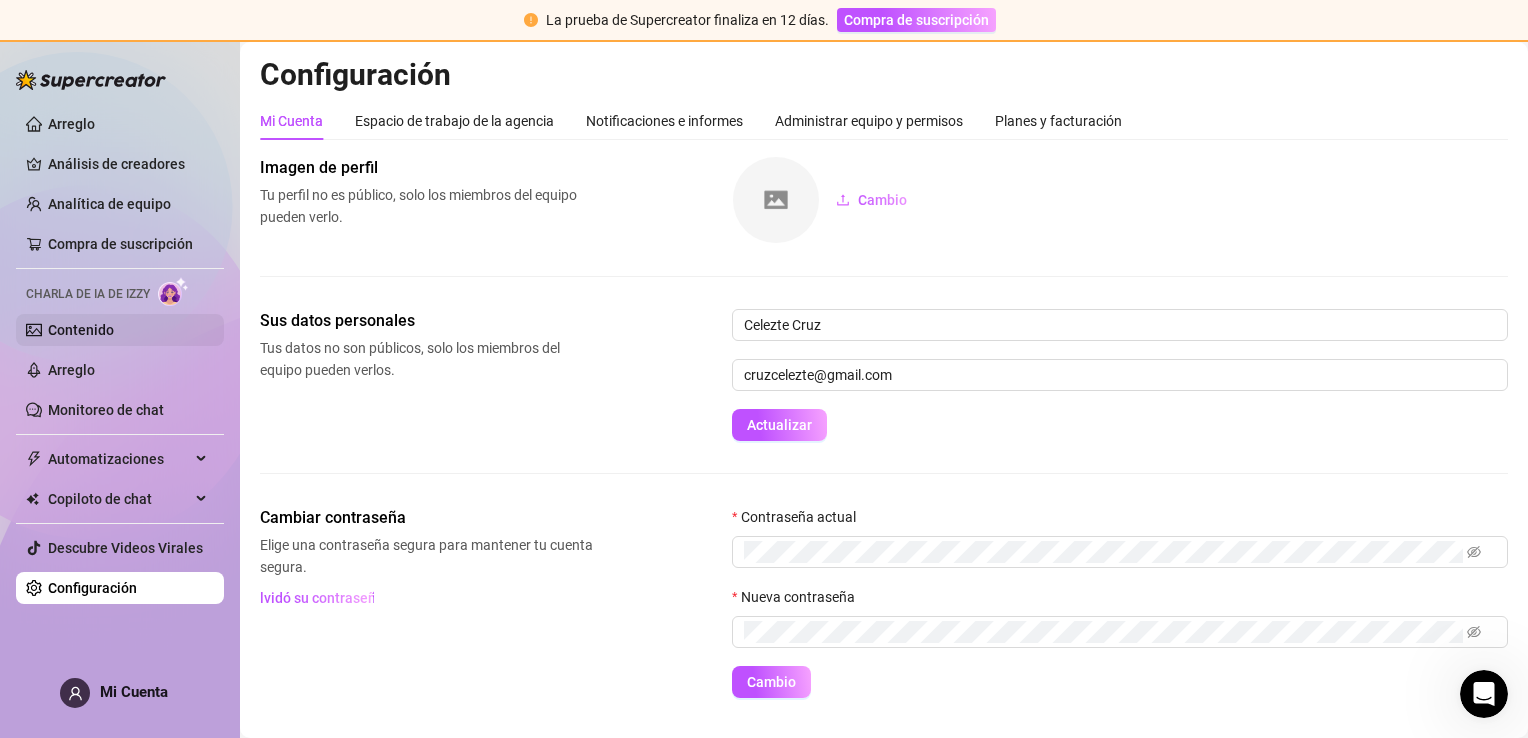 click on "Contenido" at bounding box center (81, 330) 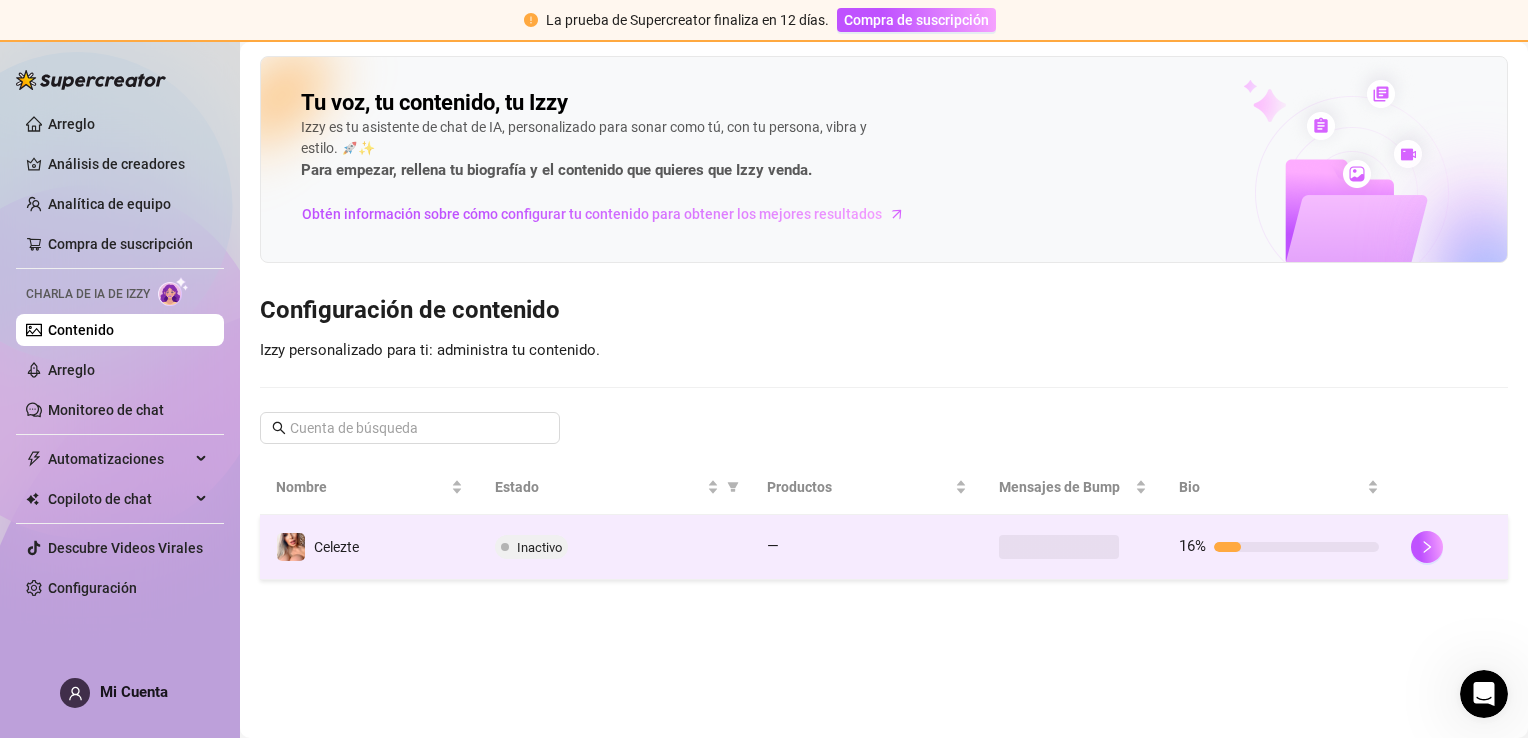click on "Celezte" at bounding box center (369, 547) 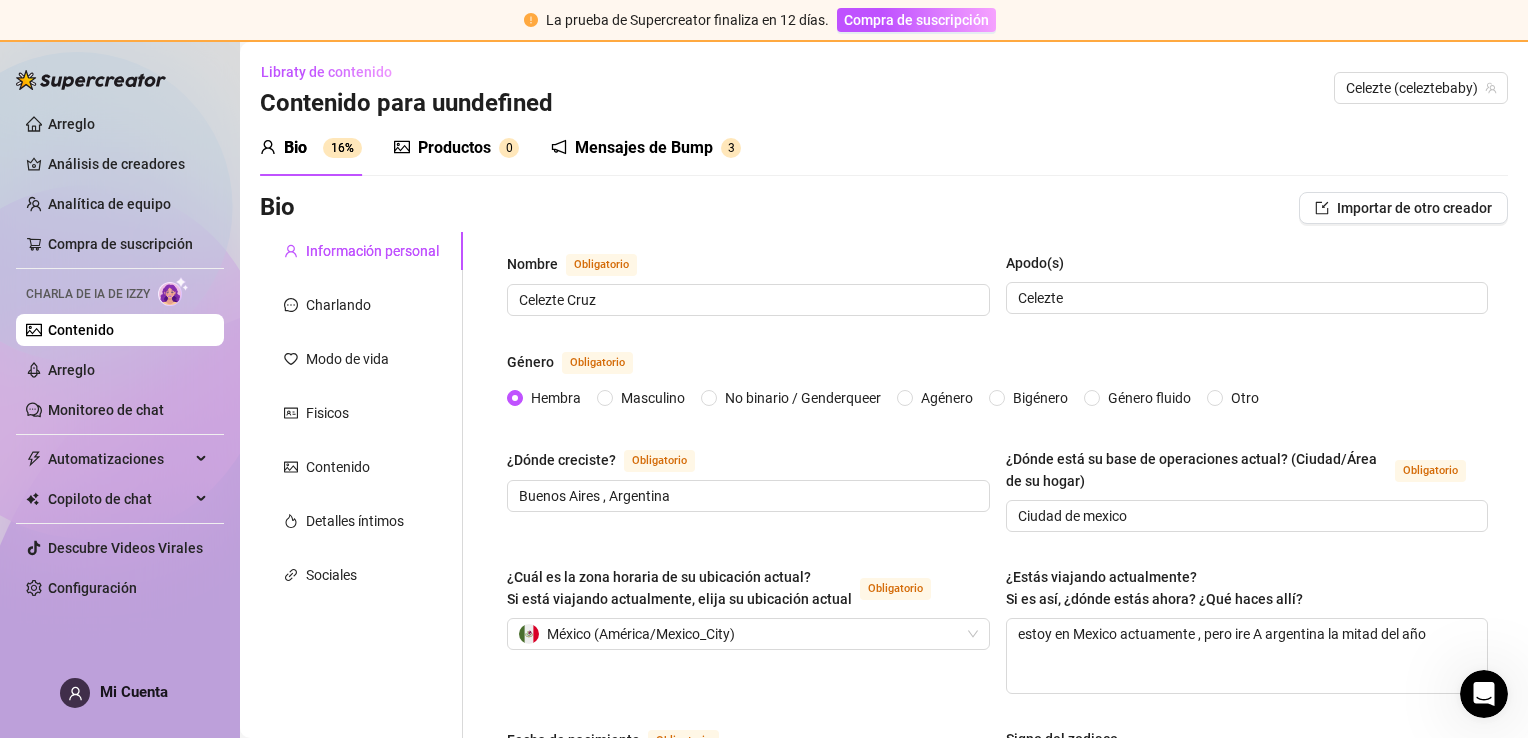 click on "Productos 0" at bounding box center [456, 148] 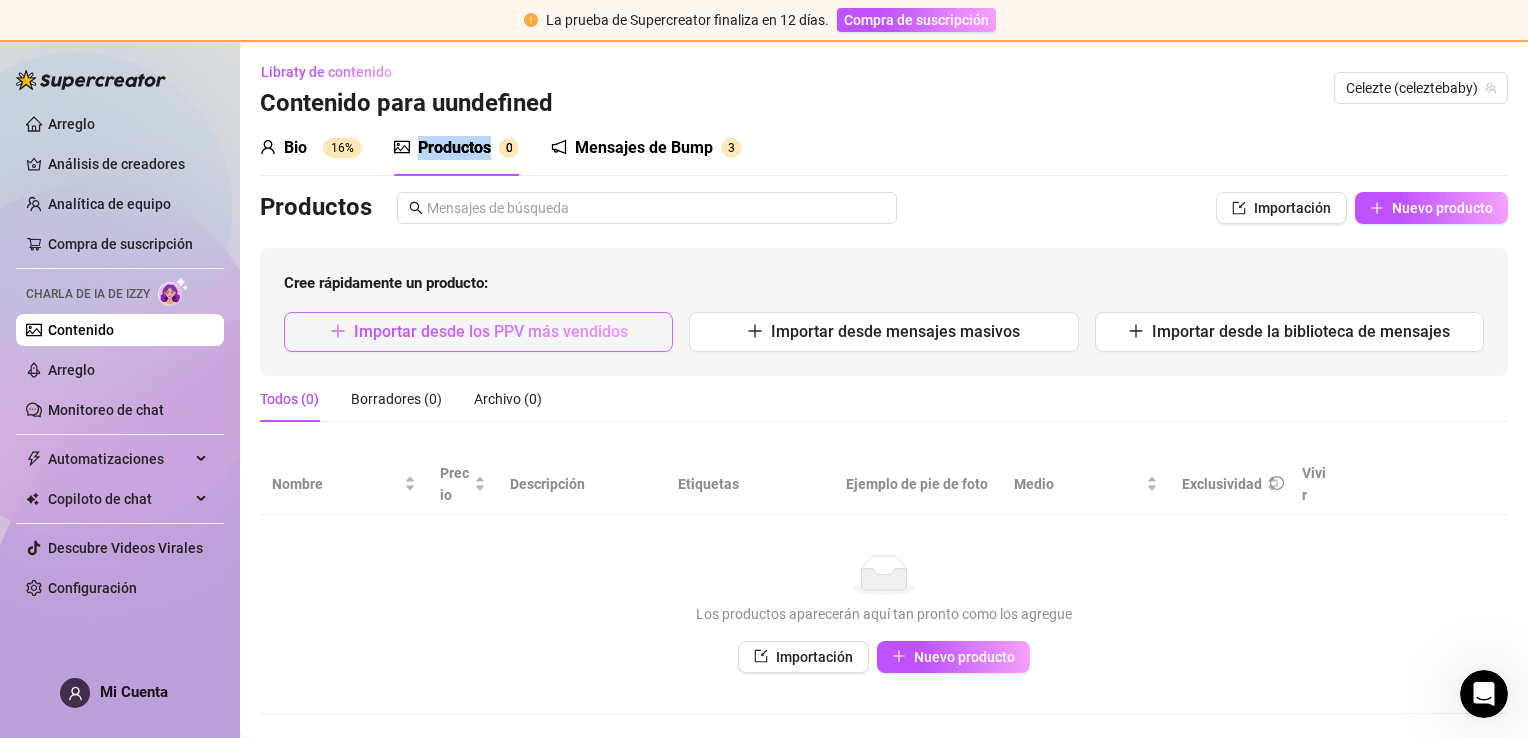 click on "Importar desde los PPV más vendidos" at bounding box center [478, 332] 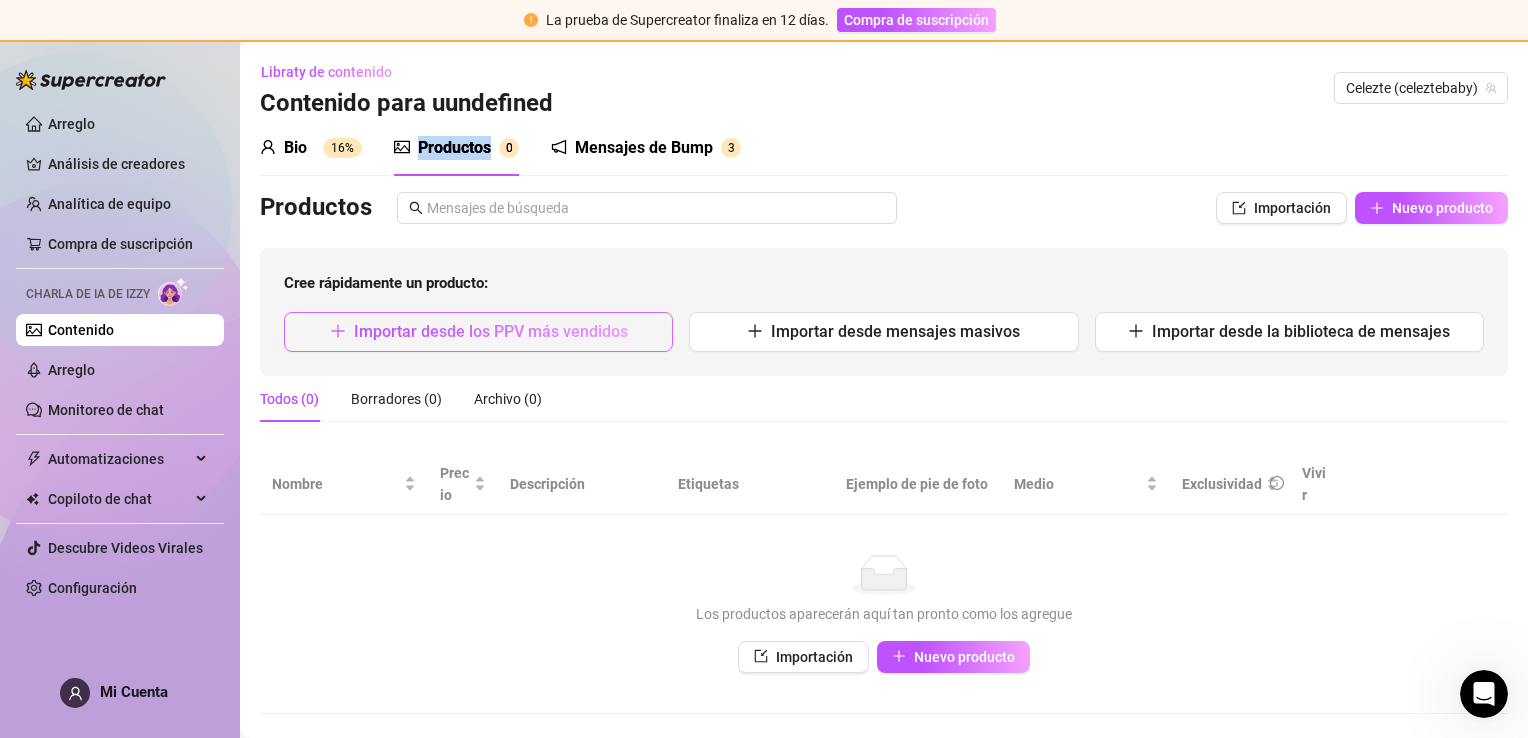 type on "Type your message here..." 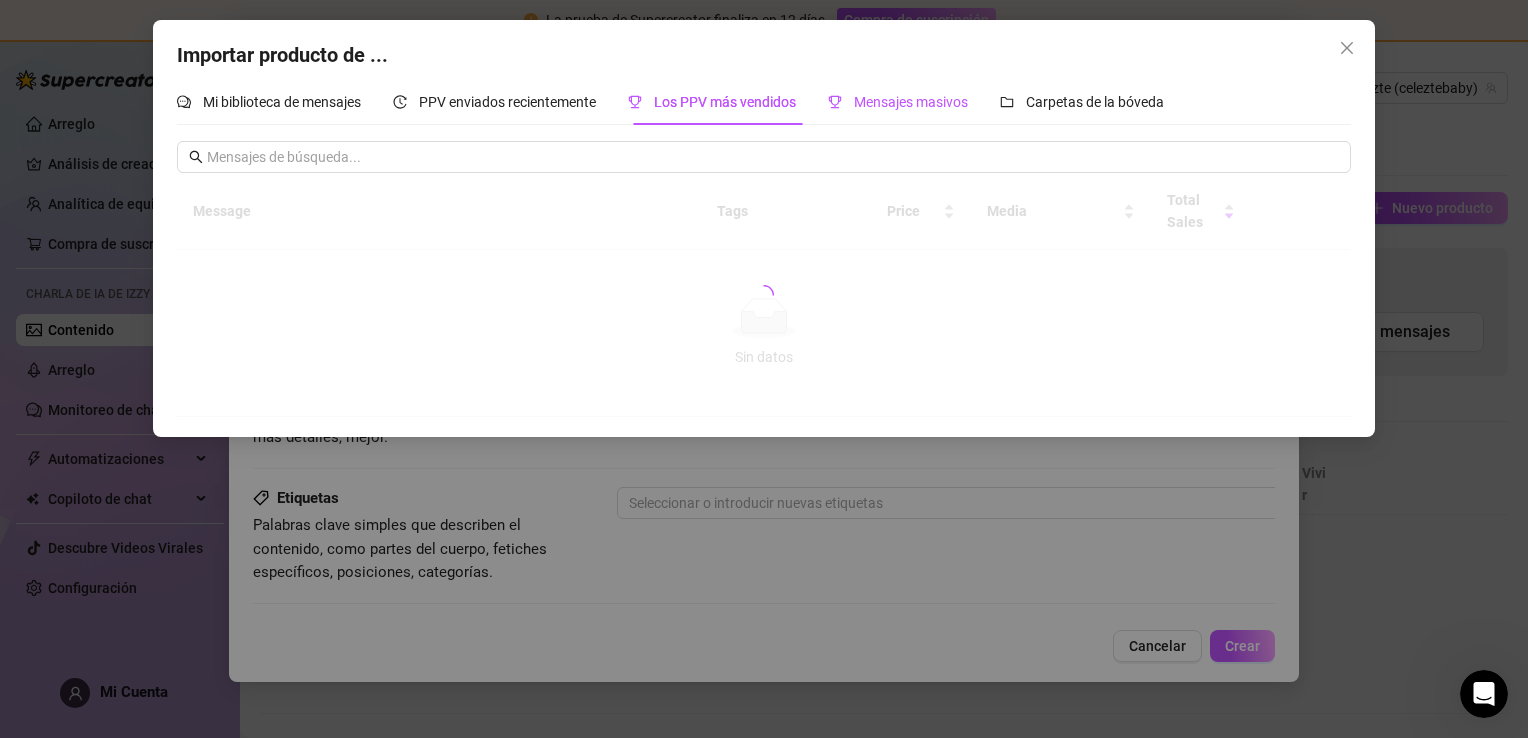 click on "Mensajes masivos" at bounding box center (911, 102) 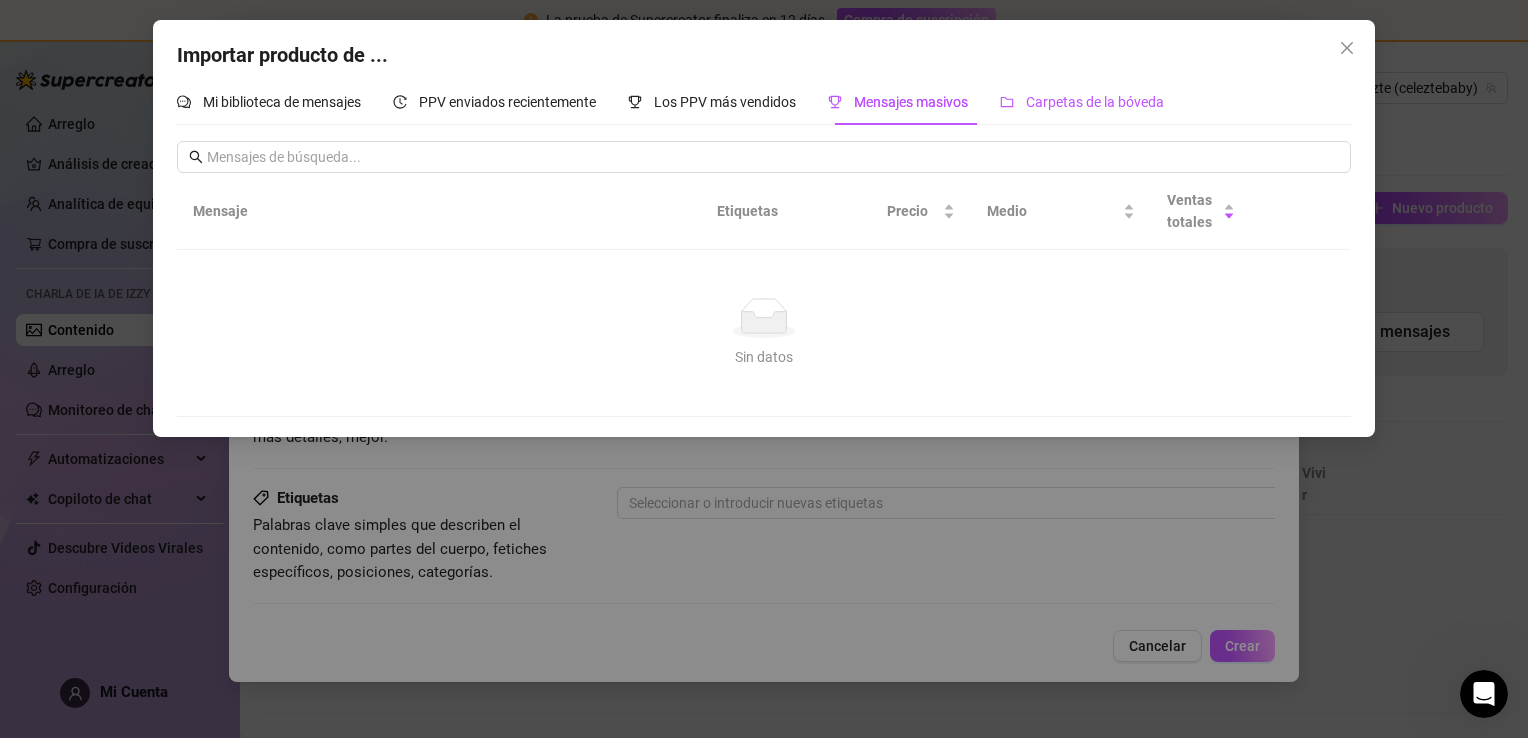 click on "Carpetas de la bóveda" at bounding box center [1095, 102] 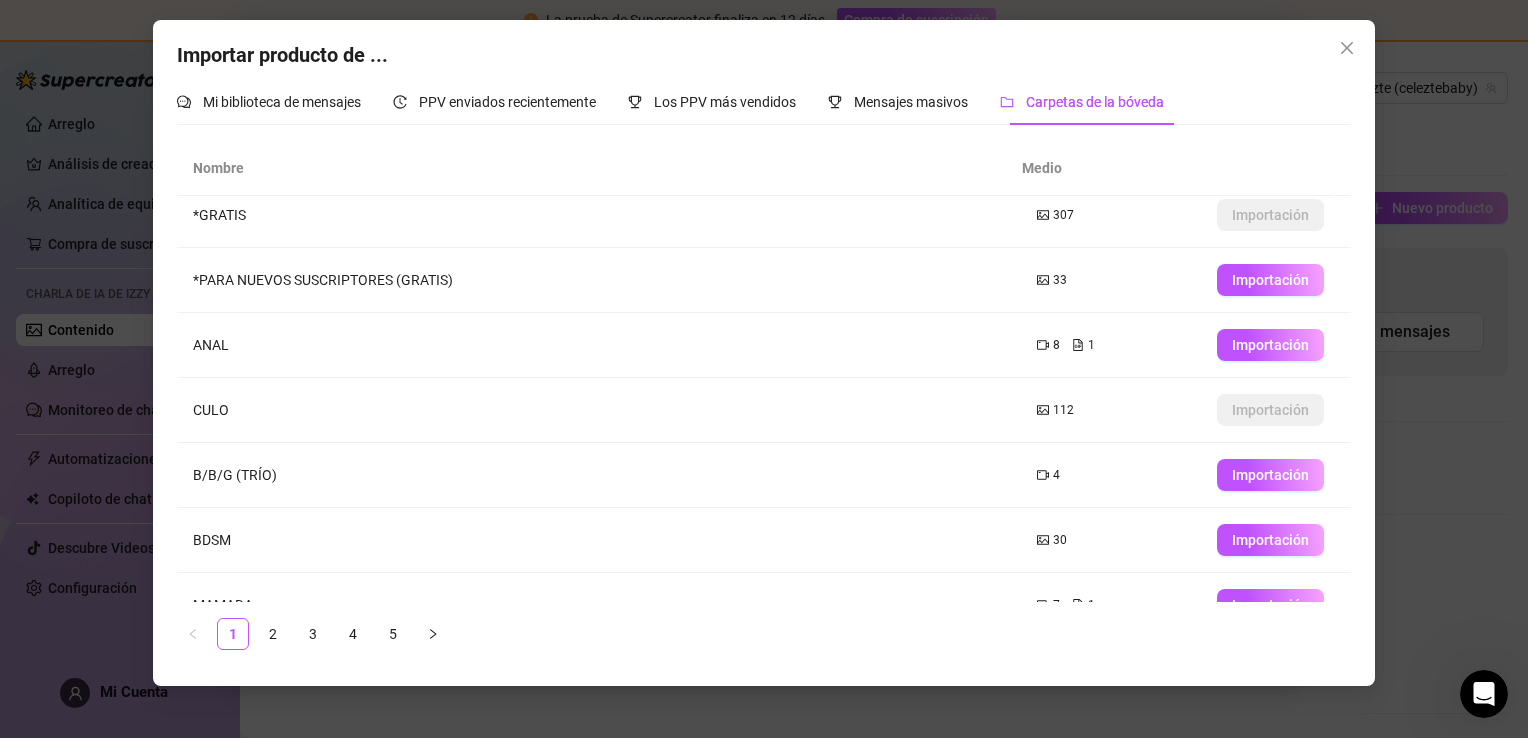 scroll, scrollTop: 0, scrollLeft: 0, axis: both 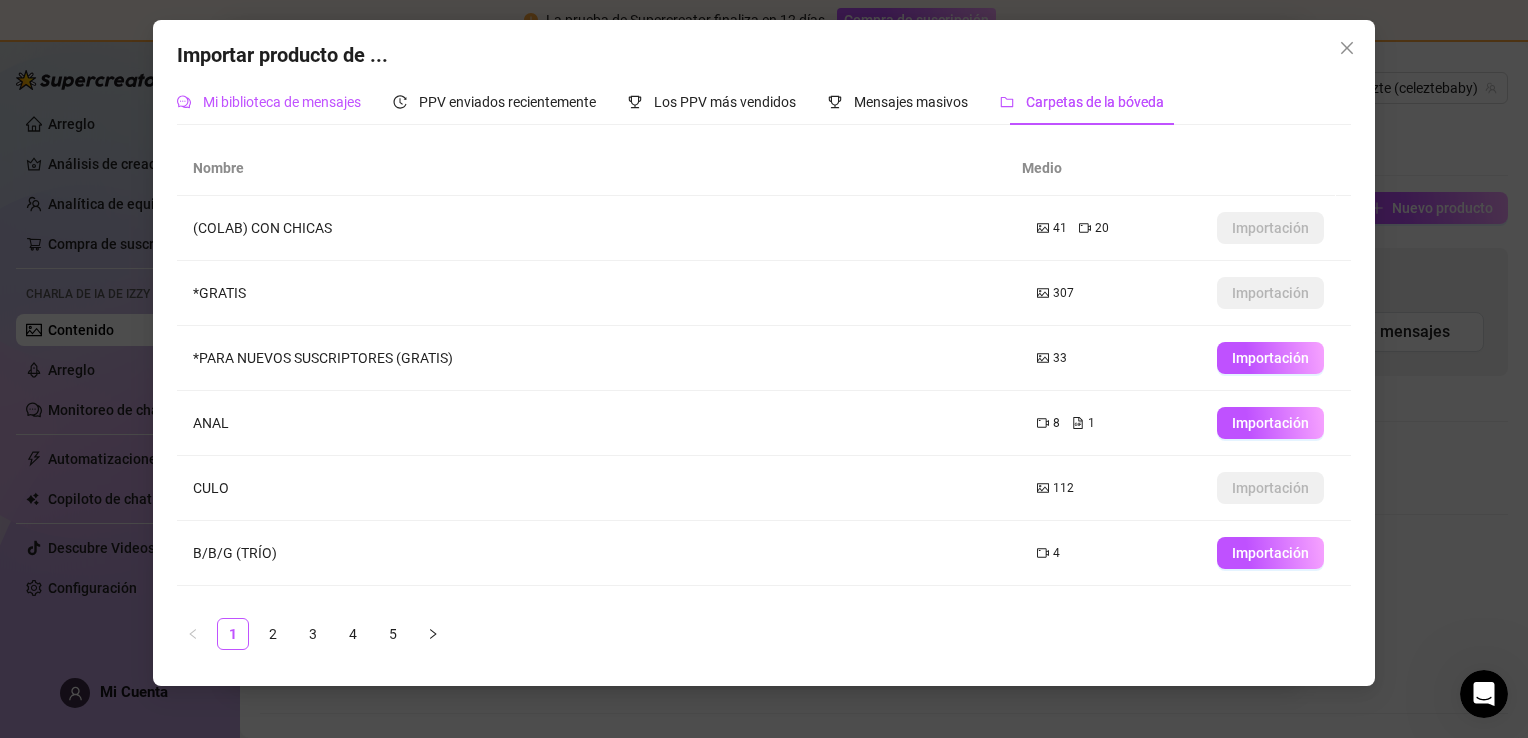 click on "Mi biblioteca de mensajes" at bounding box center (282, 102) 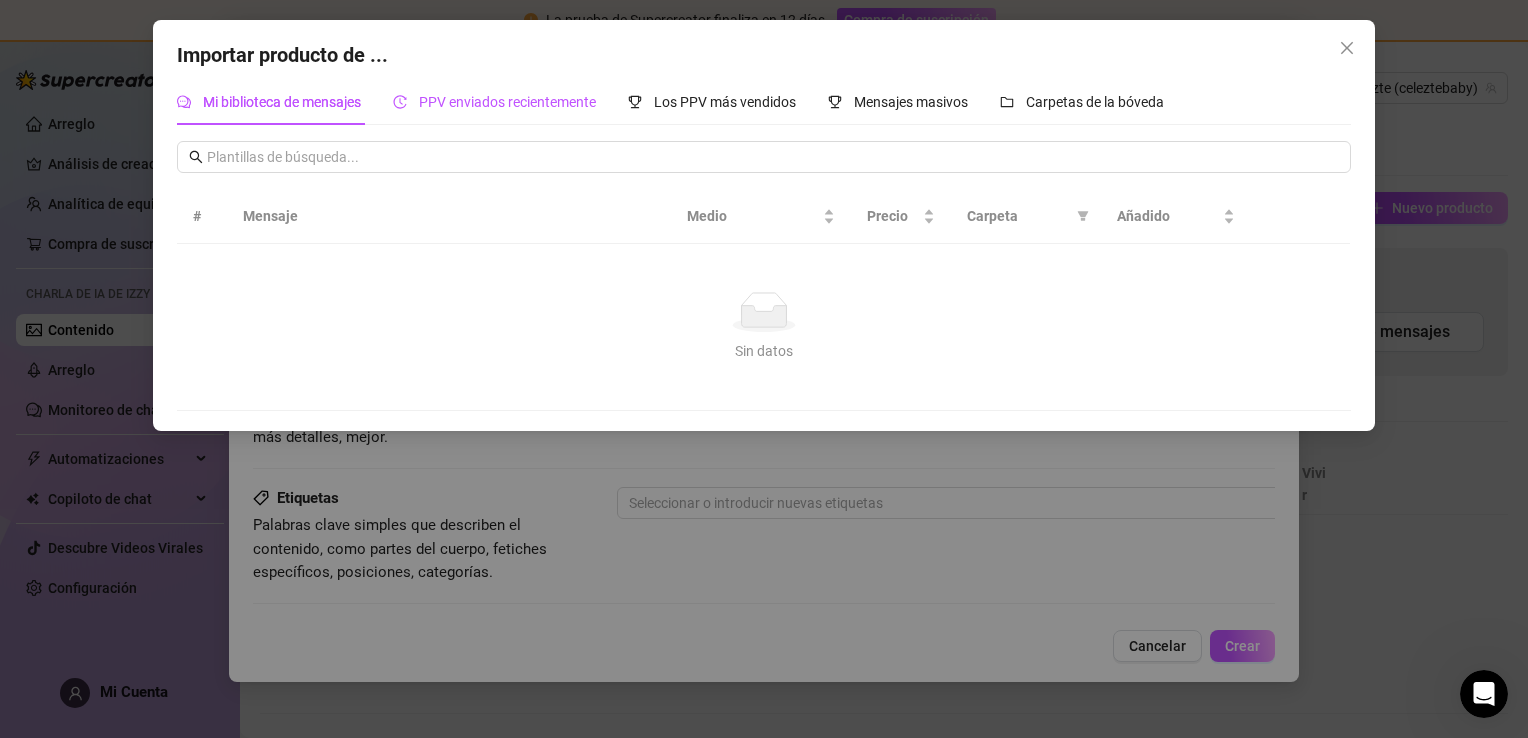 click on "PPV enviados recientemente" at bounding box center [494, 102] 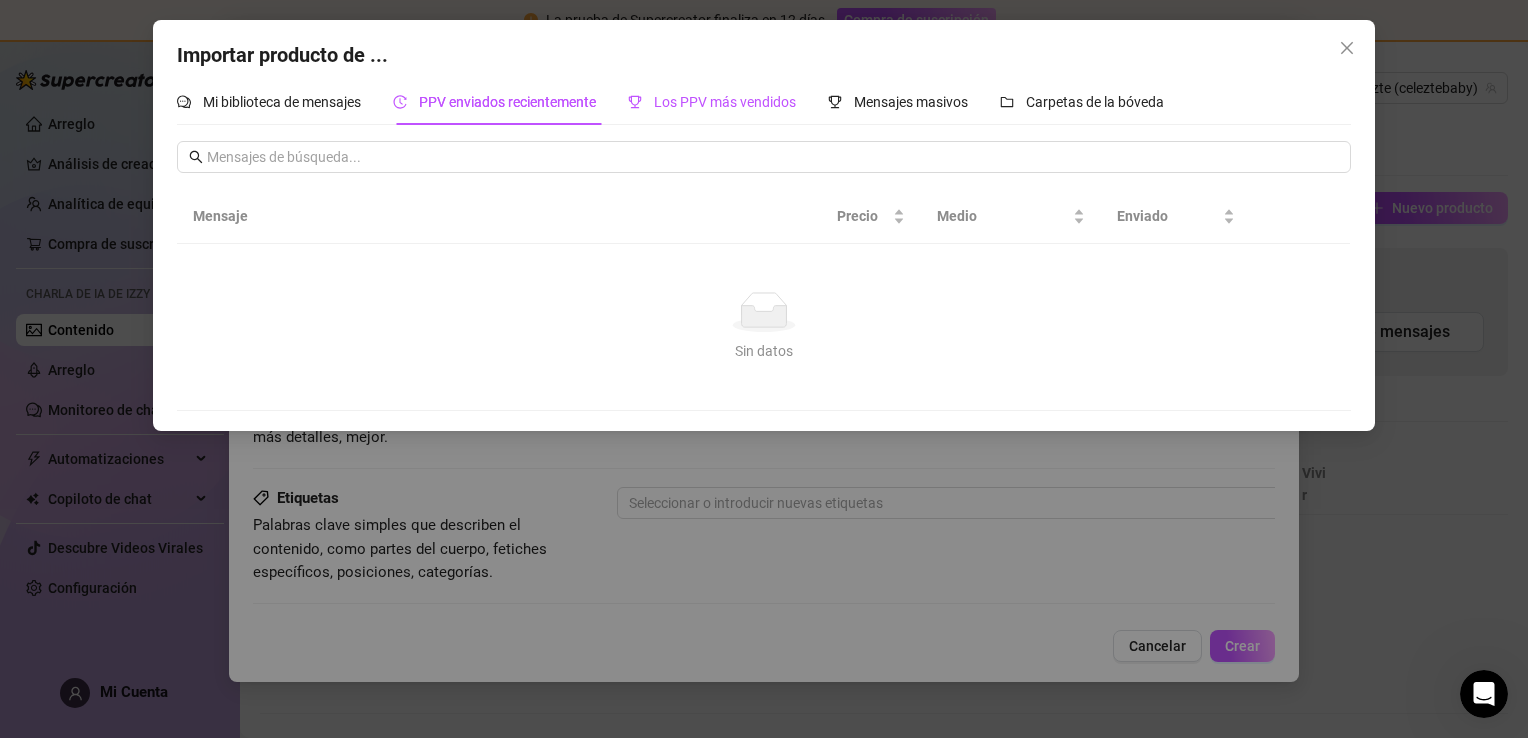 click on "Los PPV más vendidos" at bounding box center [725, 102] 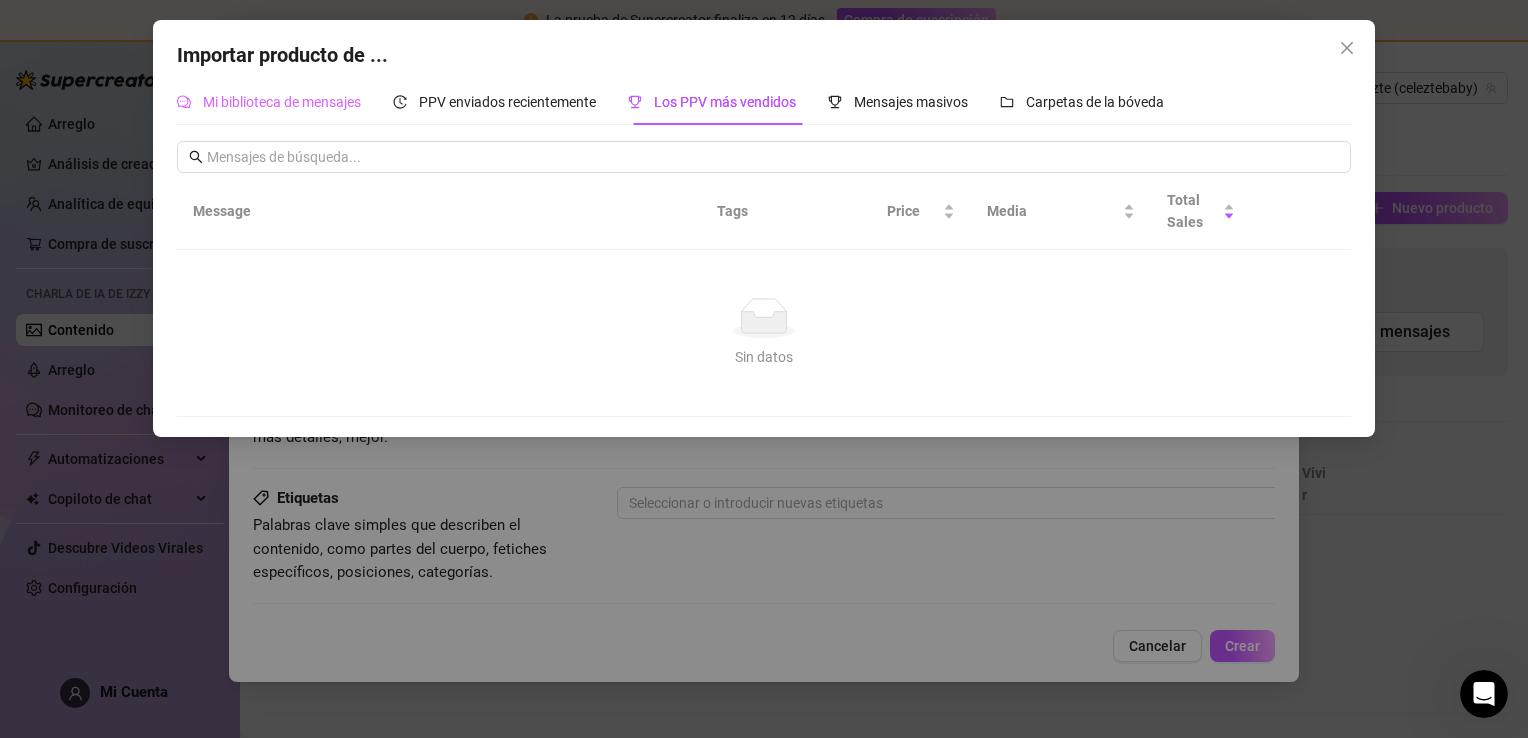 click on "Mi biblioteca de mensajes" at bounding box center [269, 102] 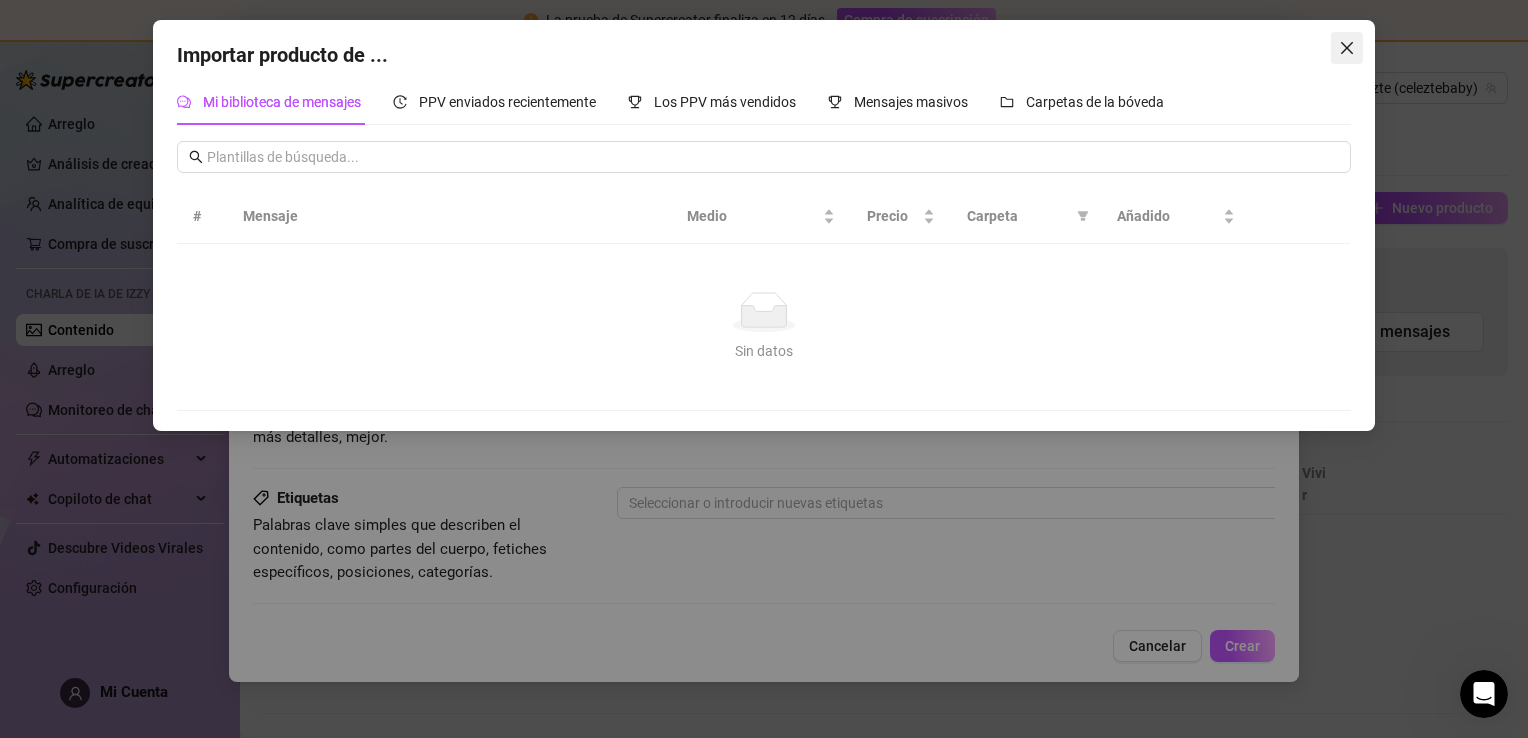 click at bounding box center (1347, 48) 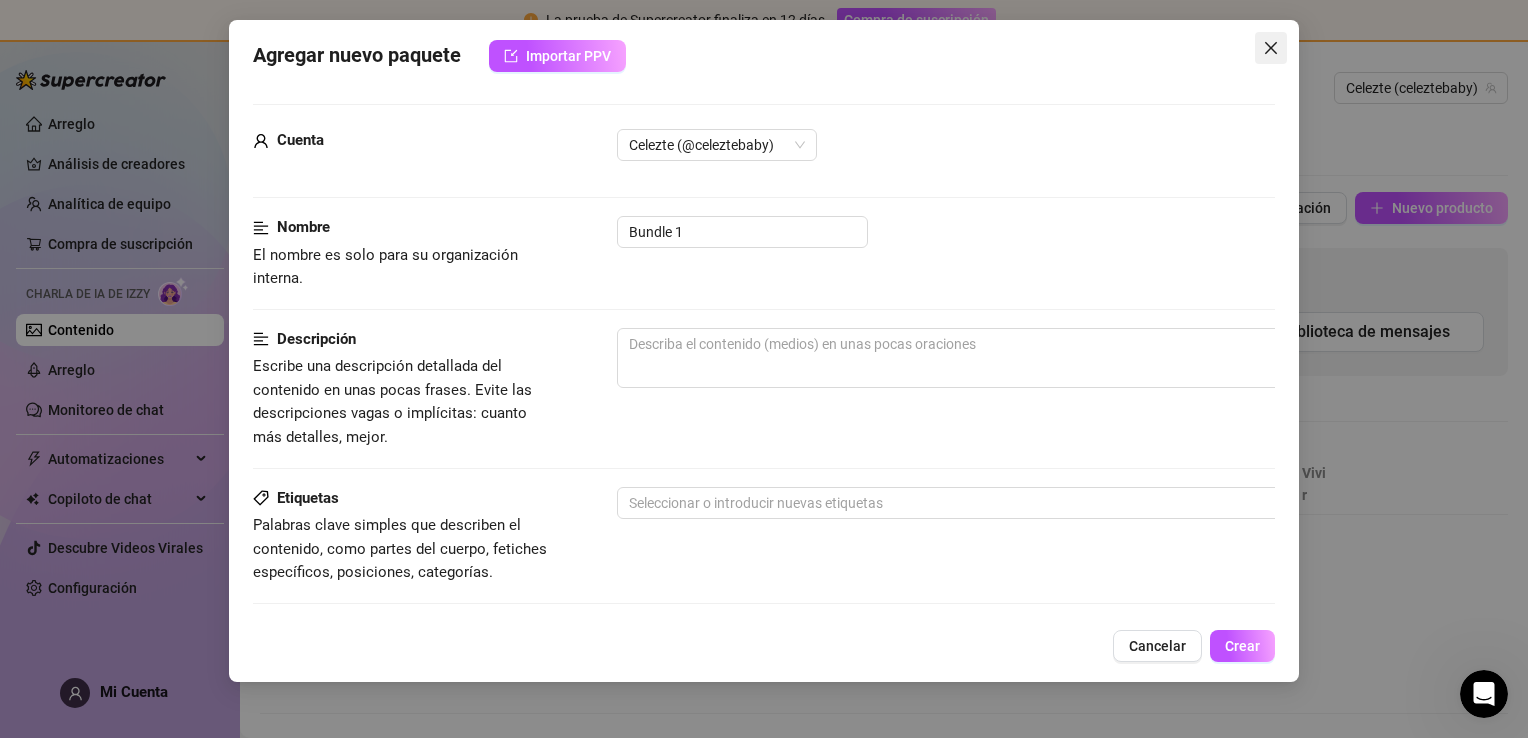 click 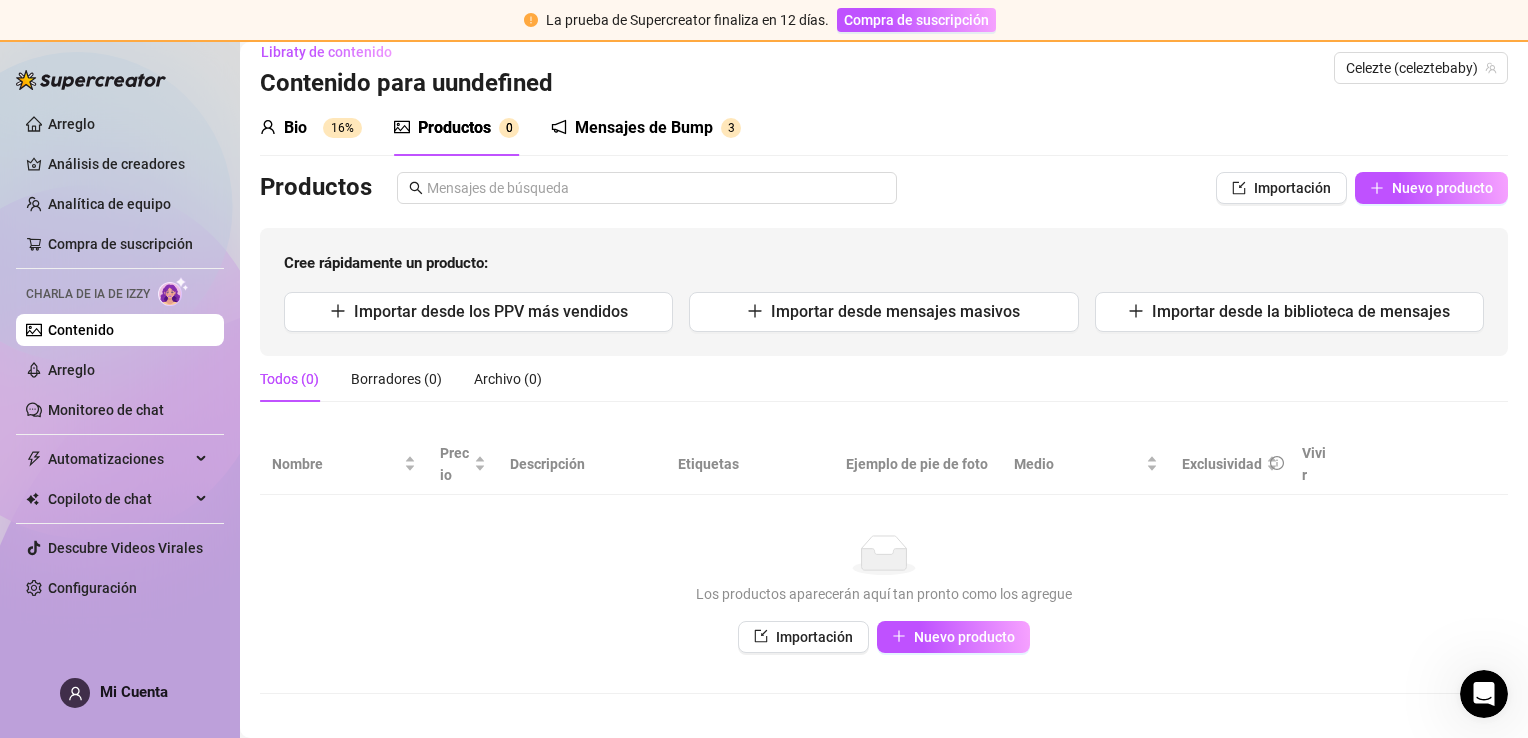scroll, scrollTop: 36, scrollLeft: 0, axis: vertical 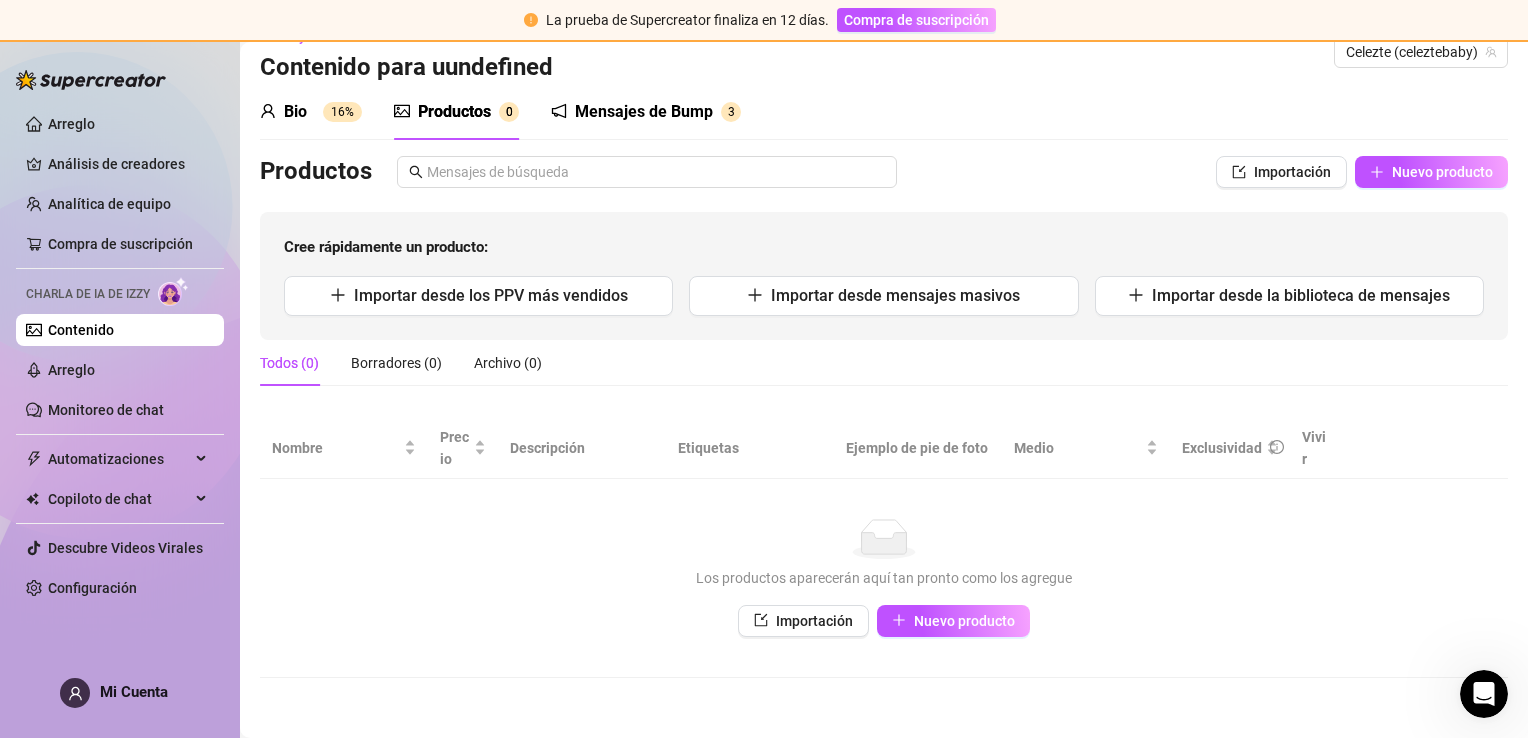 click on "Contenido" at bounding box center (81, 330) 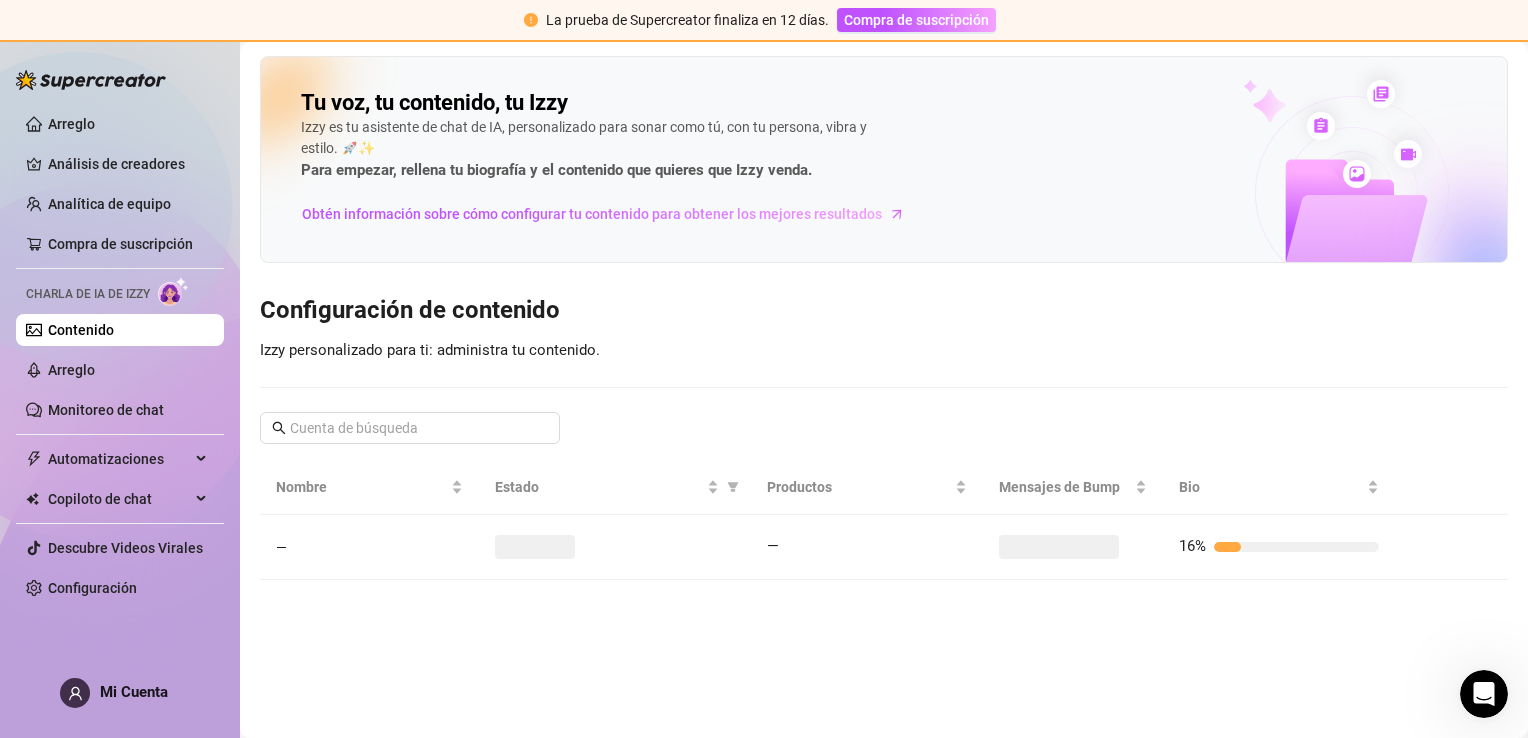 scroll, scrollTop: 0, scrollLeft: 0, axis: both 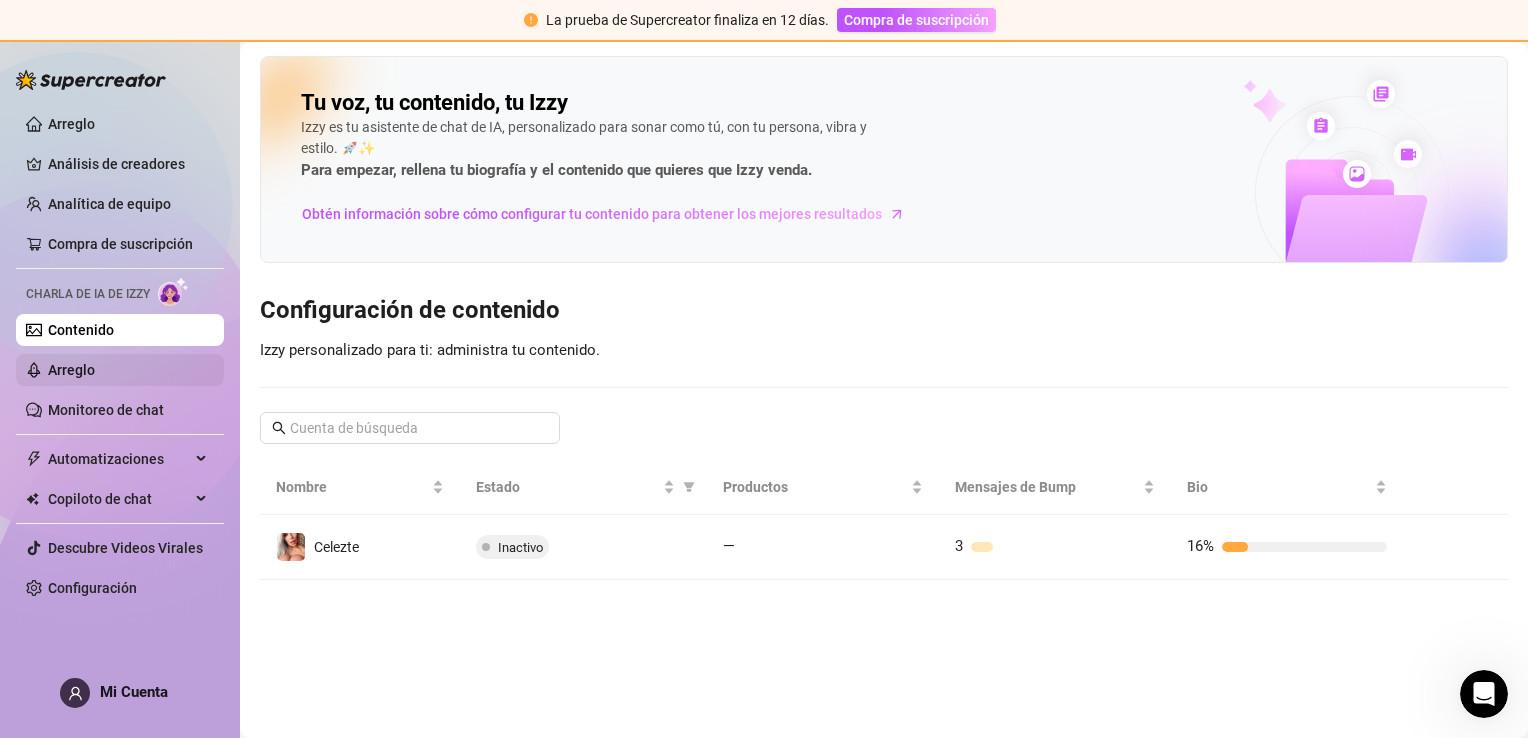click on "Arreglo" at bounding box center [71, 370] 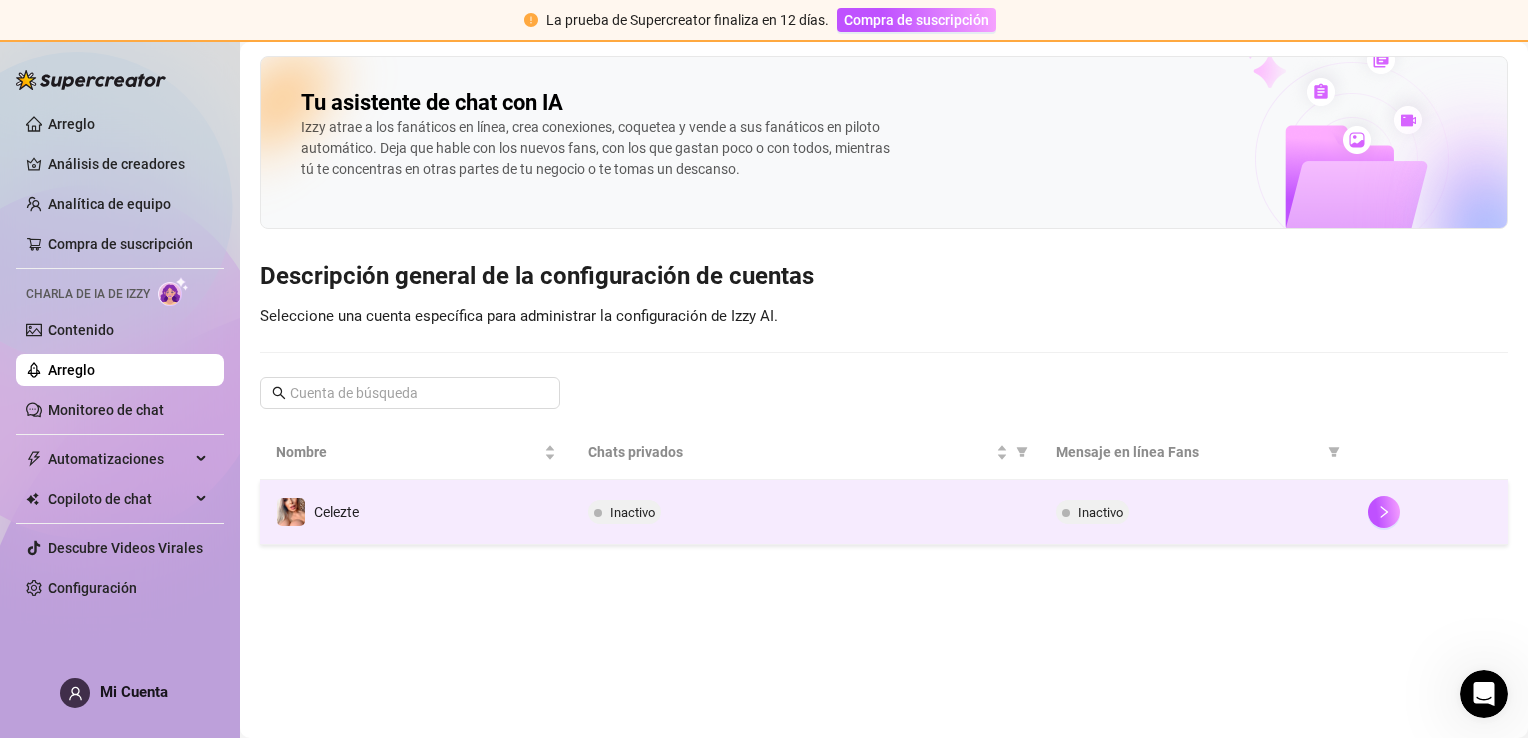 click on "Celezte" at bounding box center (416, 512) 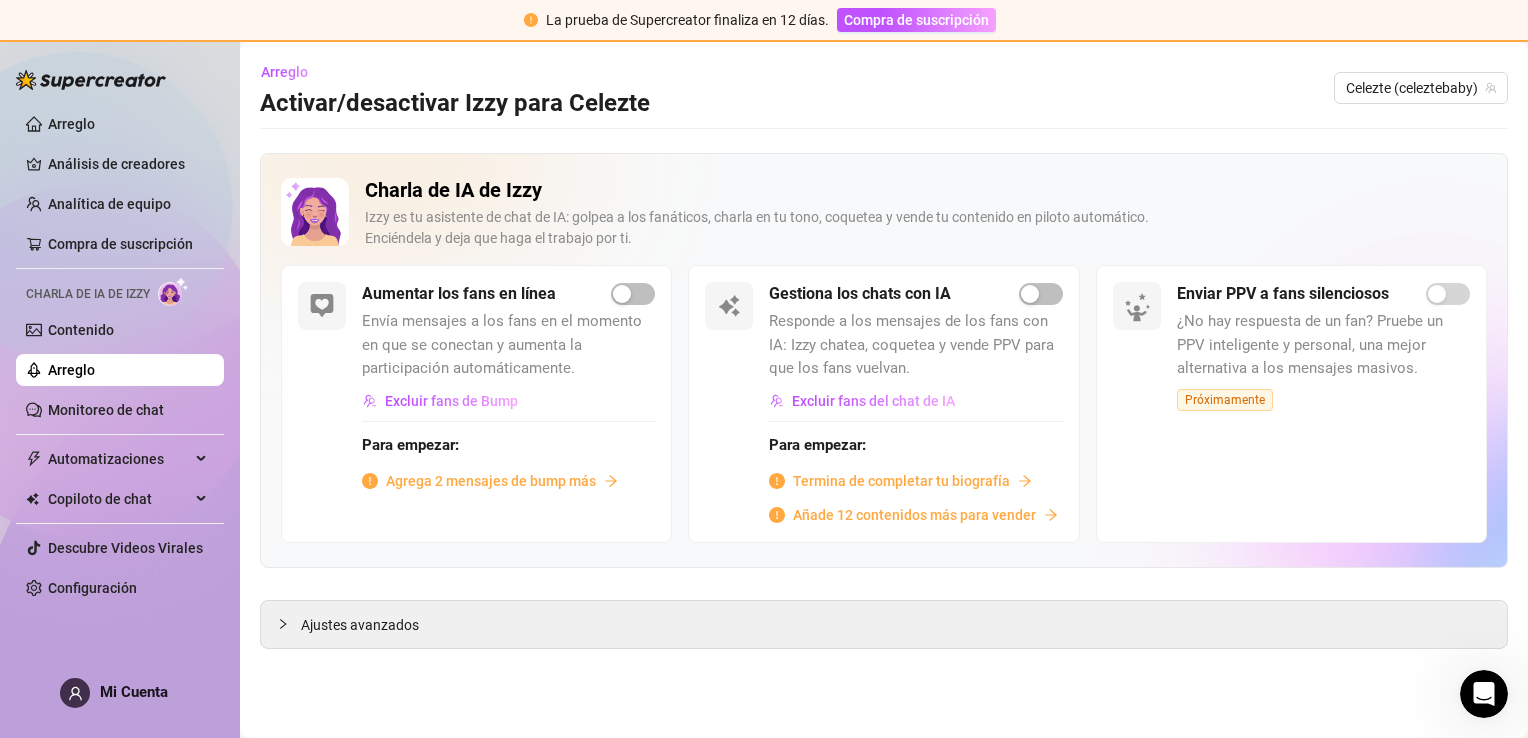 click on "Agrega 2 mensajes de bump más" at bounding box center [491, 481] 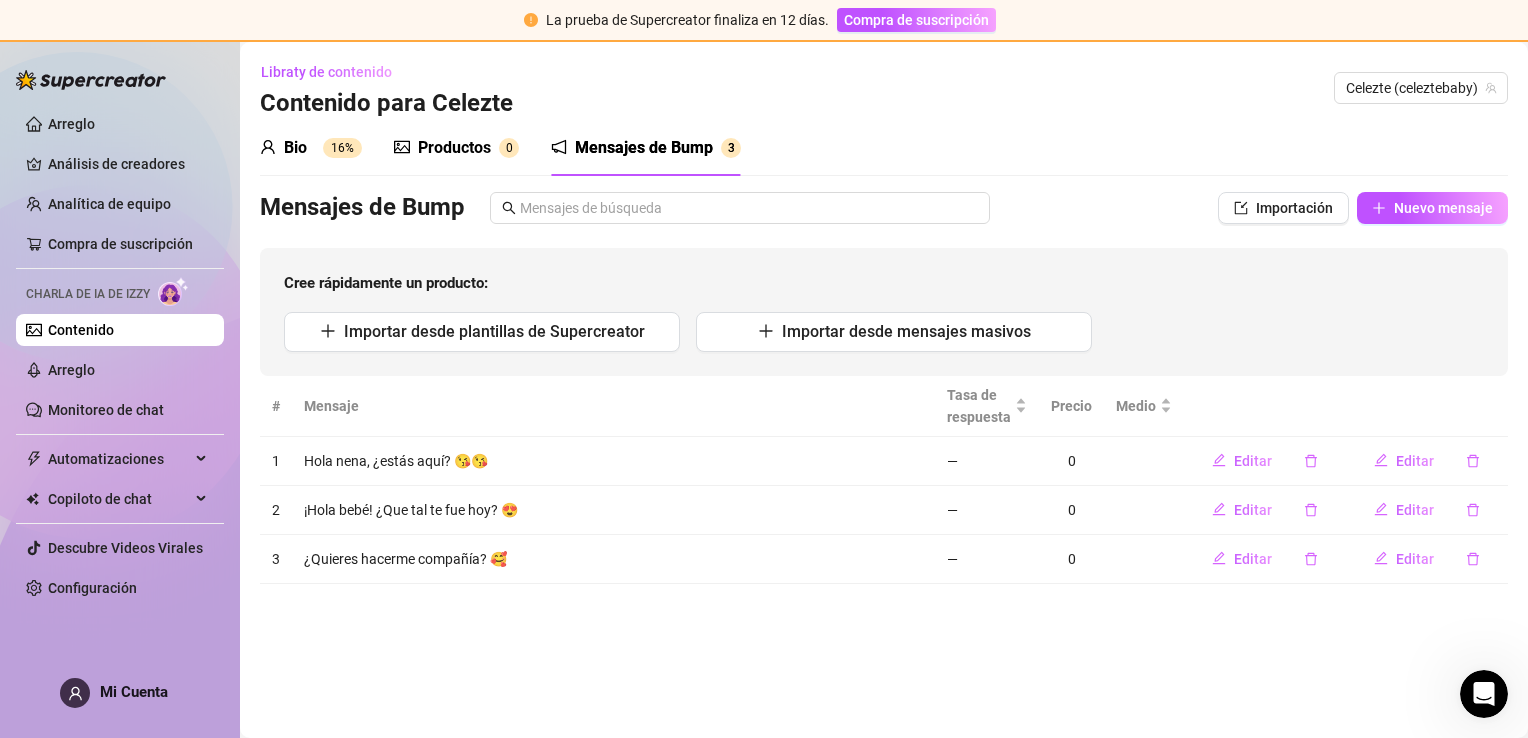 click on "Productos" at bounding box center (454, 148) 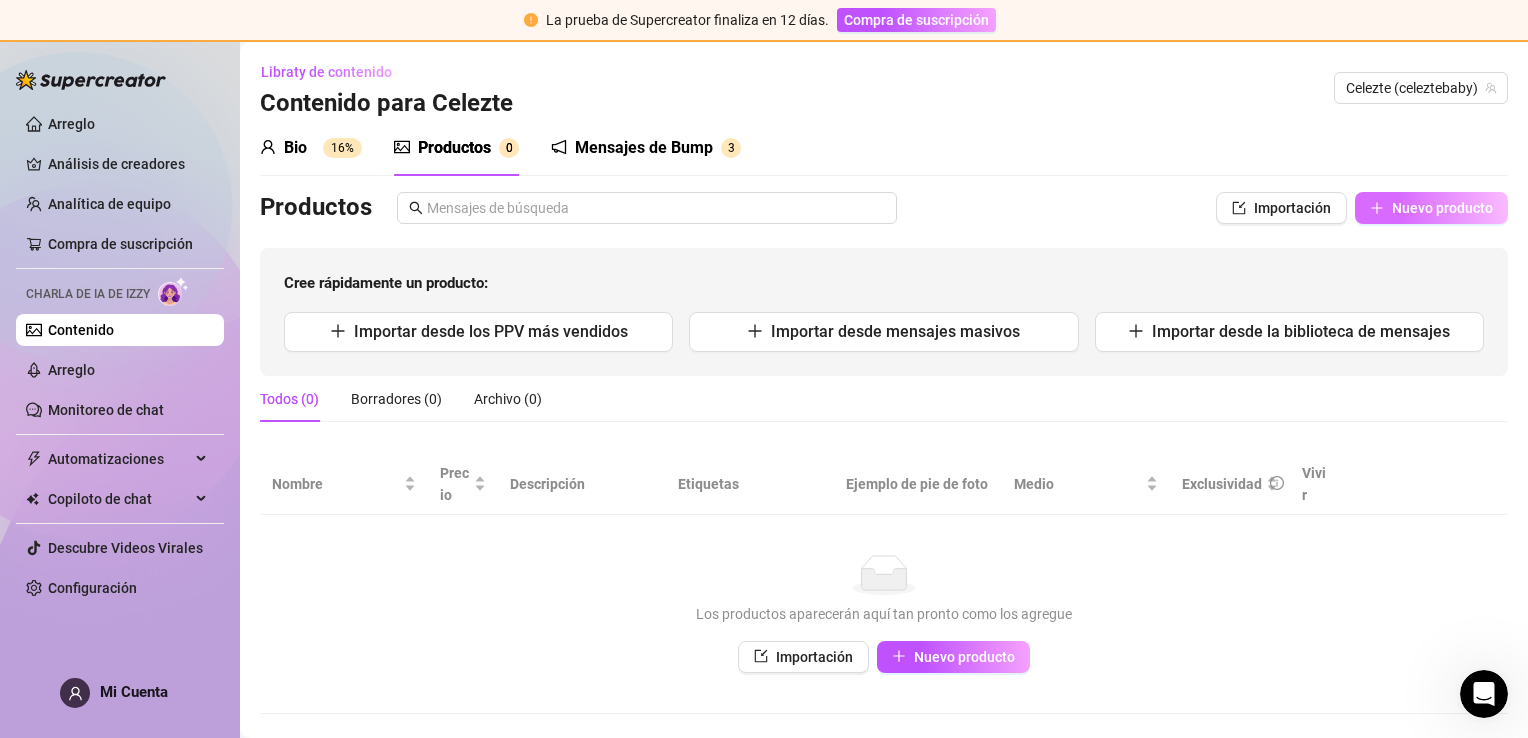 click on "Nuevo producto" at bounding box center [1442, 208] 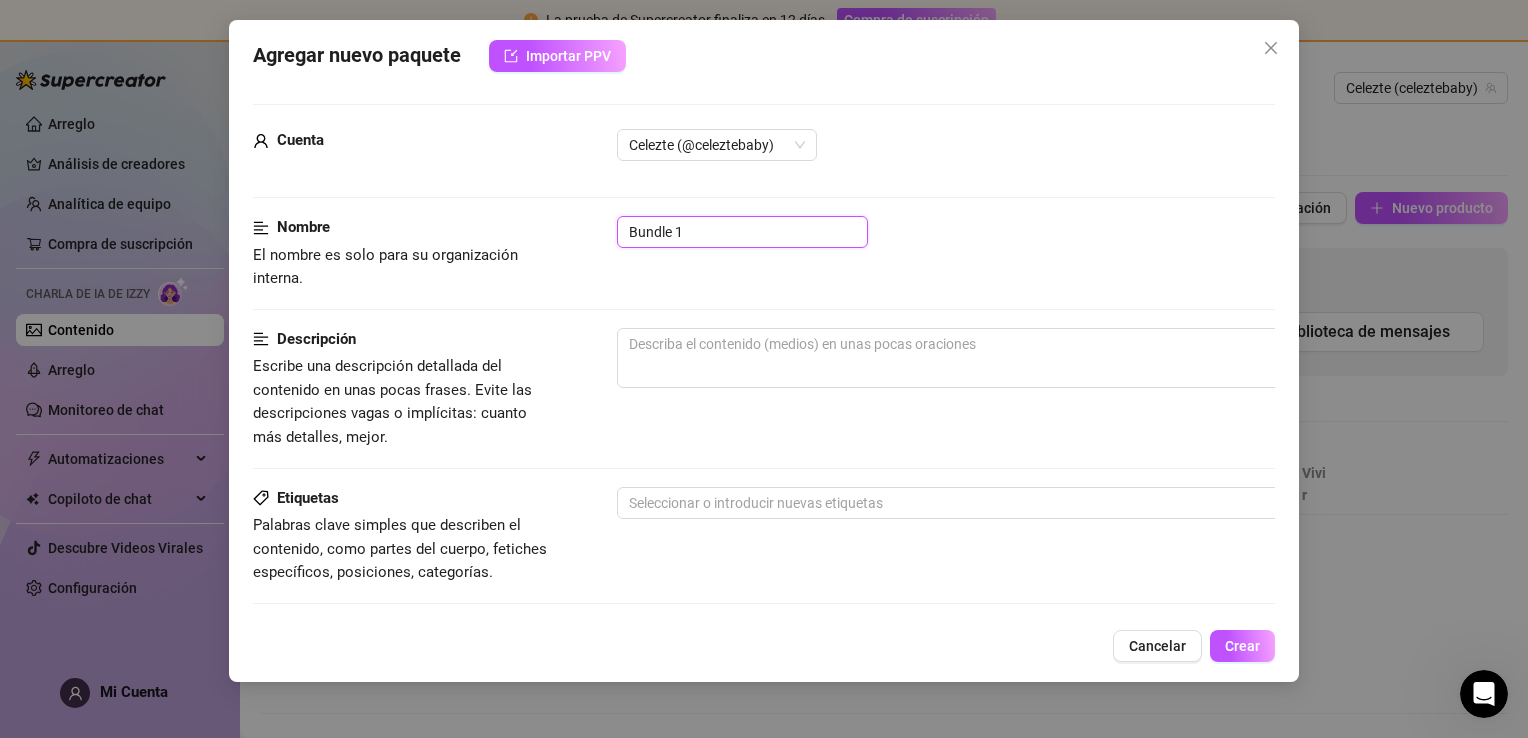 drag, startPoint x: 708, startPoint y: 225, endPoint x: 611, endPoint y: 227, distance: 97.020615 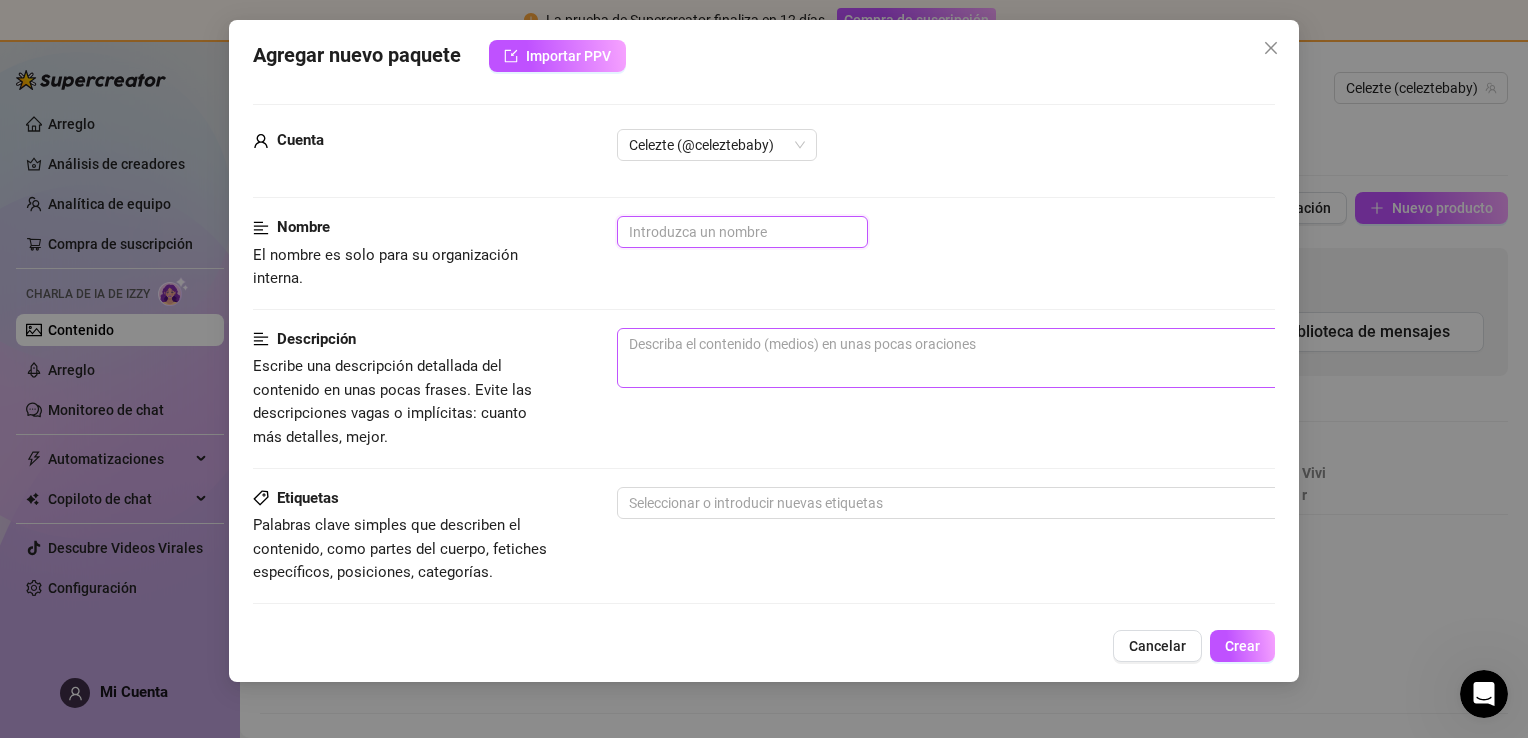 type 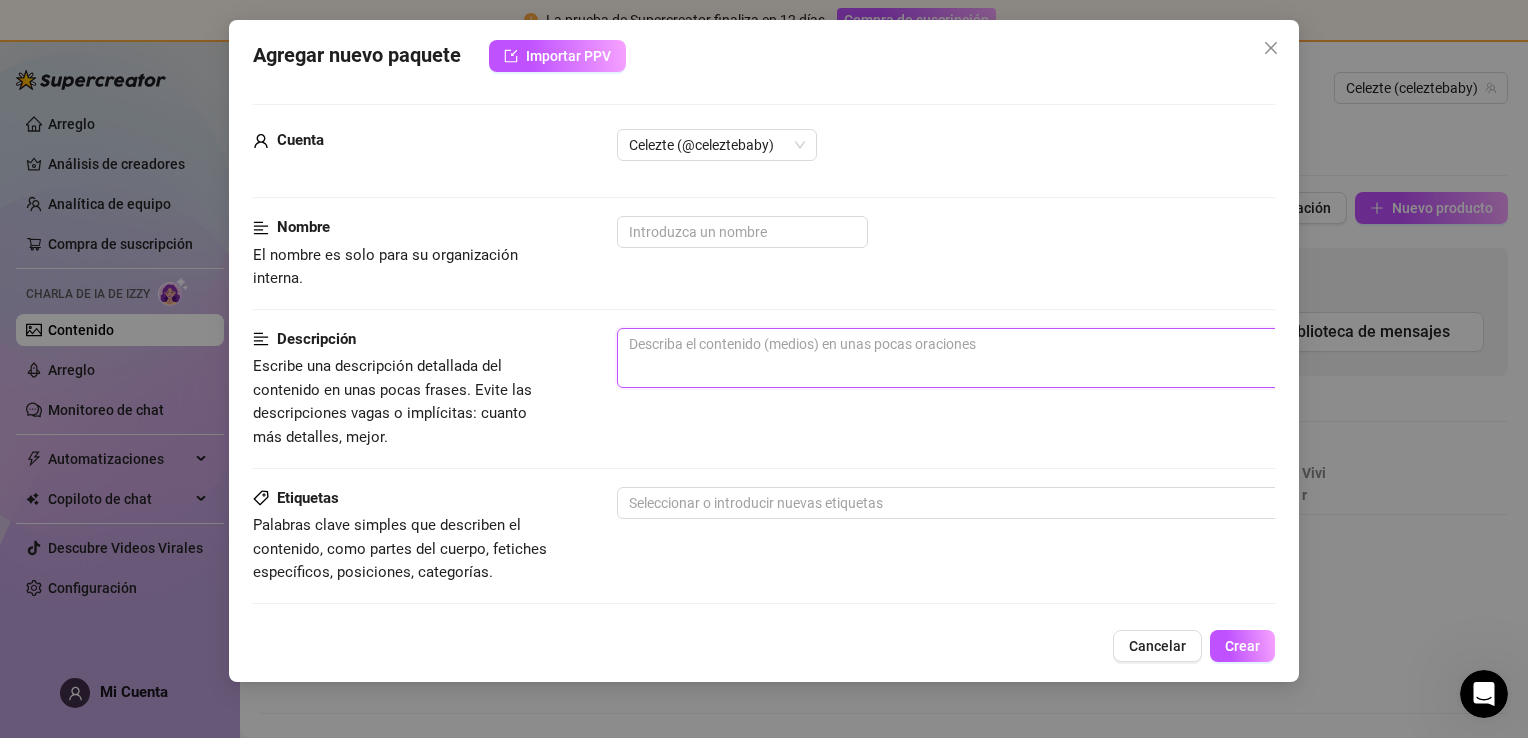 paste on "LECCIÓN DE MAMÁ LE ENSEÑO A BETY A COGER CON MI CHICO, EN MI CAMA EN DIFERENTES POSES TAN EXTREMAS QUE ME CORRO CON ELLAS" 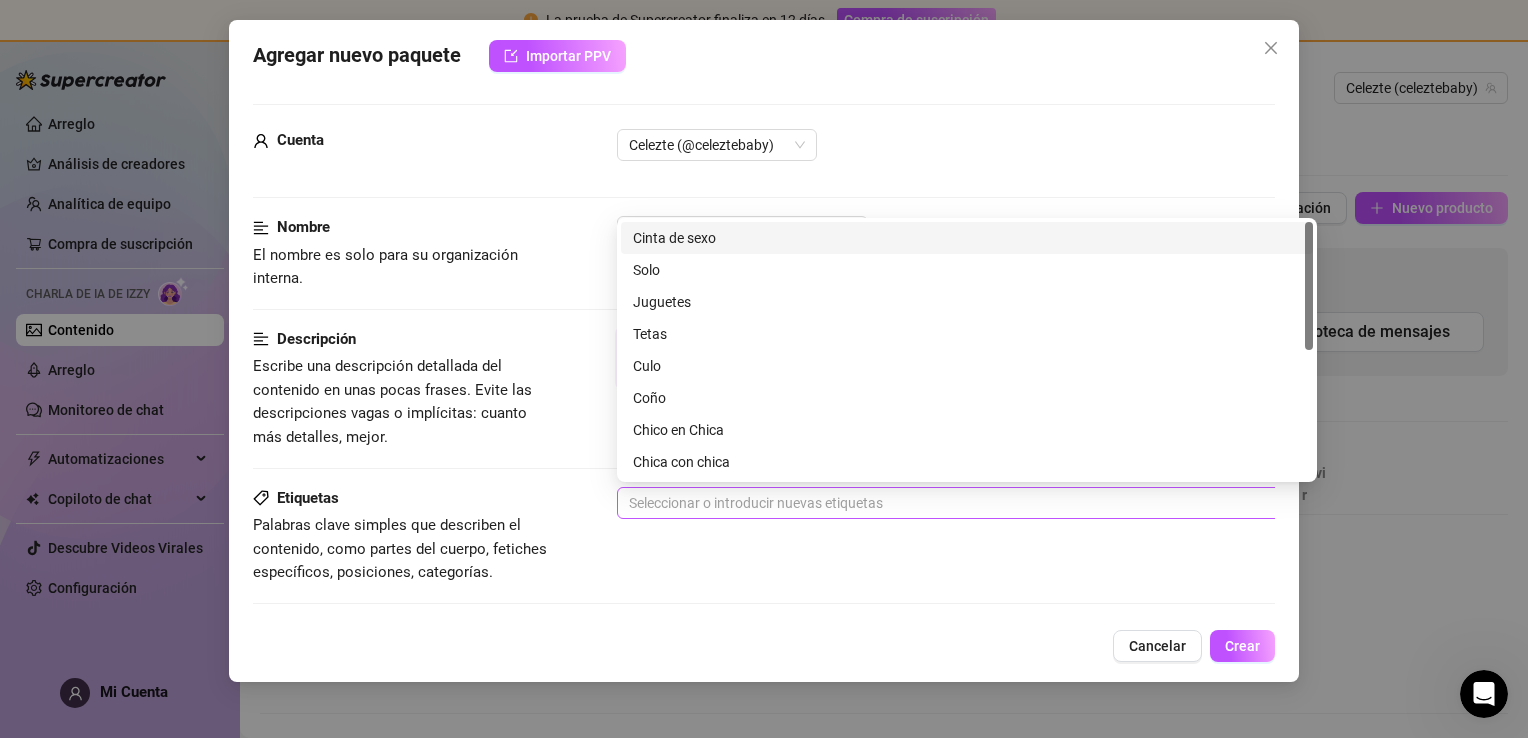 click at bounding box center (956, 503) 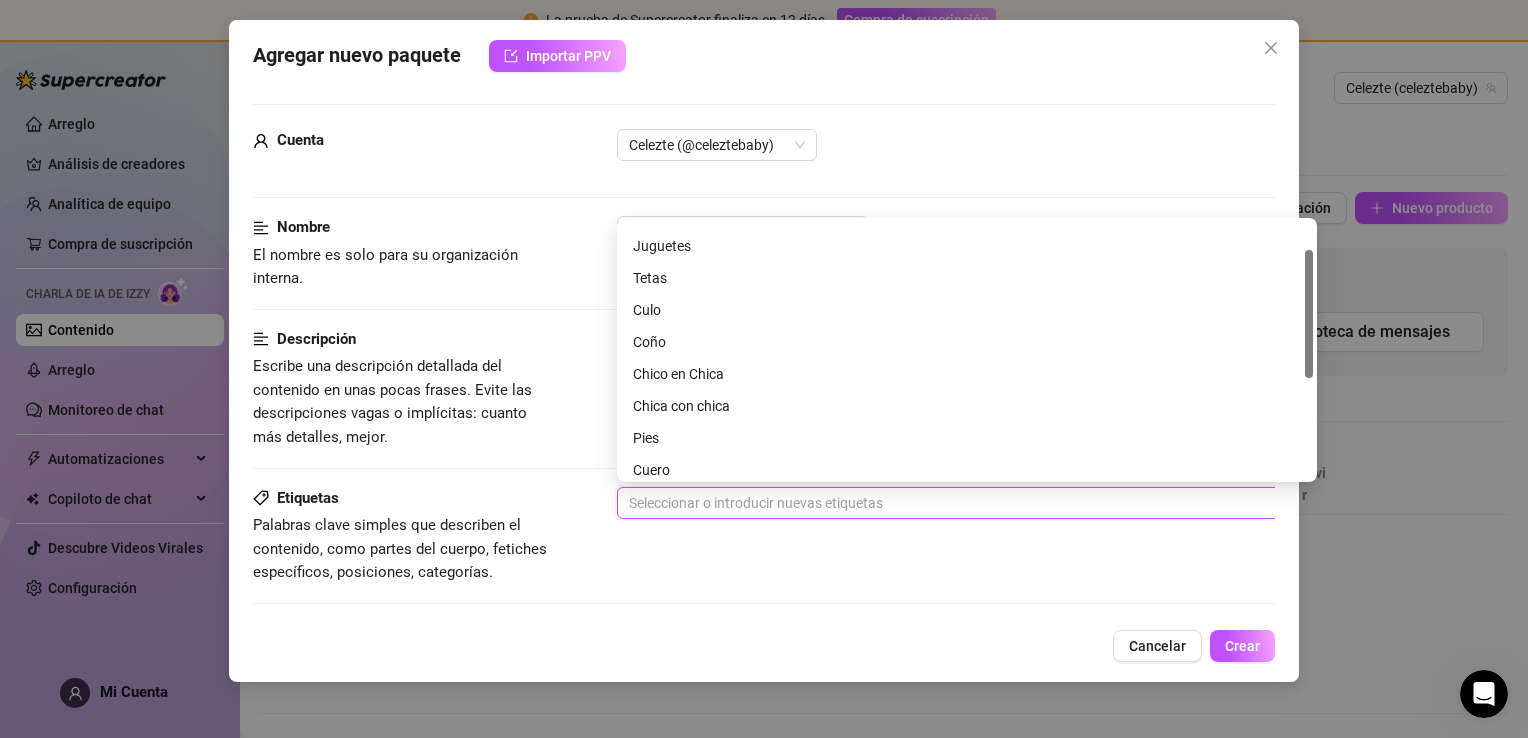 scroll, scrollTop: 0, scrollLeft: 0, axis: both 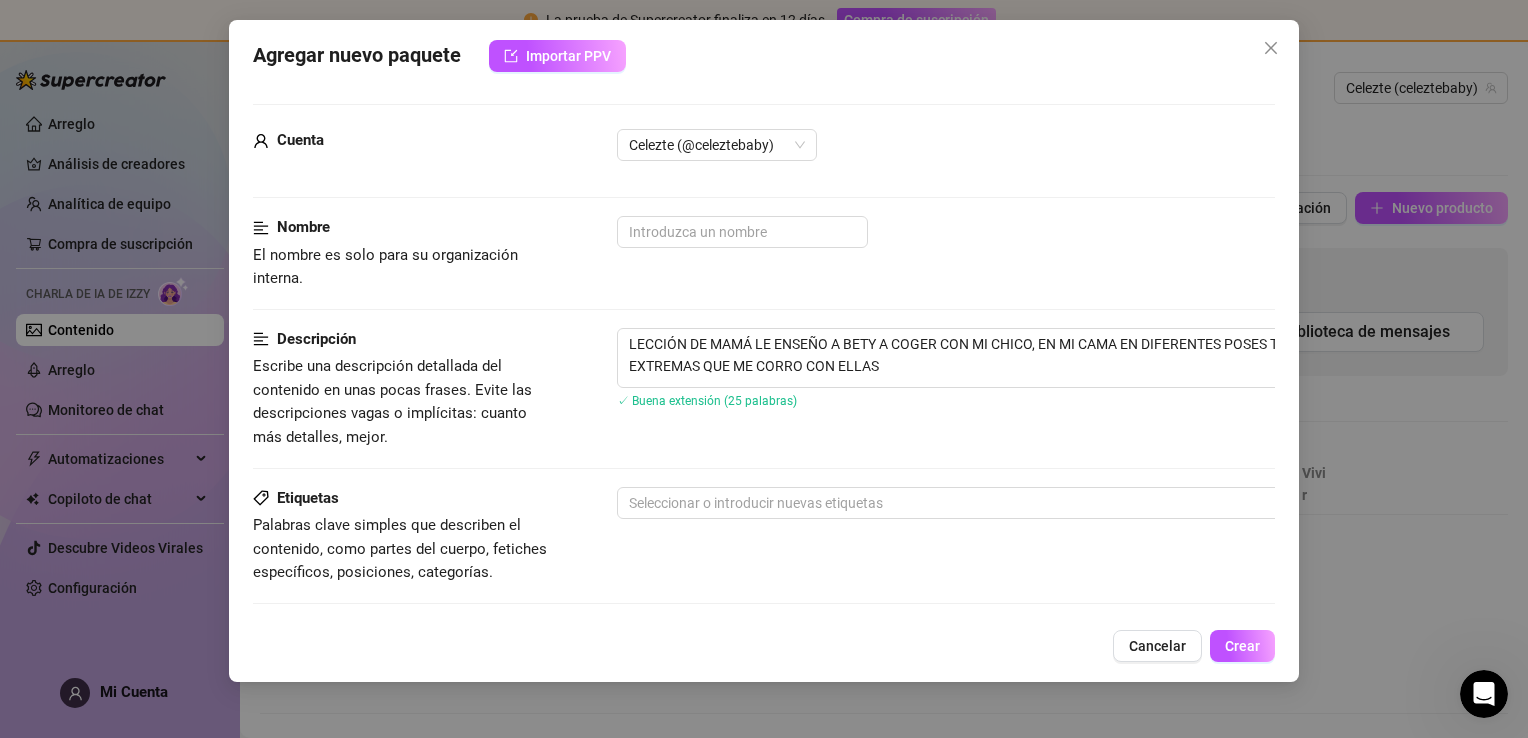 click on "Cuenta Celezte (@celeztebaby) Nombre El nombre es solo para su organización interna. Descripción Escribe una descripción detallada del contenido en unas pocas frases. Evite las descripciones vagas o implícitas: cuanto más detalles, mejor. LECCIÓN DE MAMÁ LE ENSEÑO A BETY A COGER CON MI CHICO, EN MI CAMA EN DIFERENTES POSES TAN EXTREMAS QUE ME CORRO CON ELLAS ✓ Buena extensión (25 palabras) Etiquetas Palabras clave simples que describen el contenido, como partes del cuerpo, fetiches específicos, posiciones, categorías.   Seleccionar o introducir nuevas etiquetas Ejemplo de pie de foto Proporciona un pie de foto de muestra que refleje el estilo exacto que usarías en una sesión de chat. Esta es tu oportunidad de mostrarle a la IA cómo prefieres comunicarte. Medio Añadir contenido multimedia de Vault Precio mínimo Establece el precio mínimo del paquete. $ 0 Exclusividad 1 - Menos Exclusivo Configuración de mensajes No envíes si el fan compró este medio" at bounding box center [764, 663] 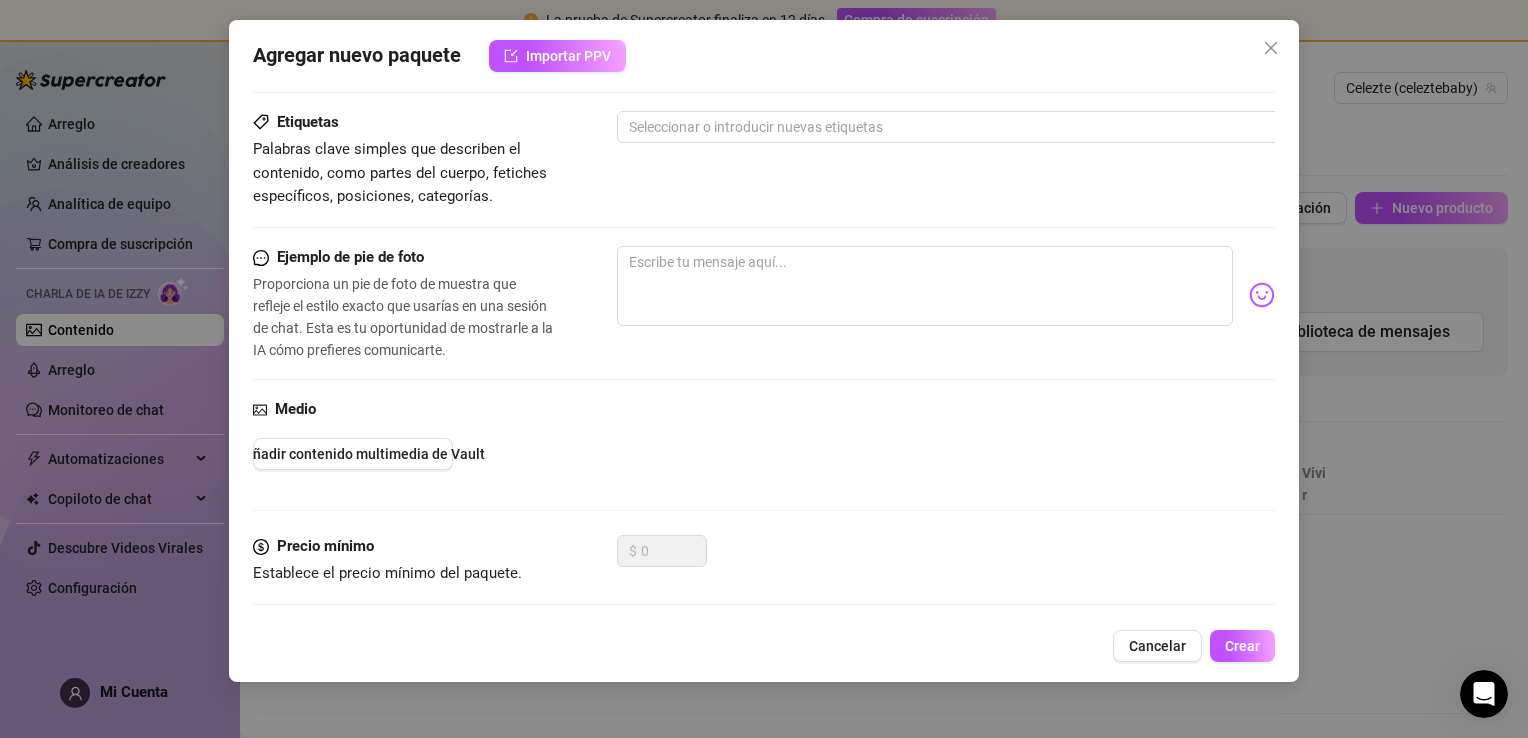 scroll, scrollTop: 300, scrollLeft: 0, axis: vertical 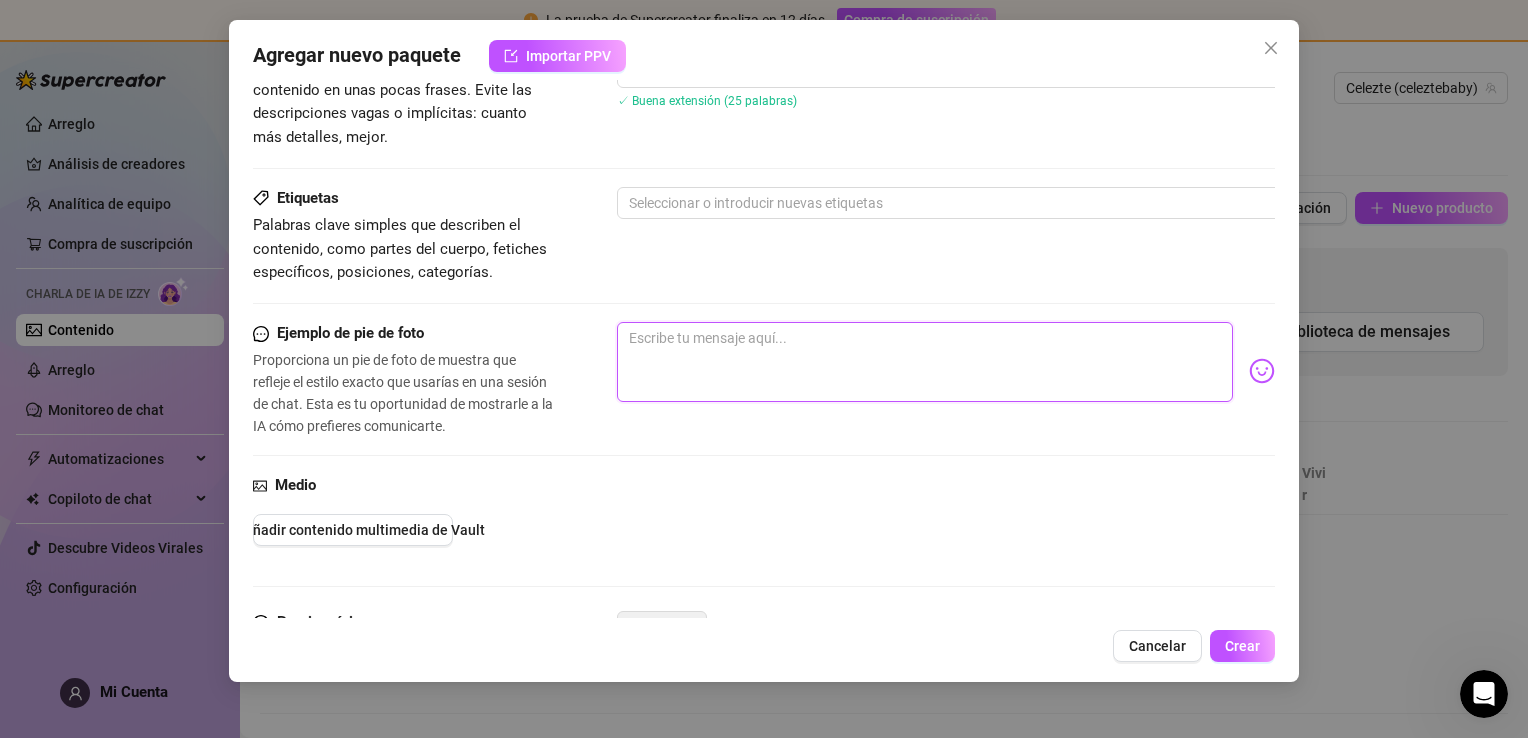 paste on "LECCIÓN DE MAMÁ LE ENSEÑO A BETY A COGER CON MI CHICO, EN MI CAMA EN DIFERENTES POSES TAN EXTREMAS QUE ME CORRO CON ELLAS" 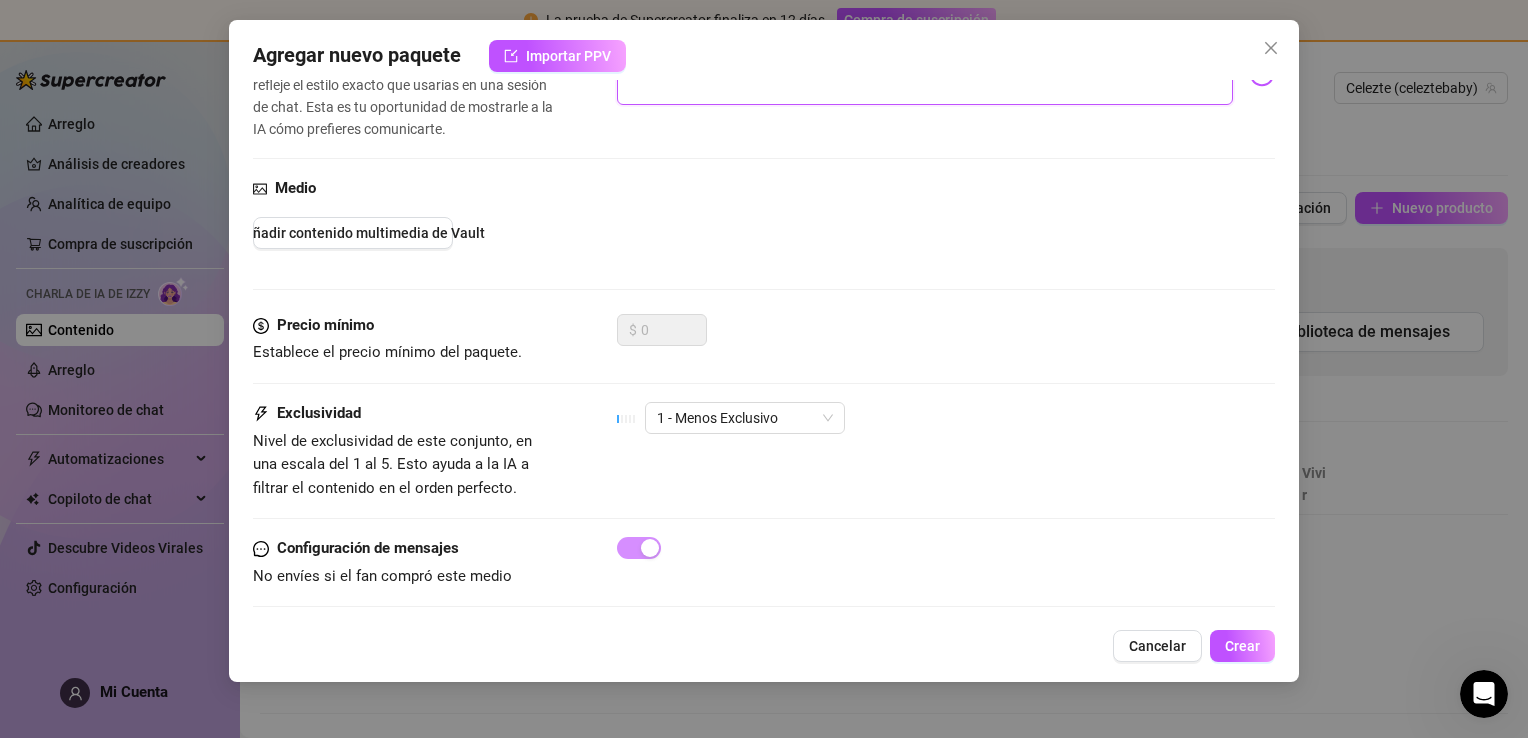 scroll, scrollTop: 618, scrollLeft: 0, axis: vertical 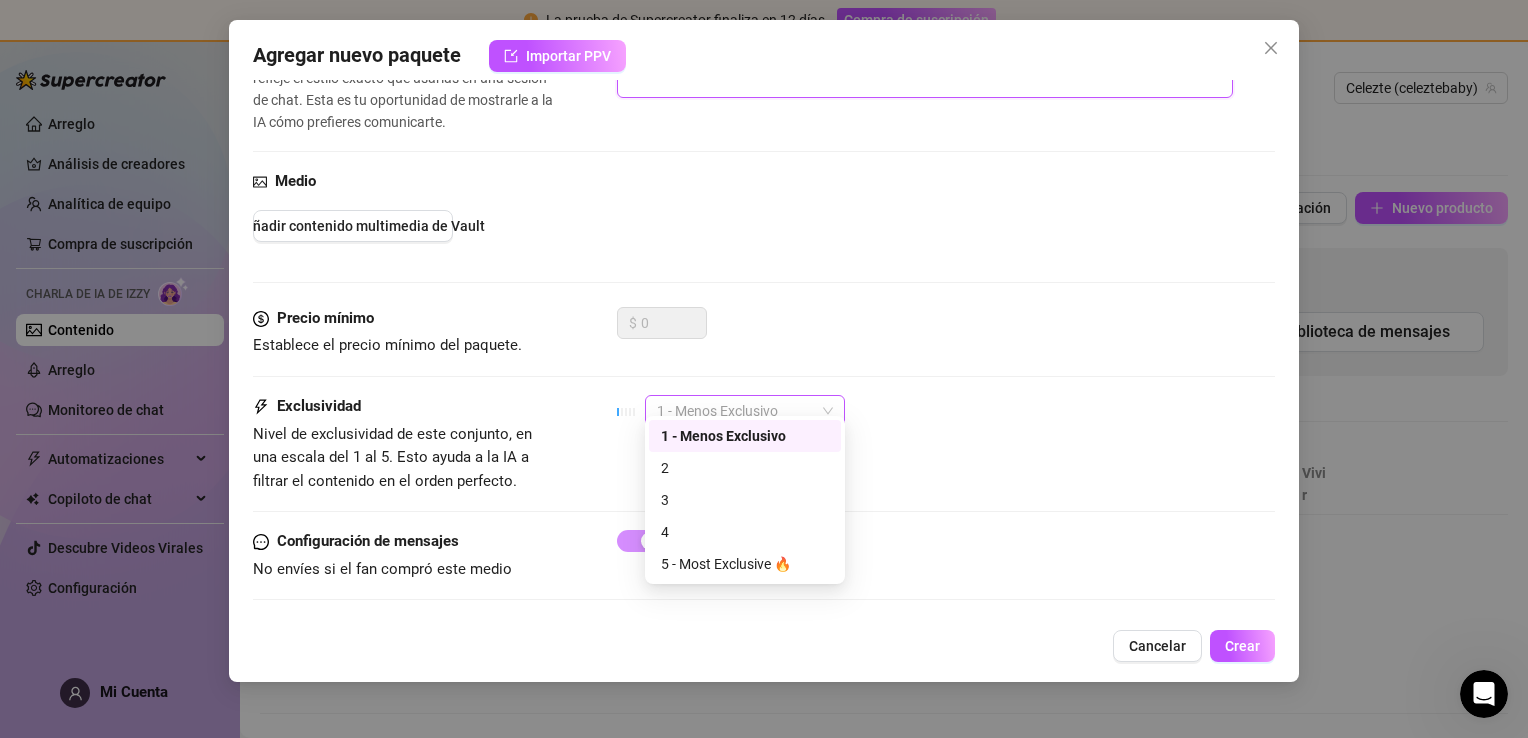 click on "1 - Menos Exclusivo" at bounding box center [745, 411] 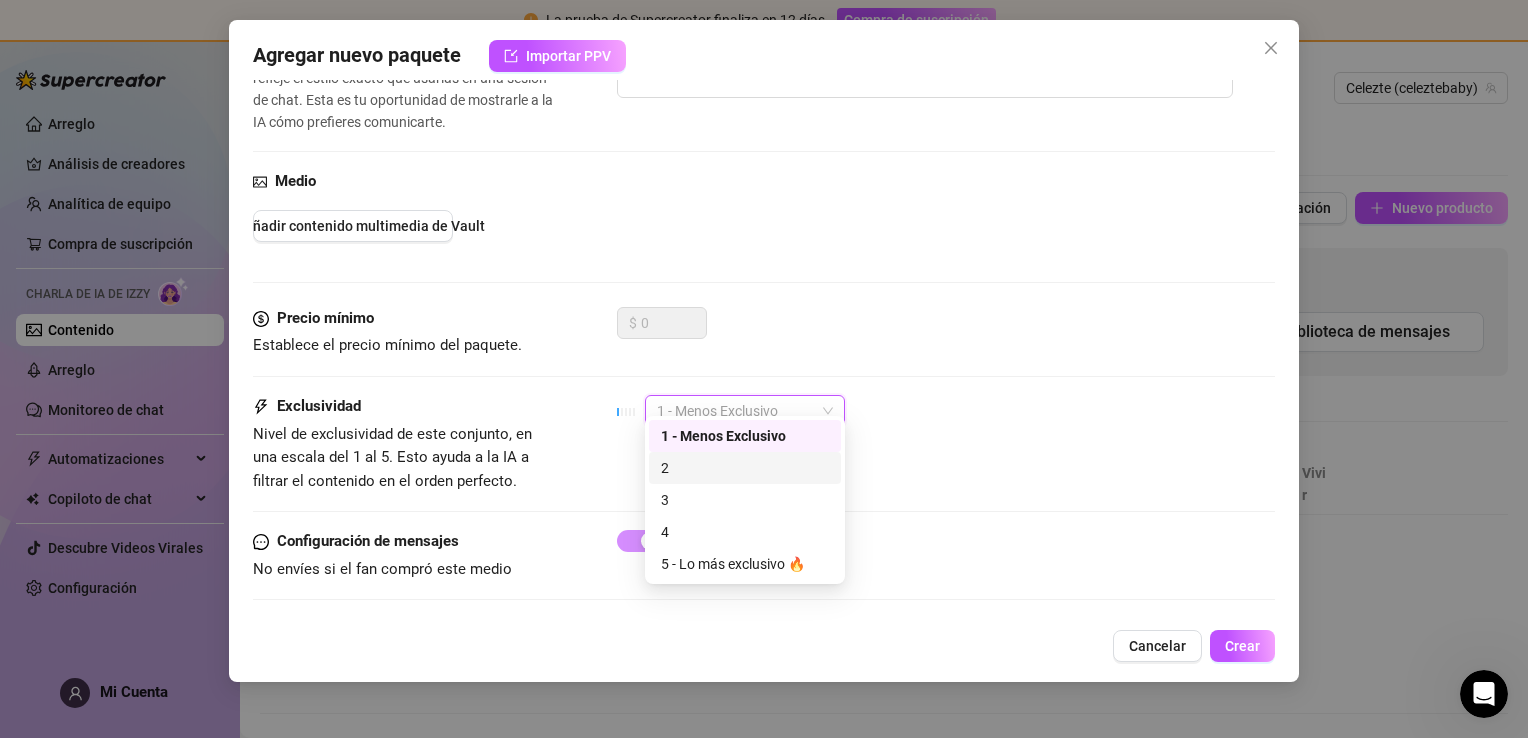 click on "2" at bounding box center (745, 468) 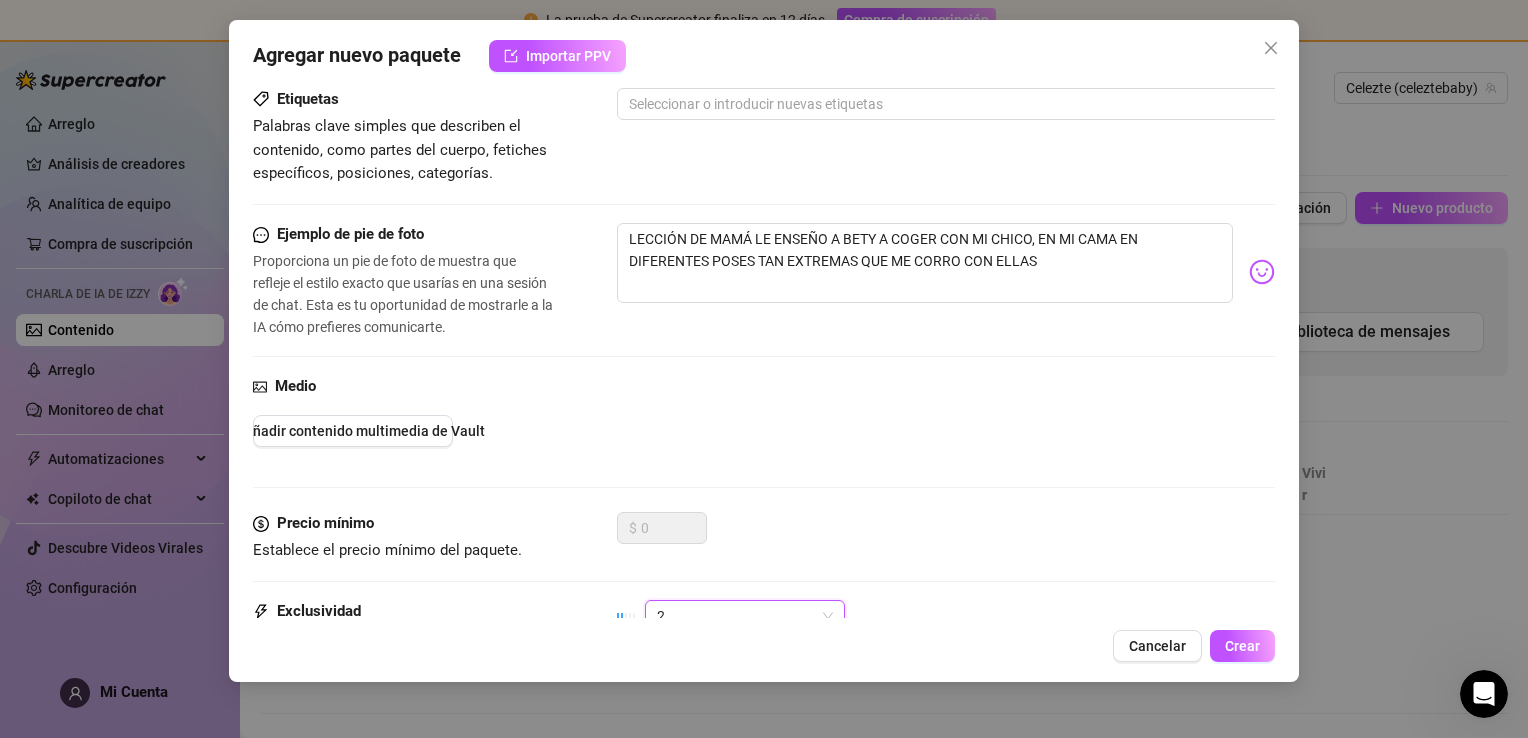 scroll, scrollTop: 400, scrollLeft: 0, axis: vertical 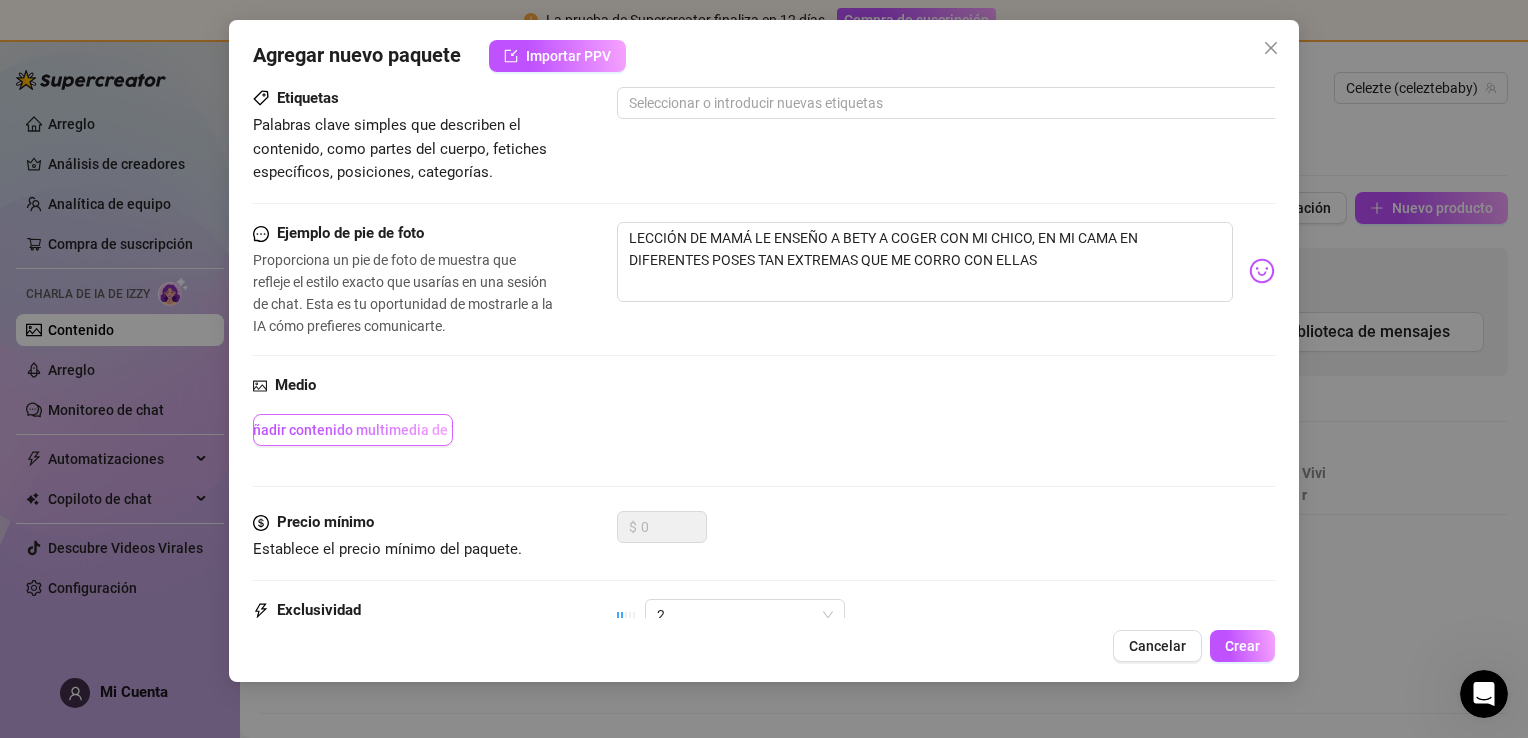 click on "Añadir contenido multimedia de Vault" at bounding box center (364, 430) 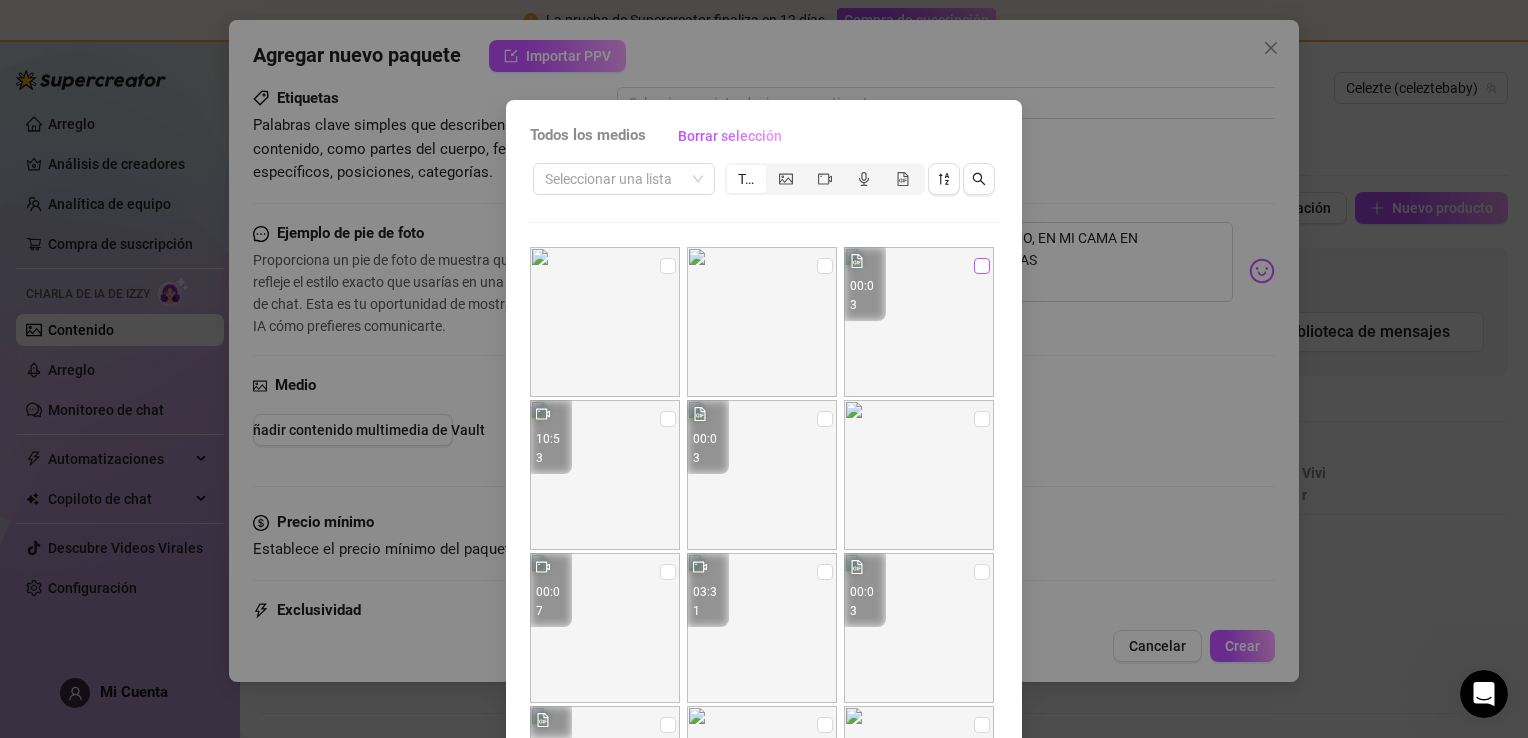 click at bounding box center (982, 266) 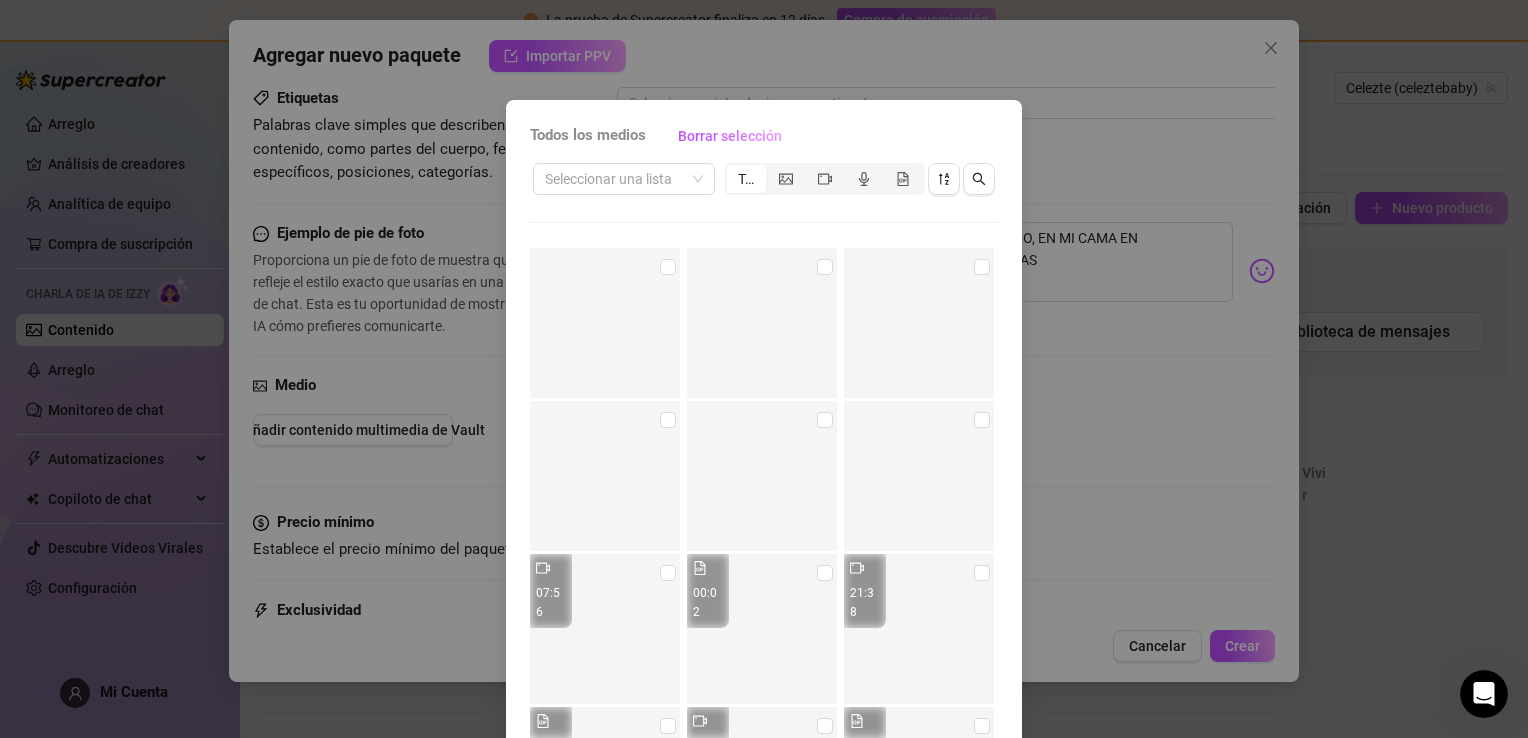 scroll, scrollTop: 6225, scrollLeft: 0, axis: vertical 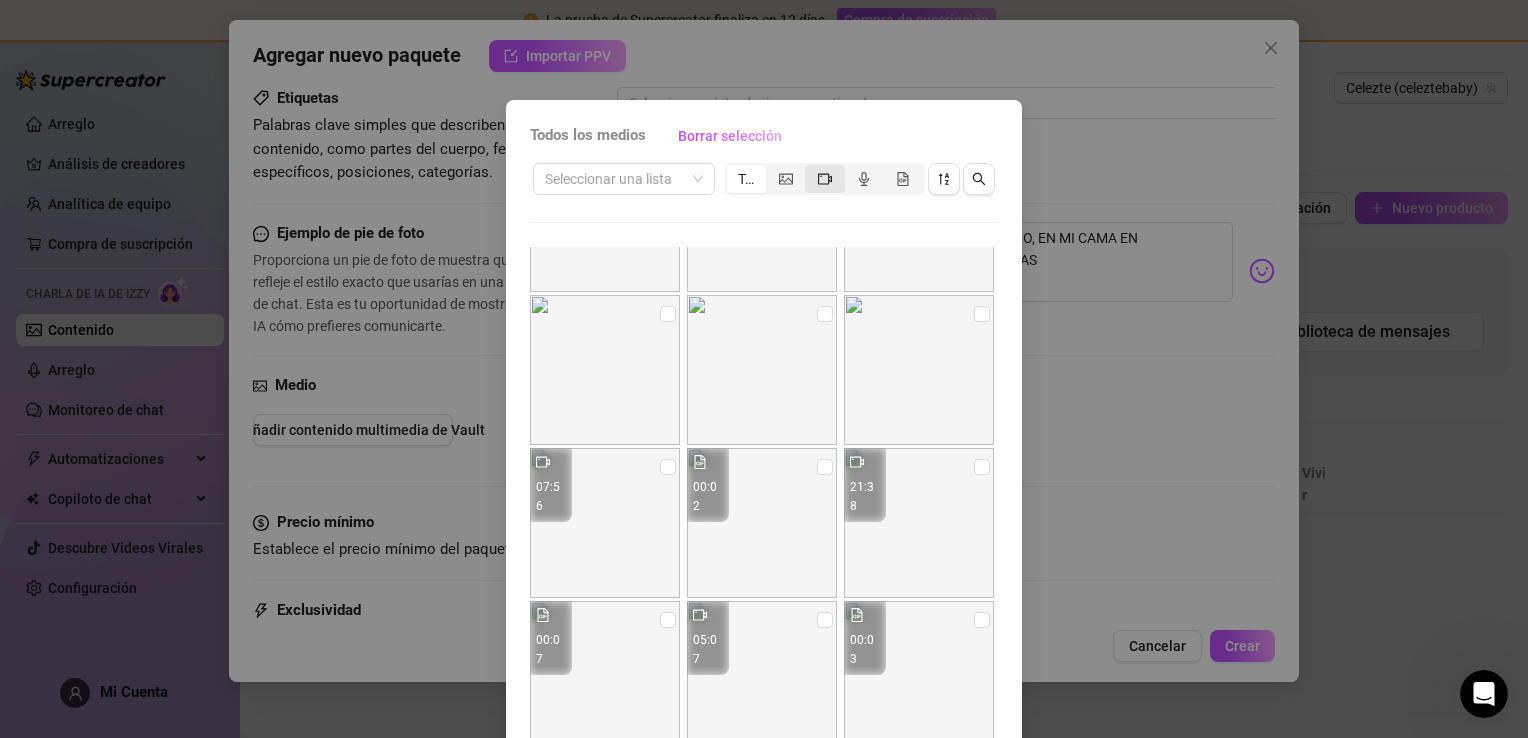 click at bounding box center [824, 179] 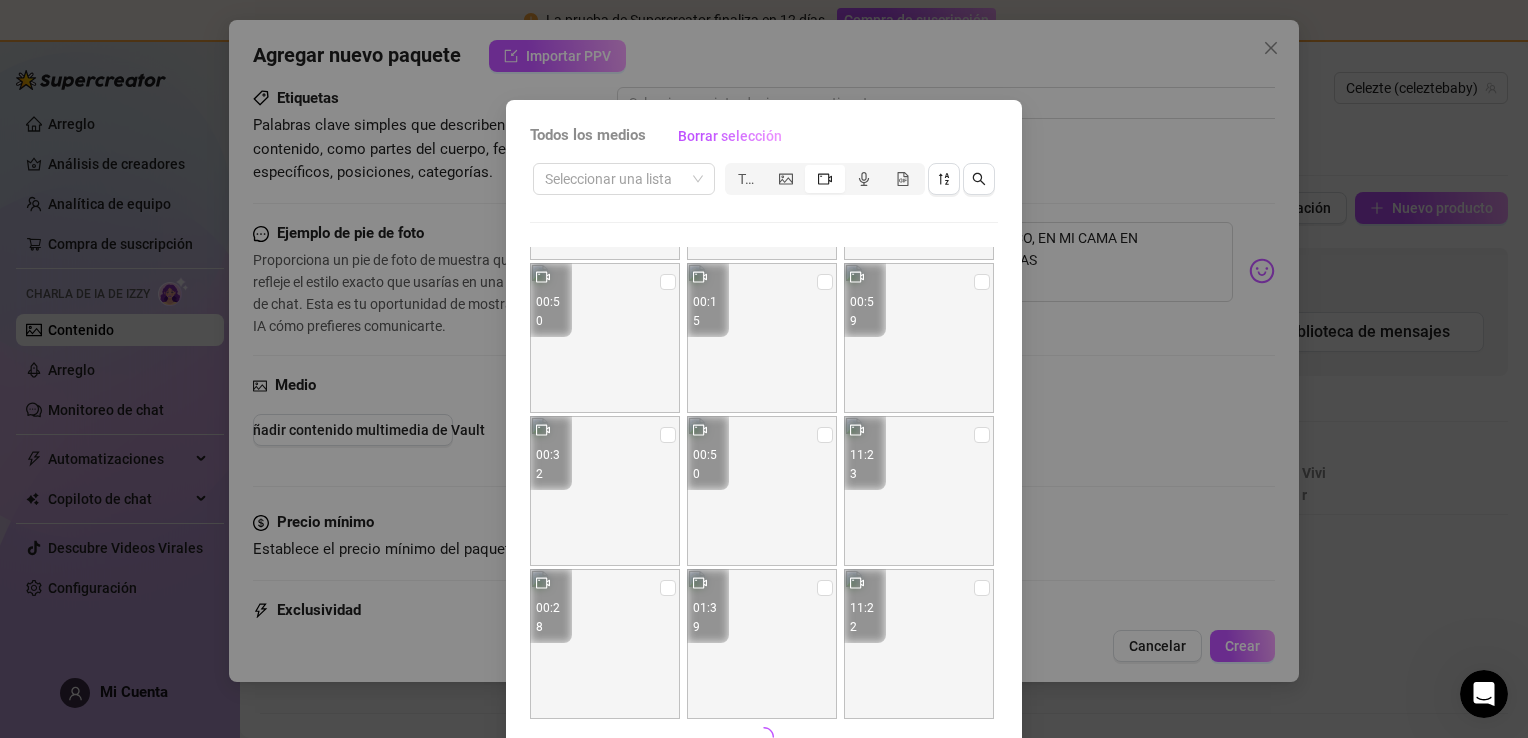 scroll, scrollTop: 753, scrollLeft: 0, axis: vertical 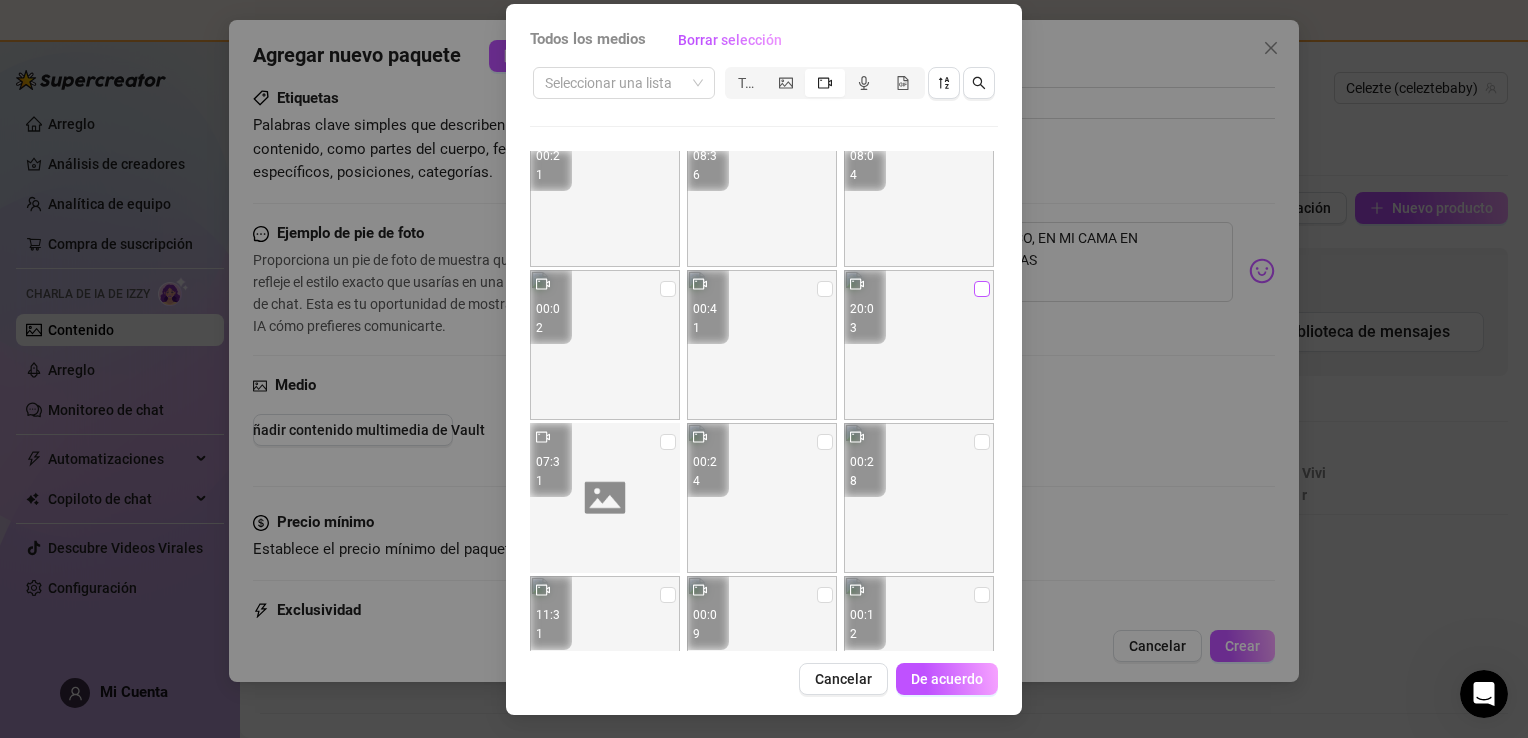 click at bounding box center (982, 289) 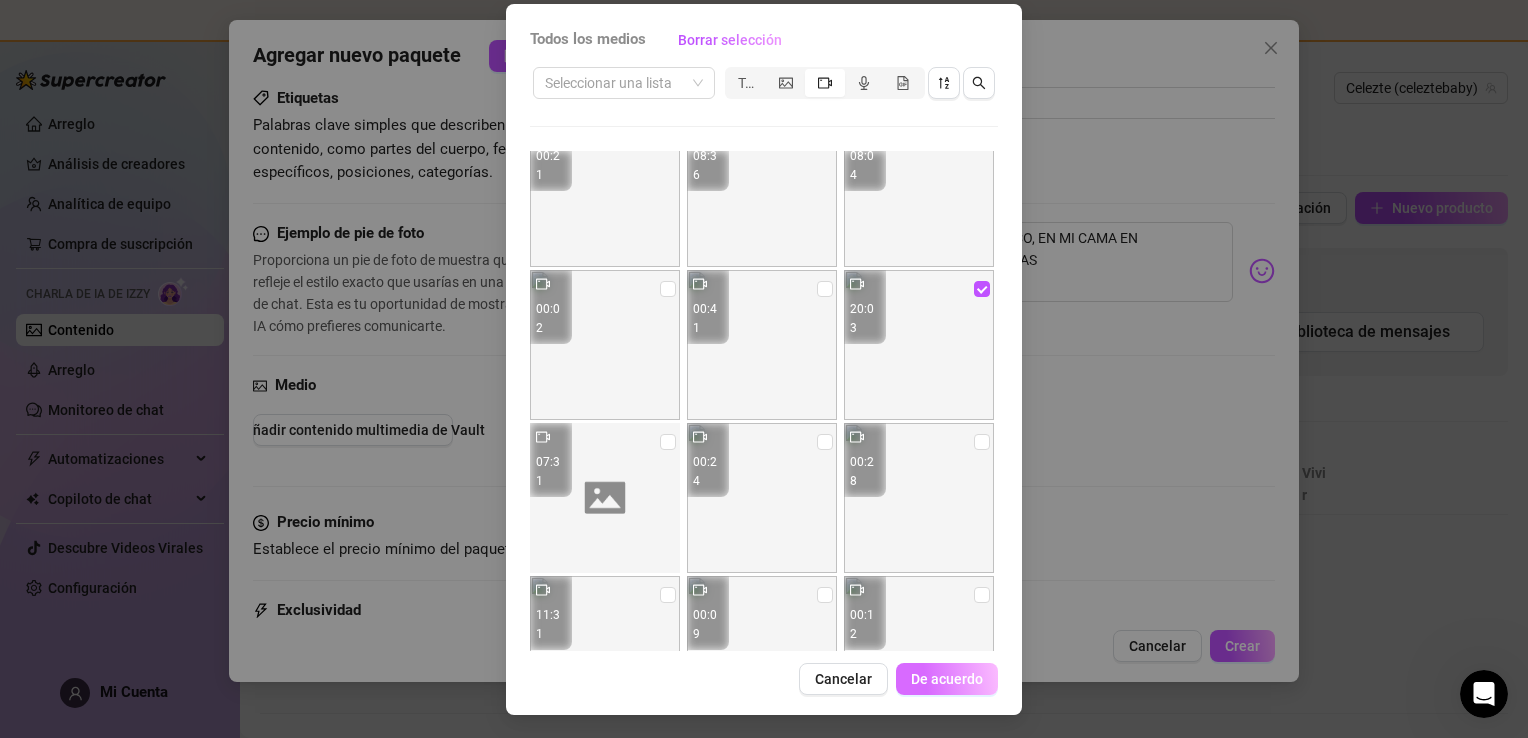 click on "De acuerdo" at bounding box center (947, 679) 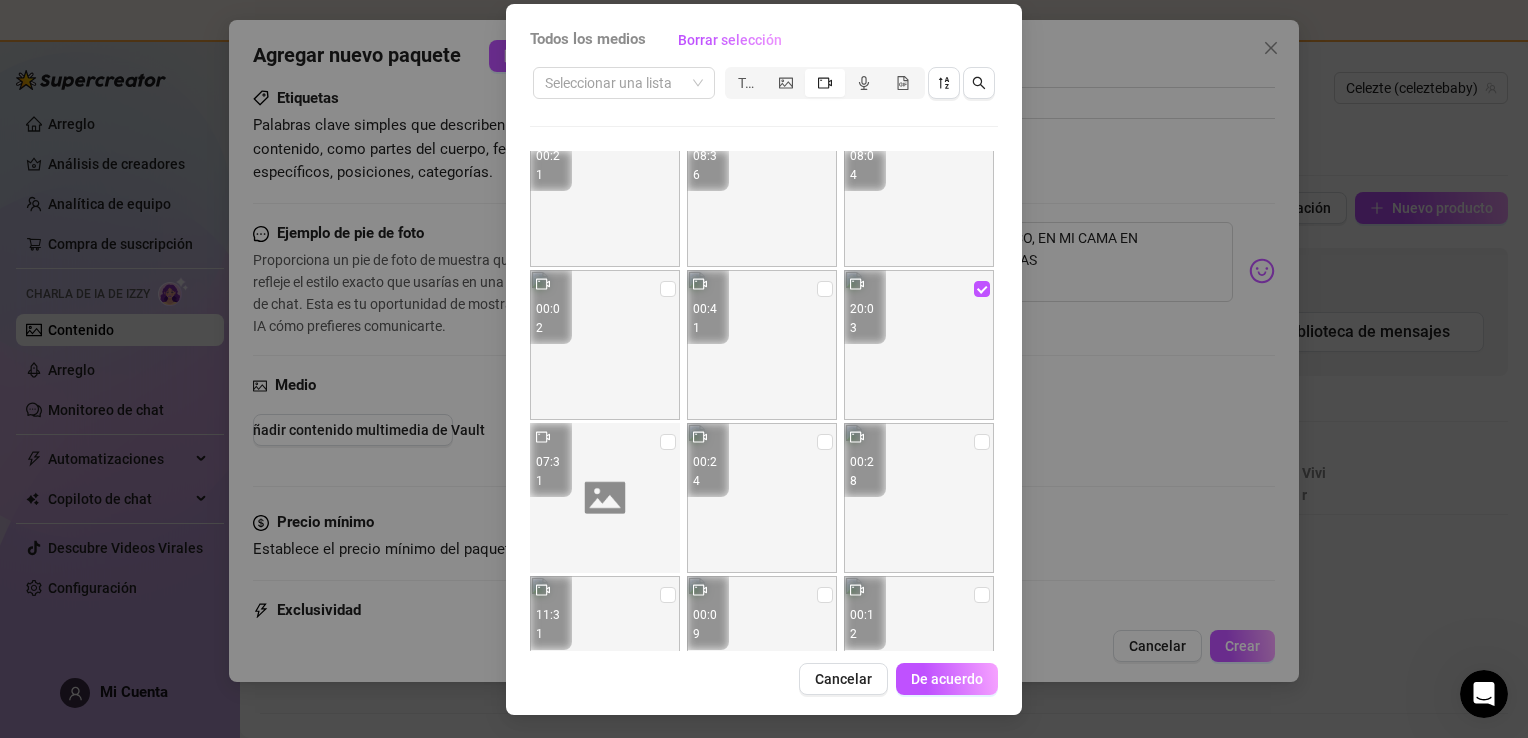 scroll, scrollTop: 678, scrollLeft: 0, axis: vertical 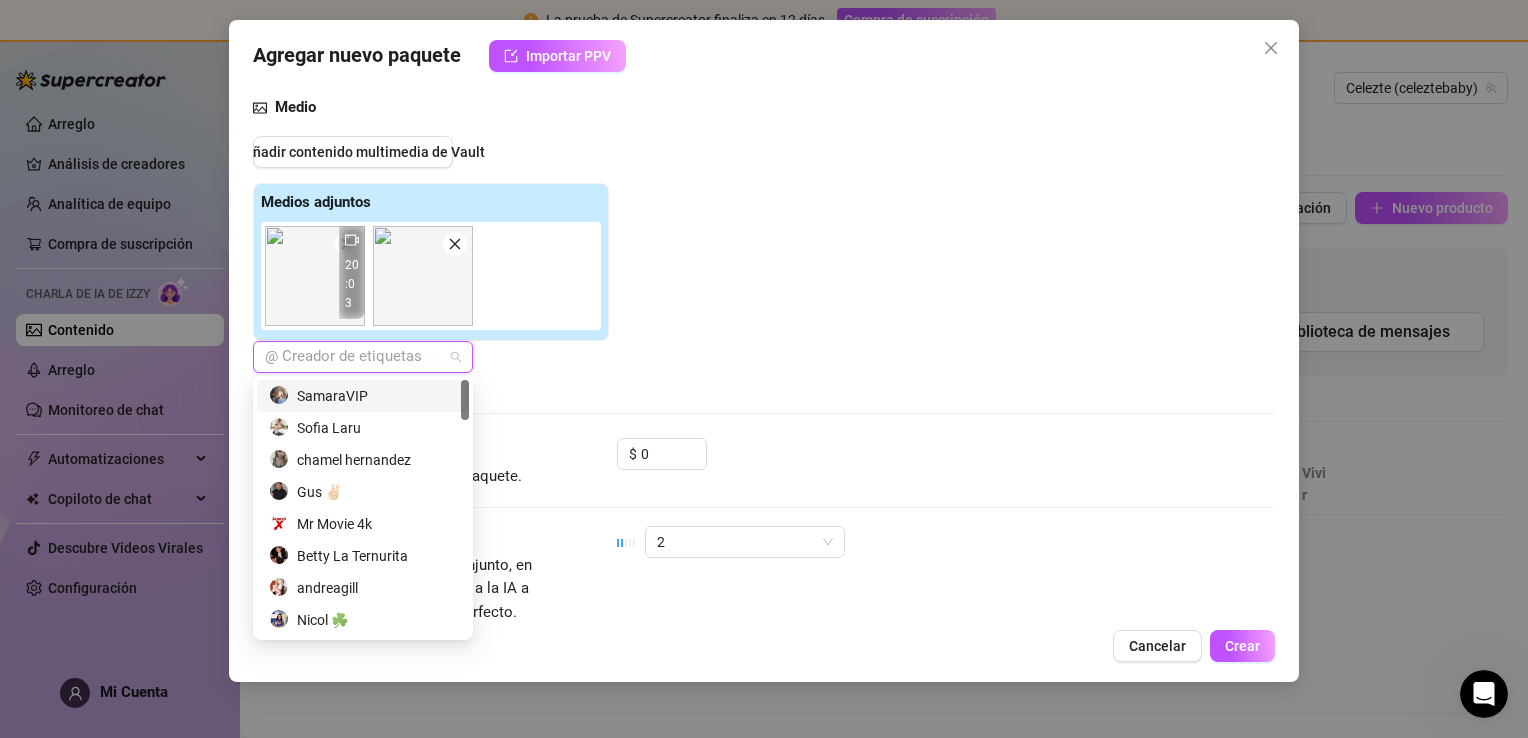 click at bounding box center [352, 357] 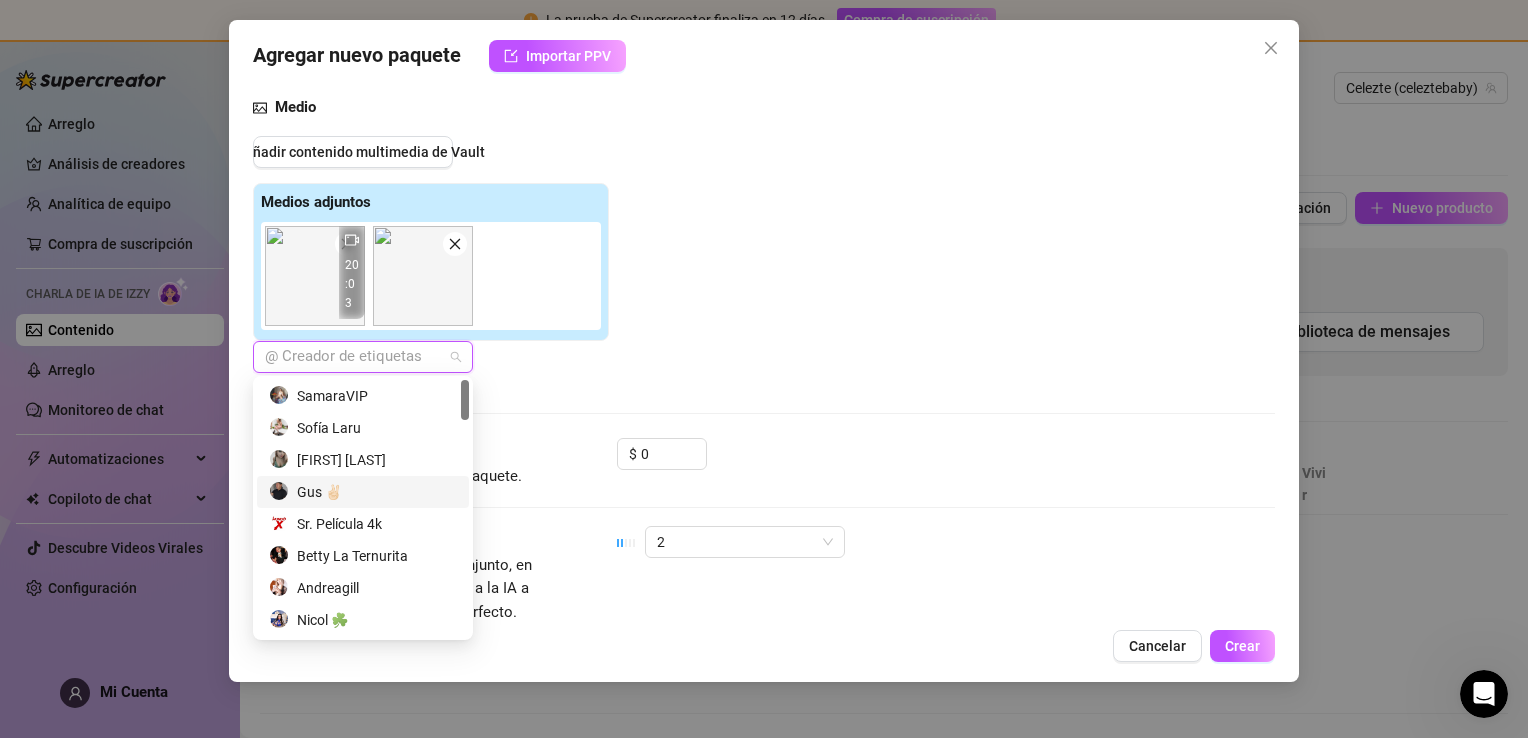 click on "Gus ✌🏻" at bounding box center [319, 492] 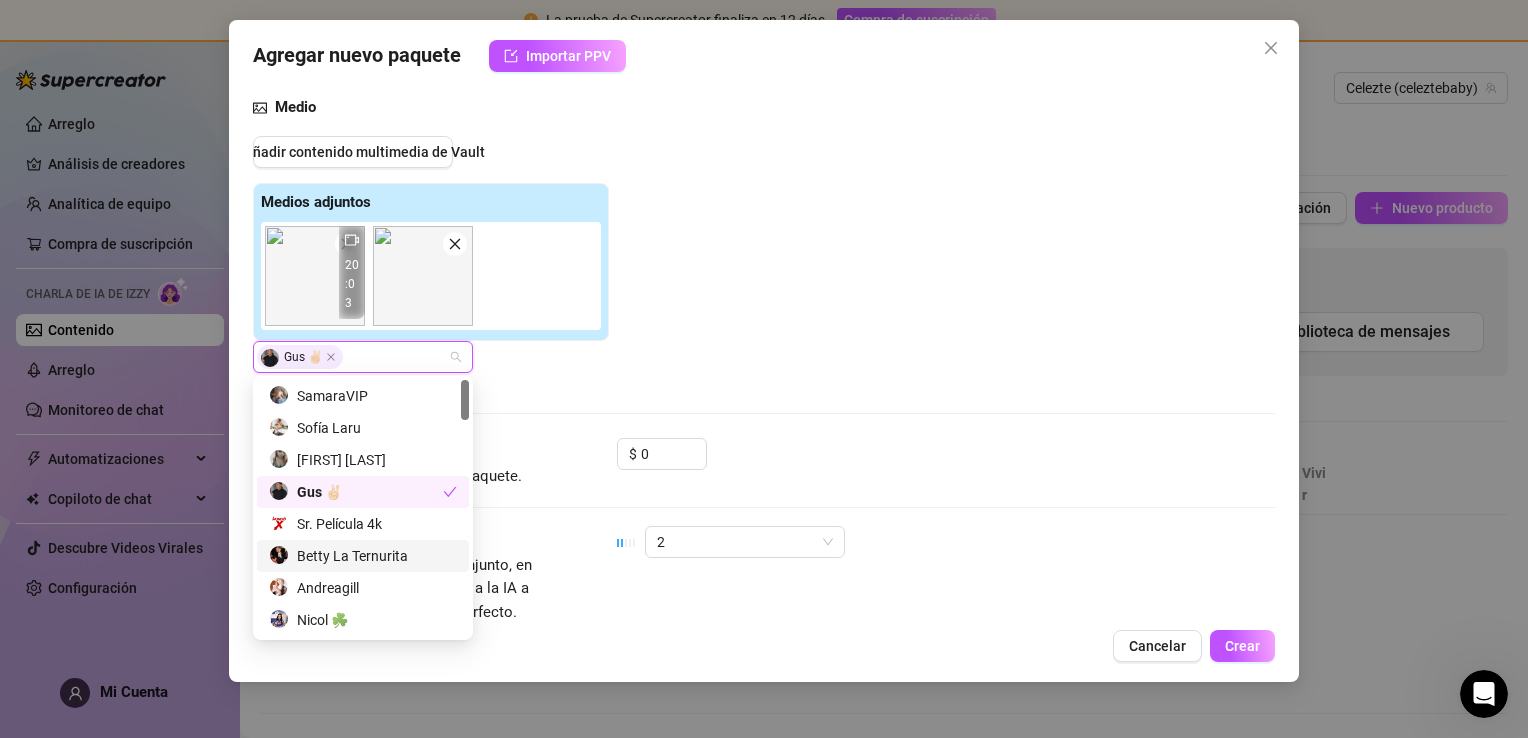 click on "Betty La Ternurita" at bounding box center (352, 556) 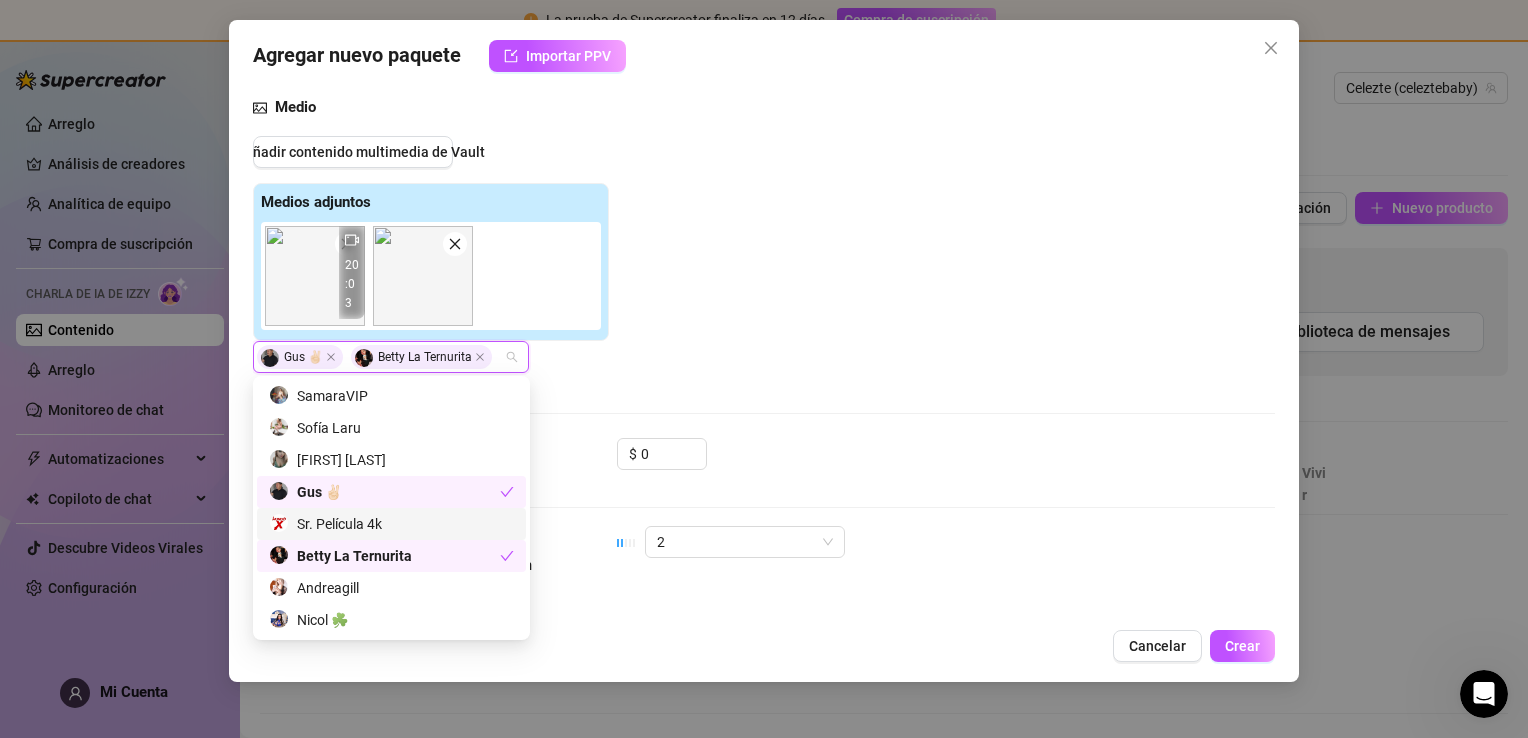 click on "Sr. Película 4k" at bounding box center (339, 524) 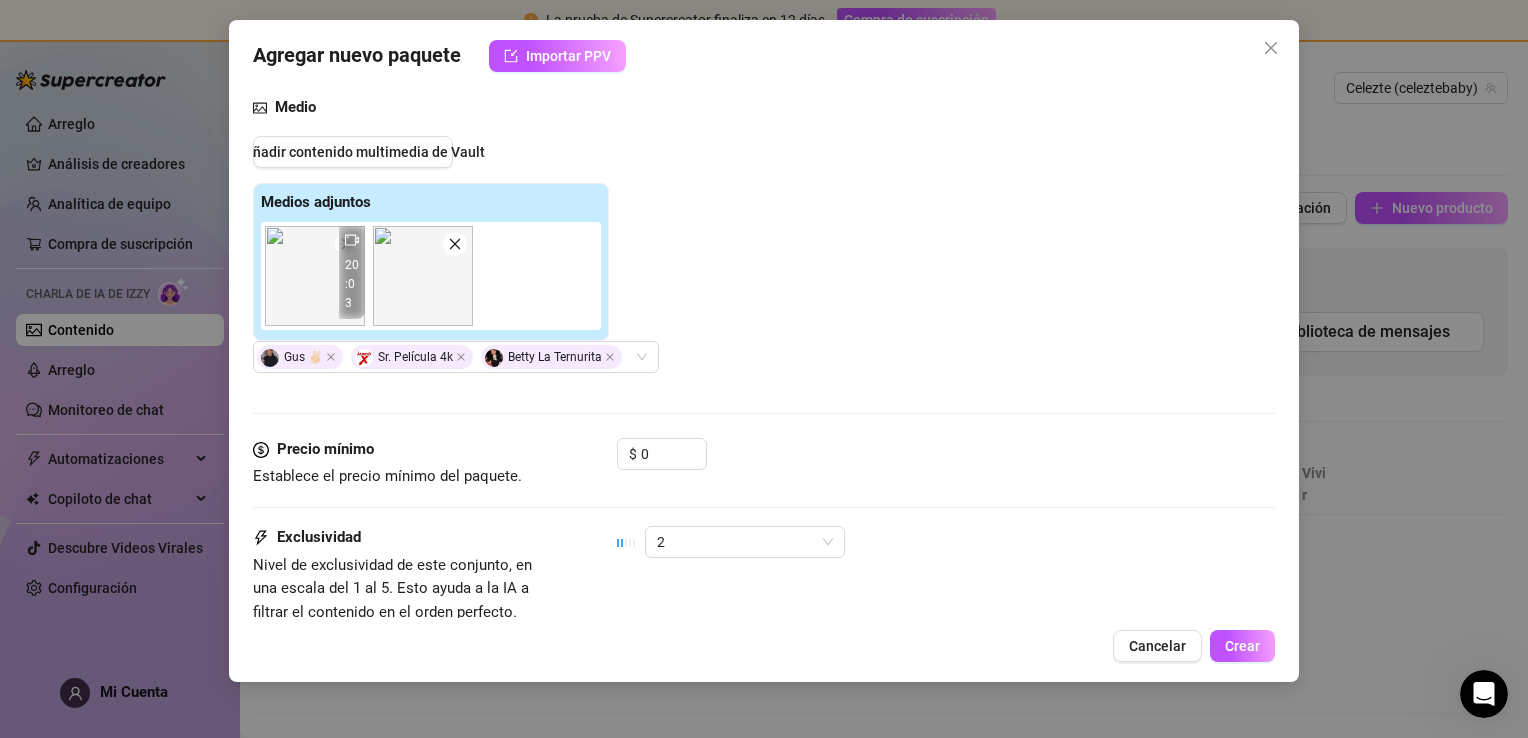 click on "Medio Añadir contenido multimedia de Vault Medios adjuntos 00:03 20:03 Gus ✌🏻 Sr. Película 4k Betty La Ternurita" at bounding box center [764, 267] 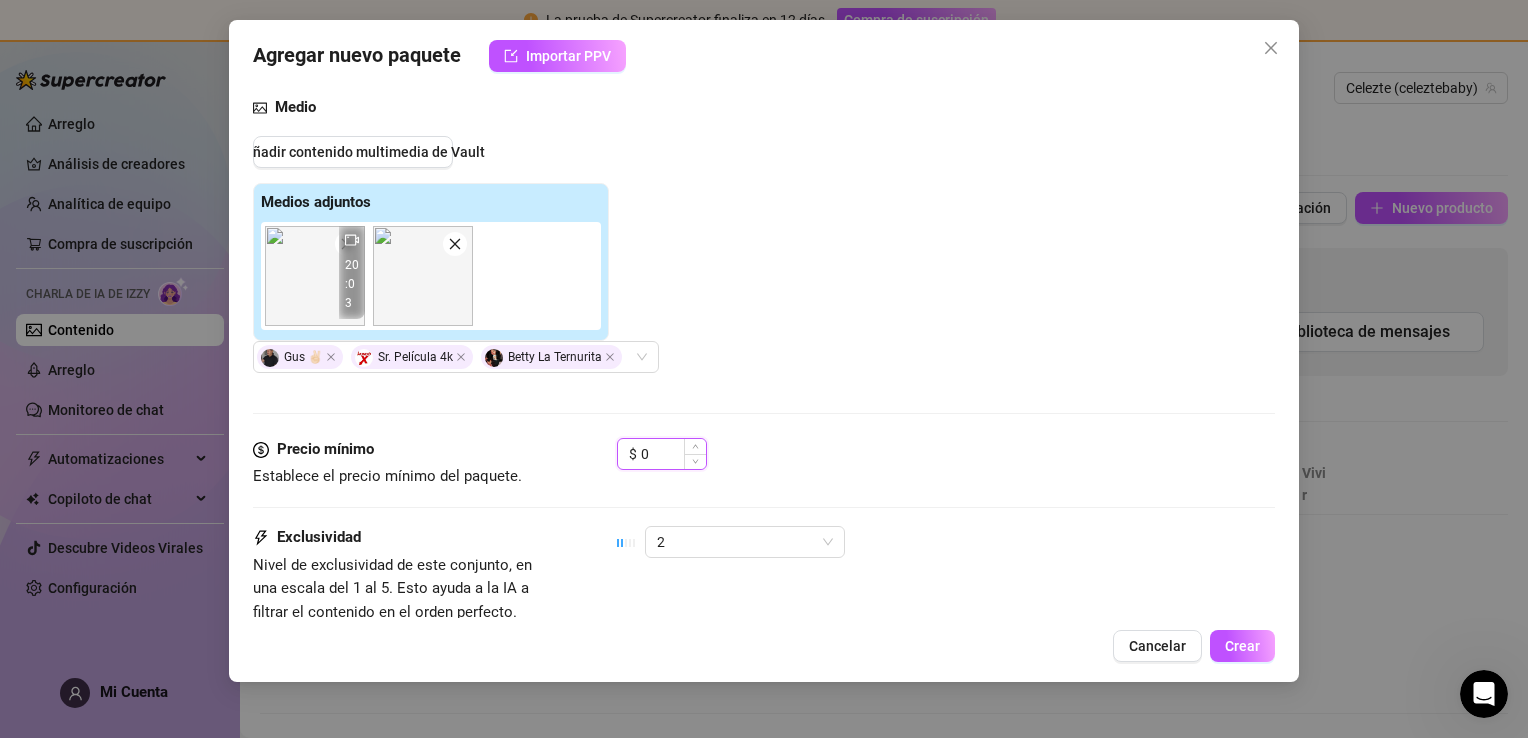 drag, startPoint x: 656, startPoint y: 453, endPoint x: 631, endPoint y: 452, distance: 25.019993 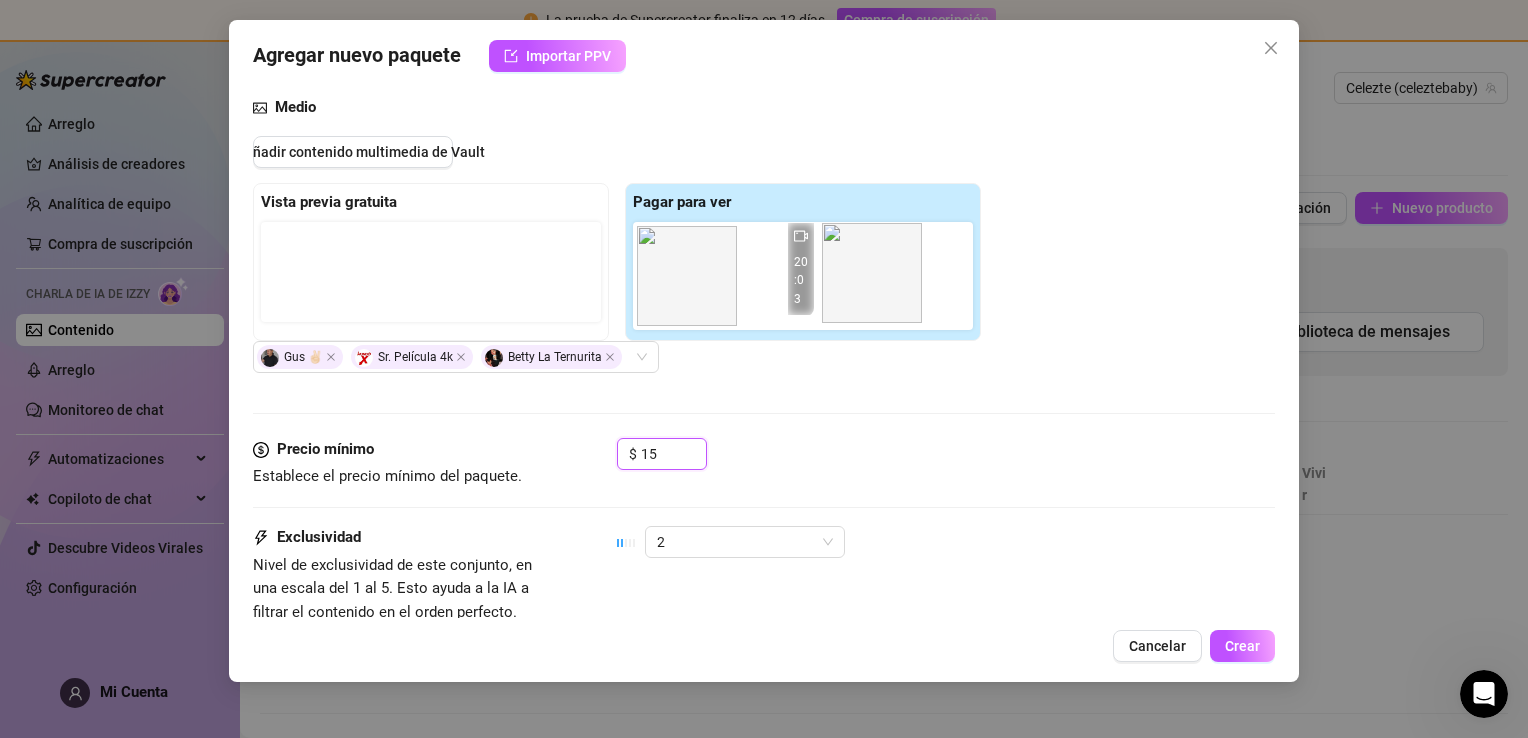 drag, startPoint x: 775, startPoint y: 278, endPoint x: 847, endPoint y: 270, distance: 72.443085 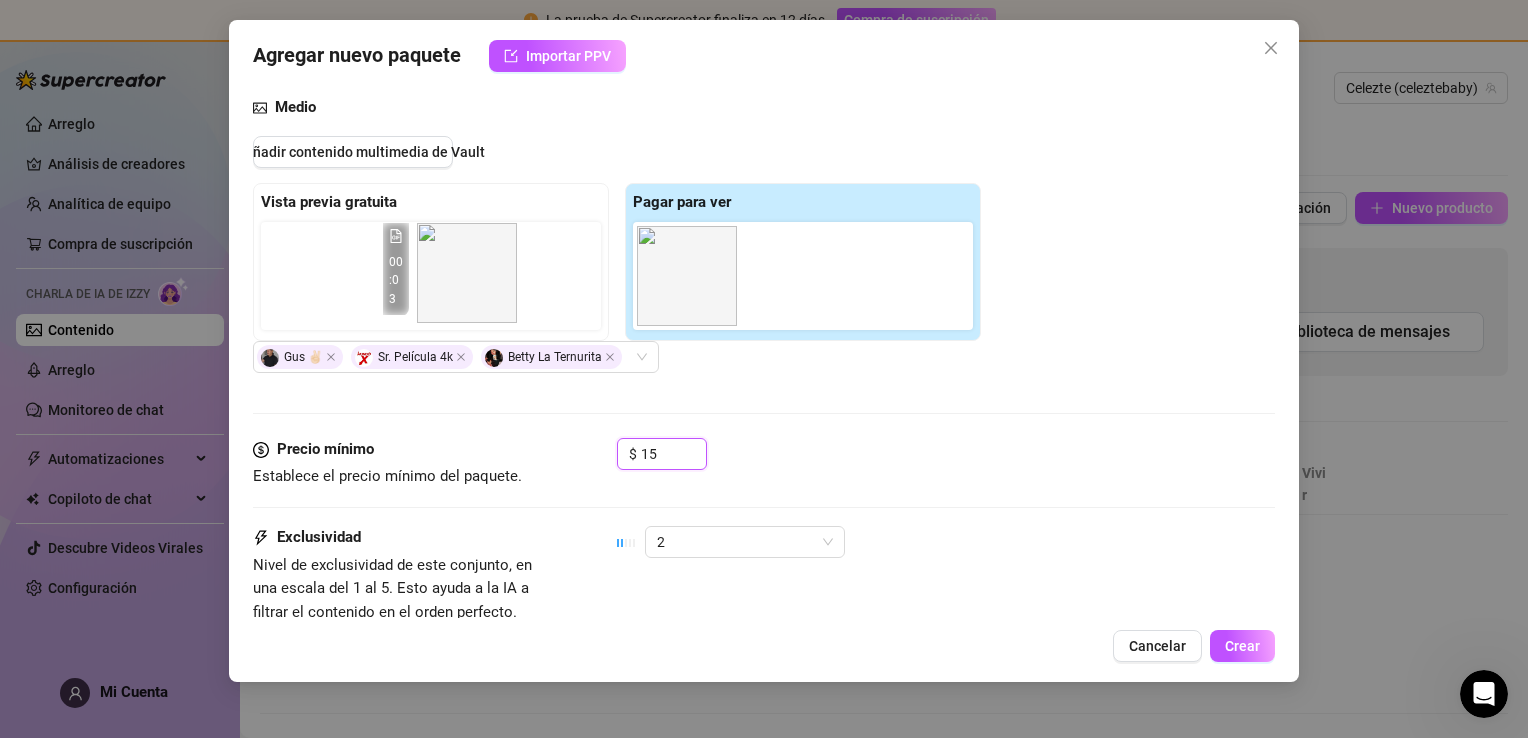 drag, startPoint x: 651, startPoint y: 273, endPoint x: 424, endPoint y: 269, distance: 227.03523 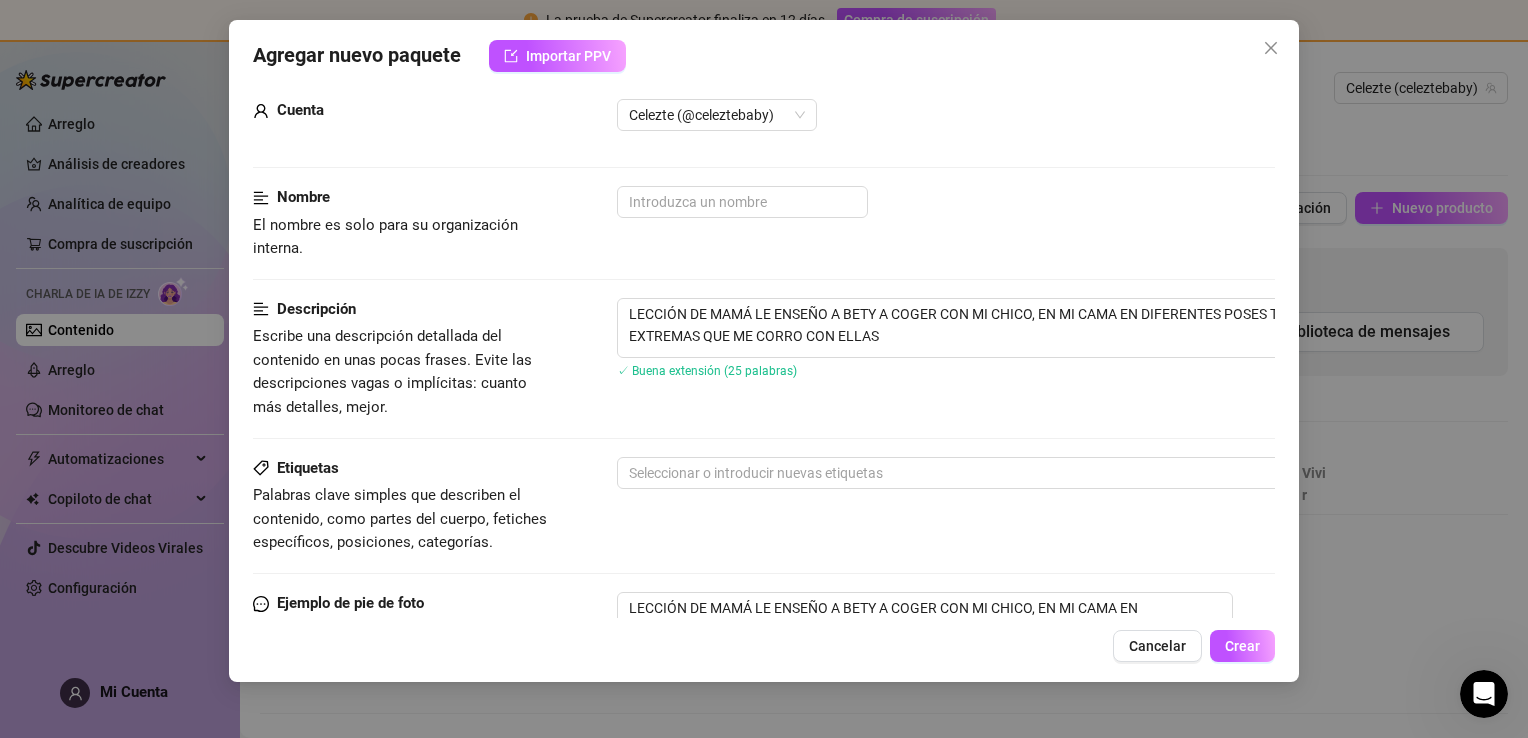 scroll, scrollTop: 0, scrollLeft: 0, axis: both 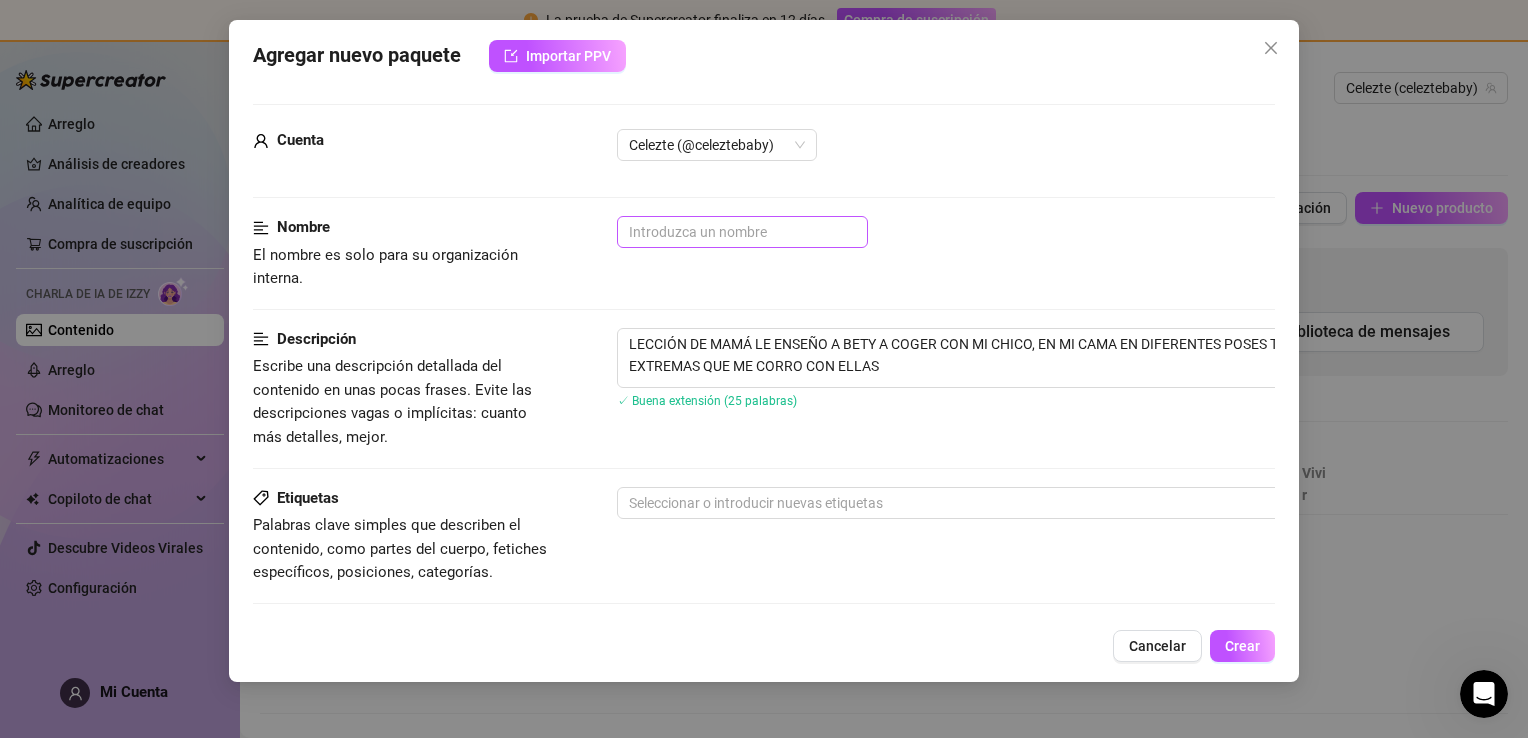 type on "15" 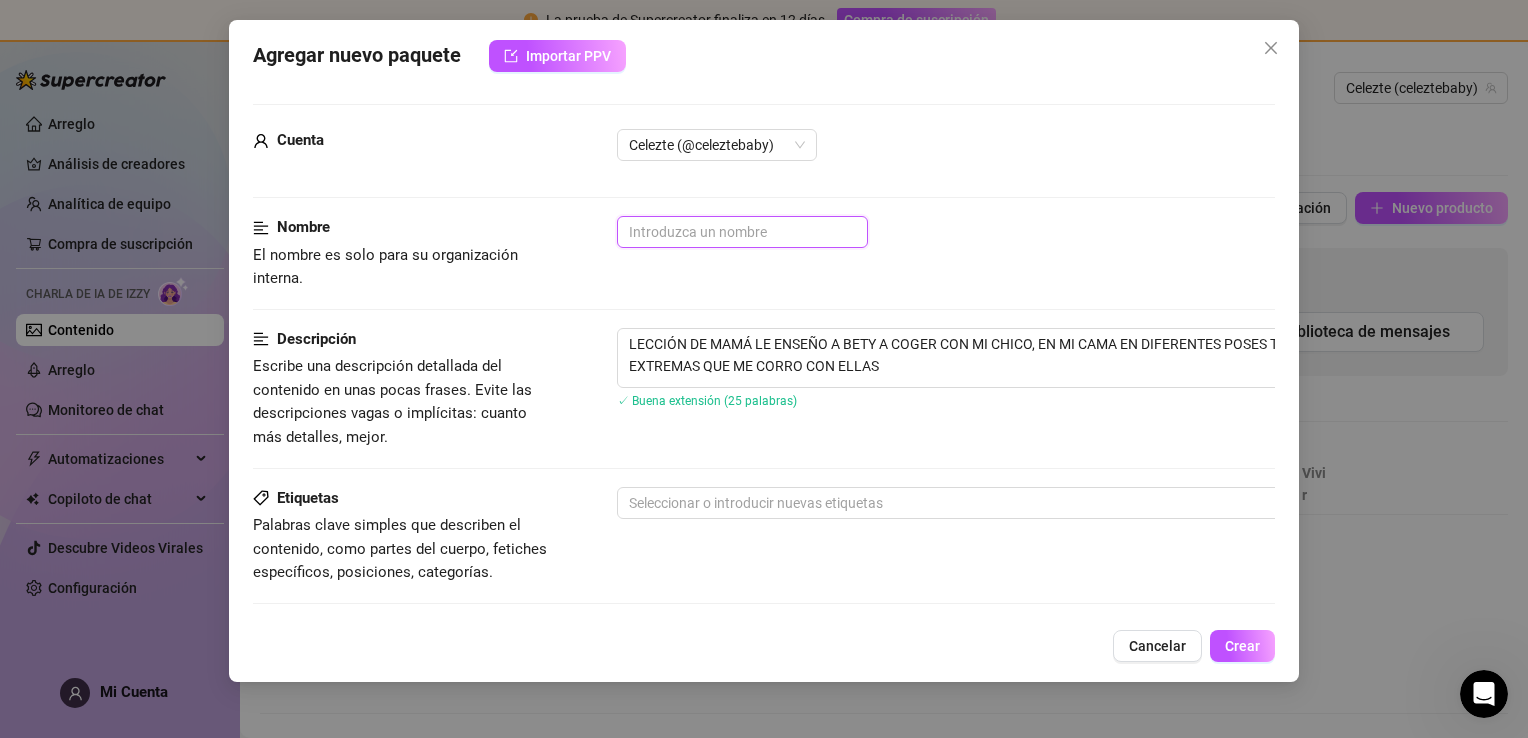 click at bounding box center (742, 232) 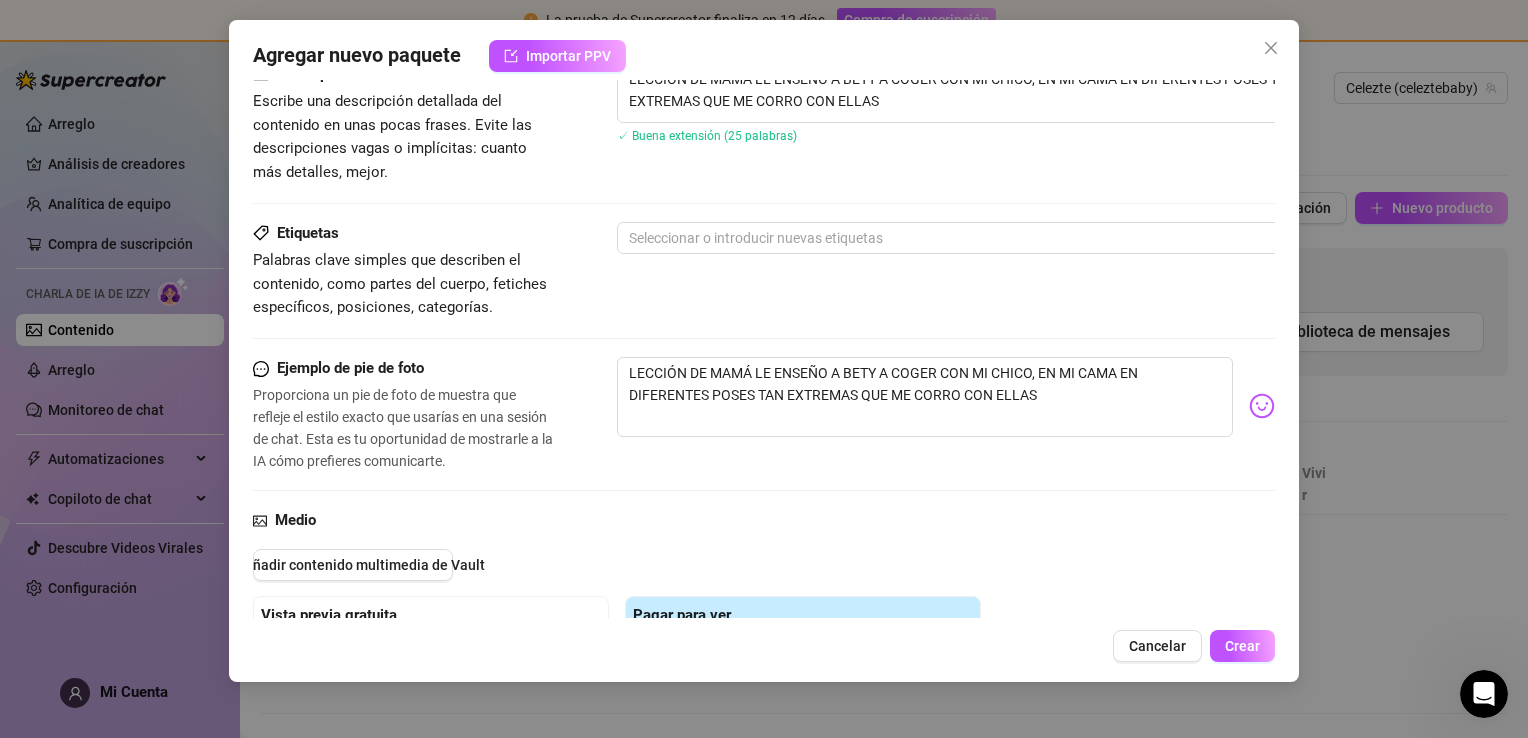 scroll, scrollTop: 100, scrollLeft: 0, axis: vertical 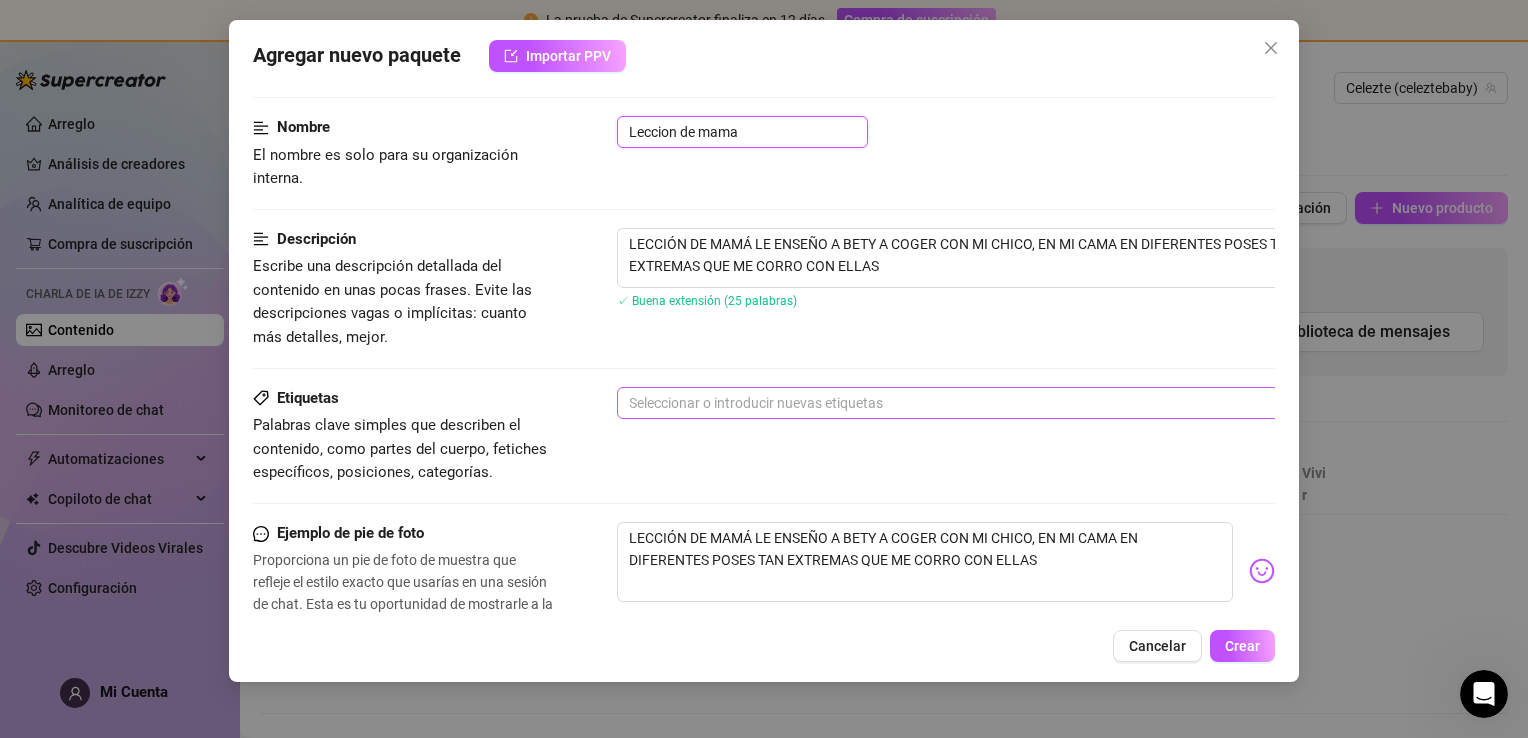click at bounding box center (956, 403) 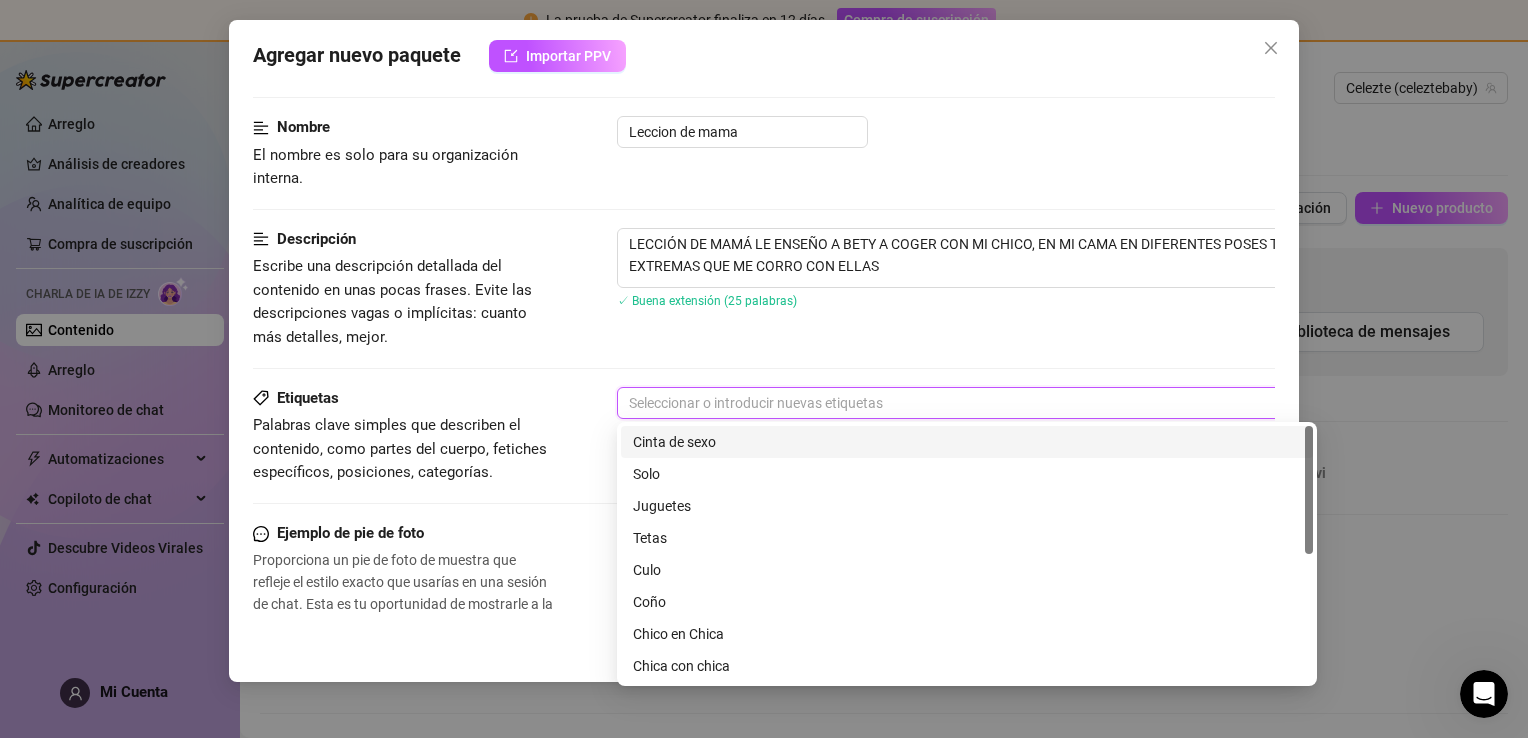 click on "Cinta de sexo" at bounding box center (967, 442) 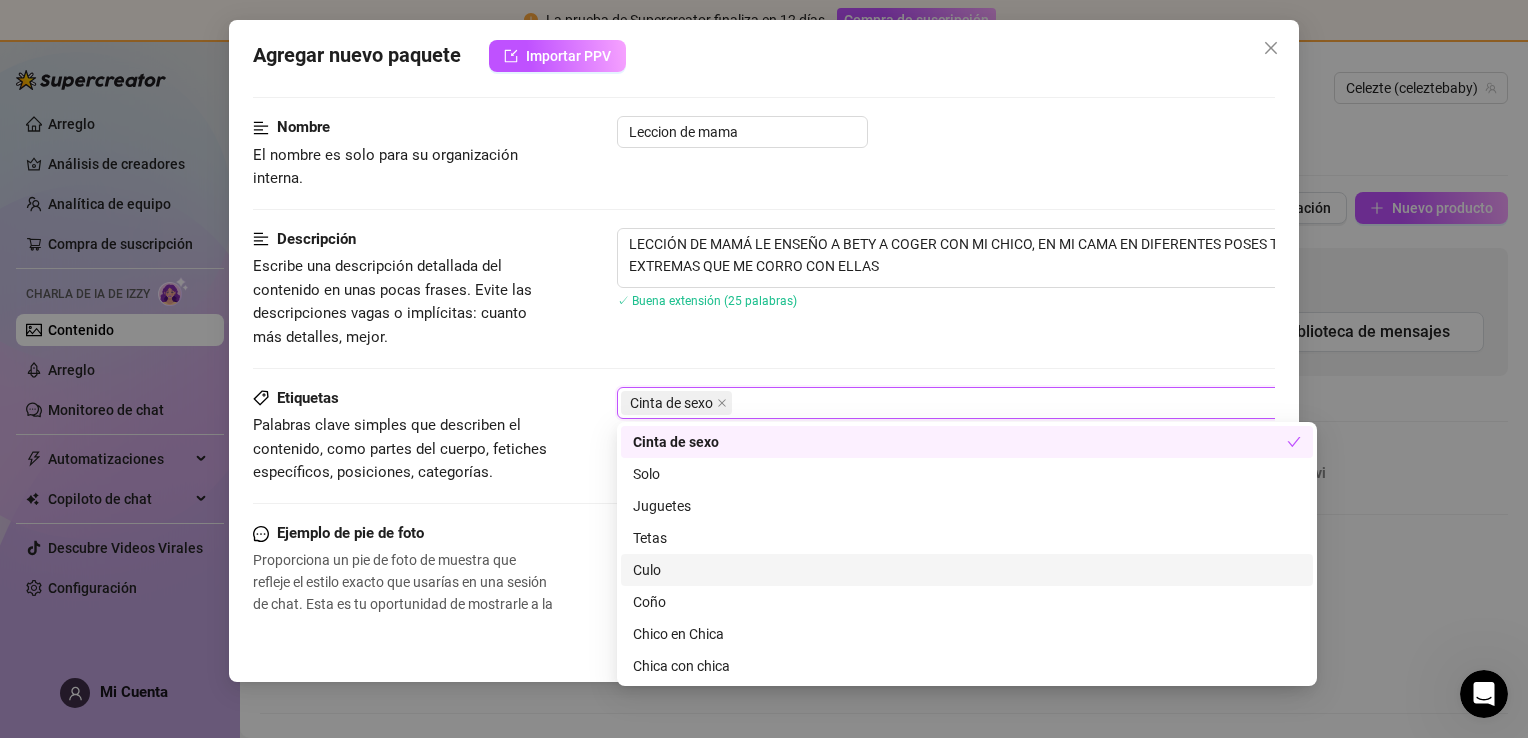 click on "Culo" at bounding box center [967, 570] 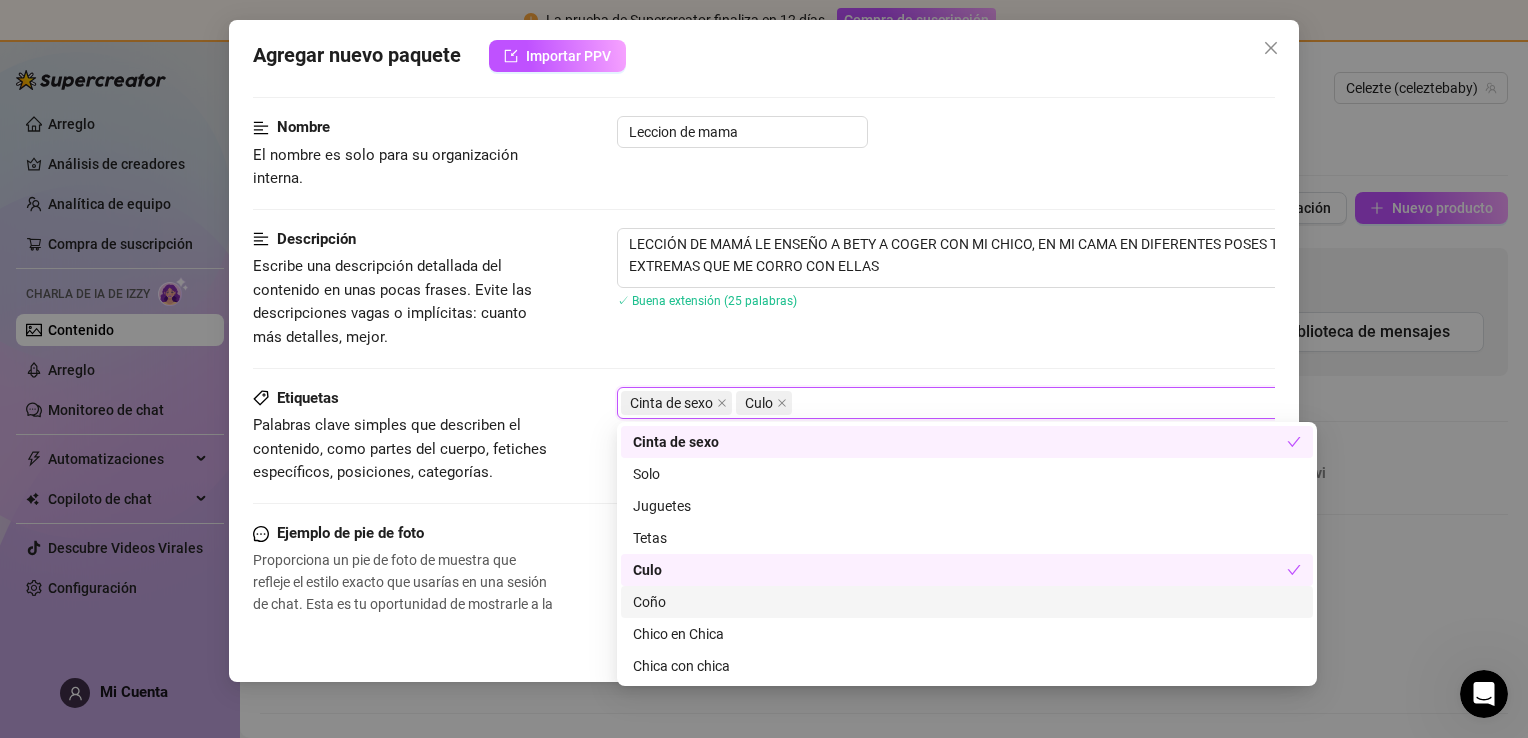click on "Coño" at bounding box center (967, 602) 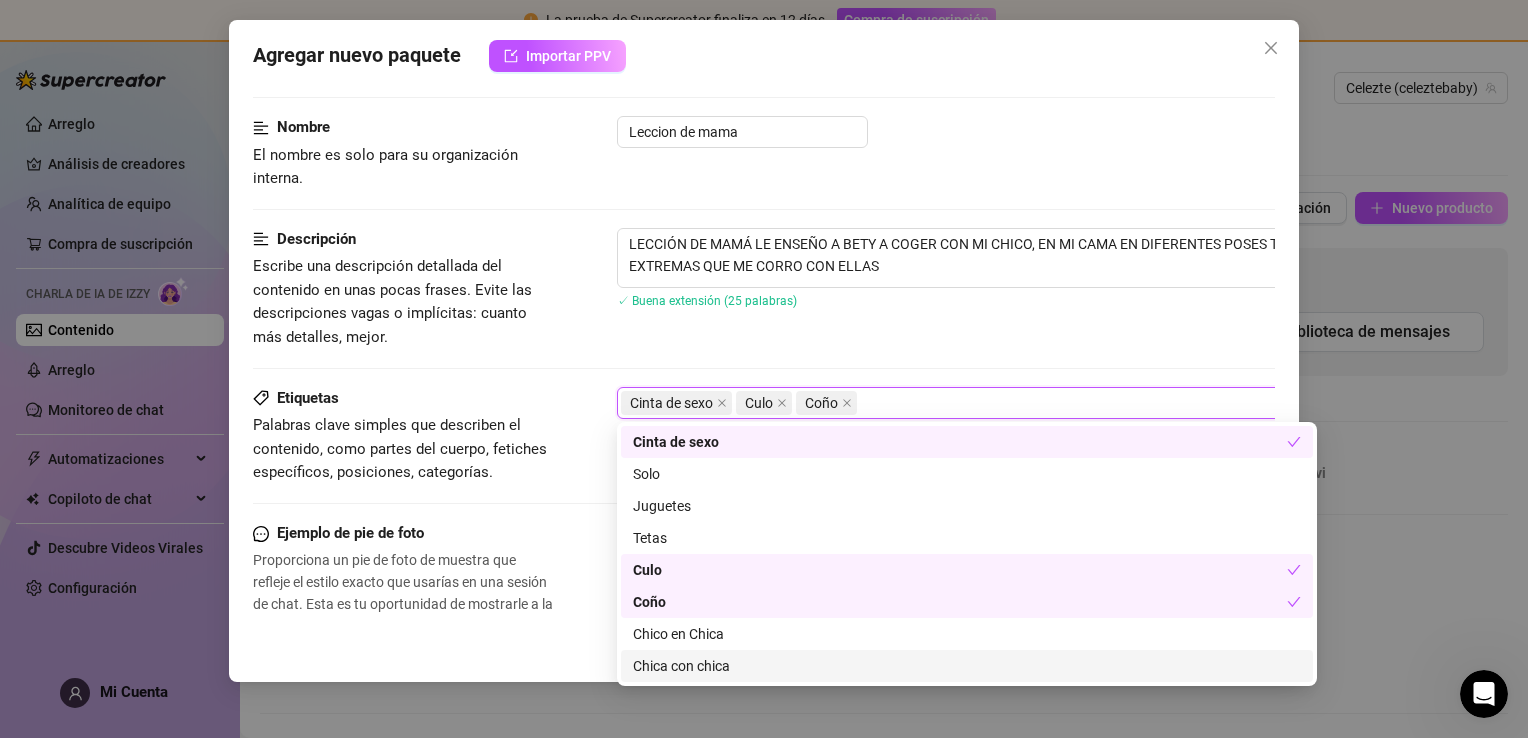 click on "Chica con chica" at bounding box center (967, 666) 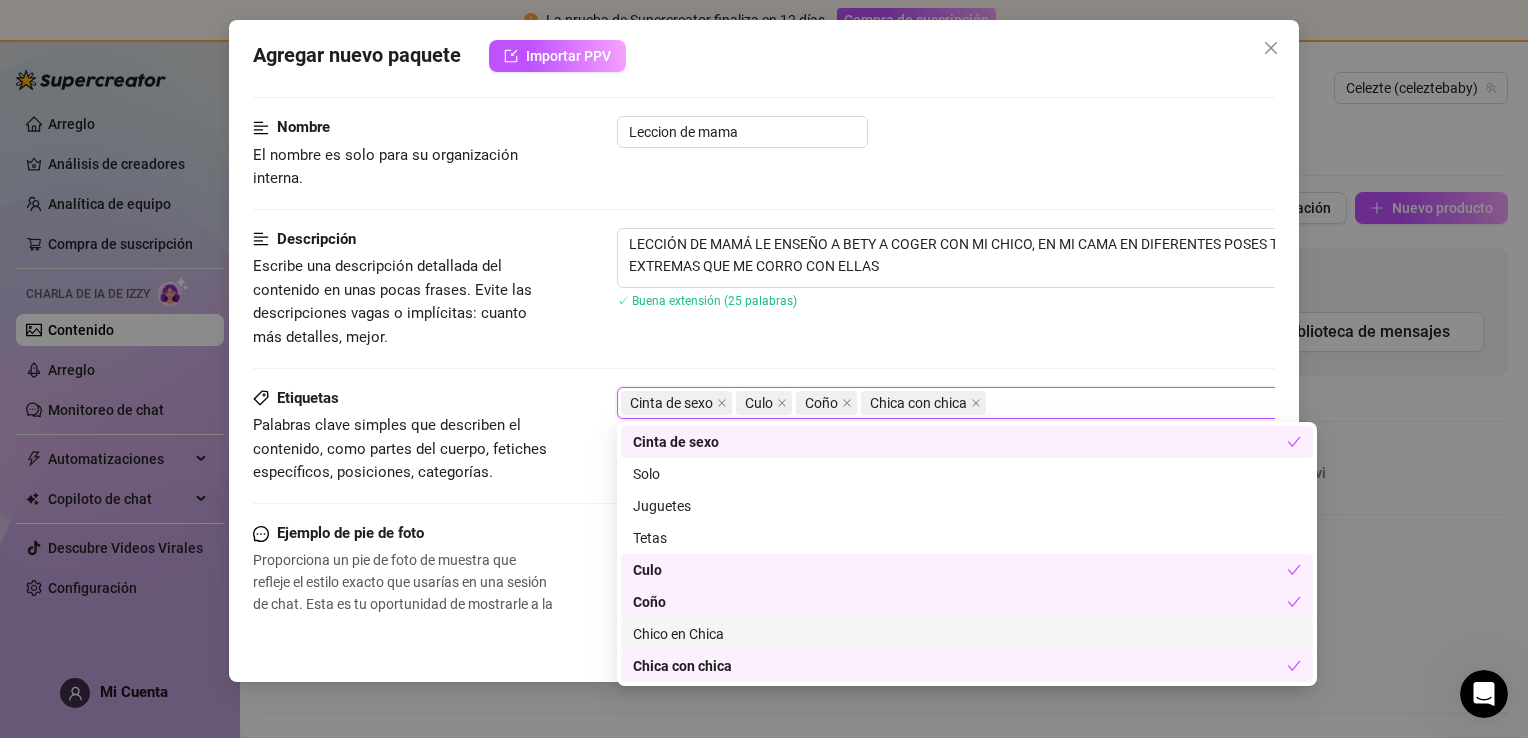 click on "Chico en Chica" at bounding box center [967, 634] 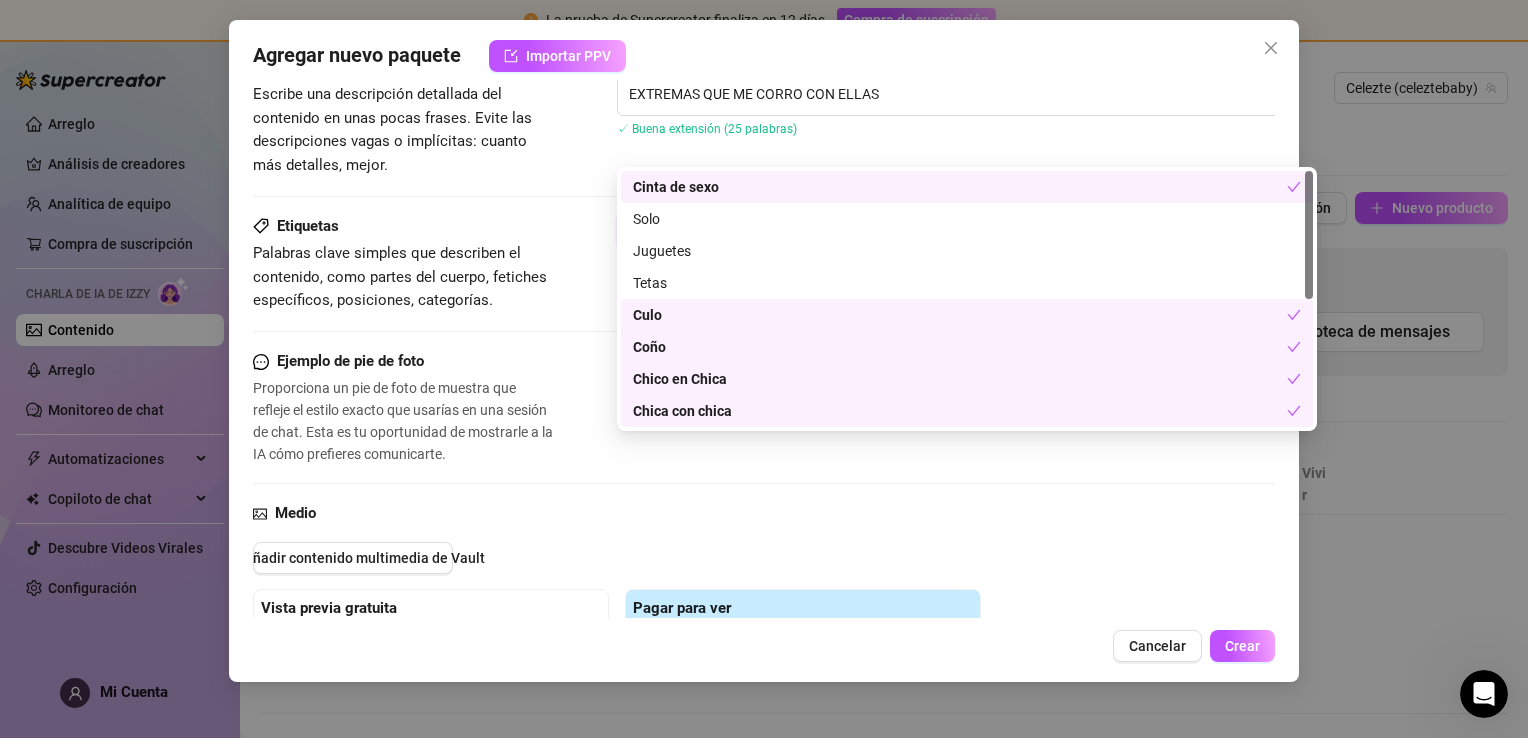 scroll, scrollTop: 500, scrollLeft: 0, axis: vertical 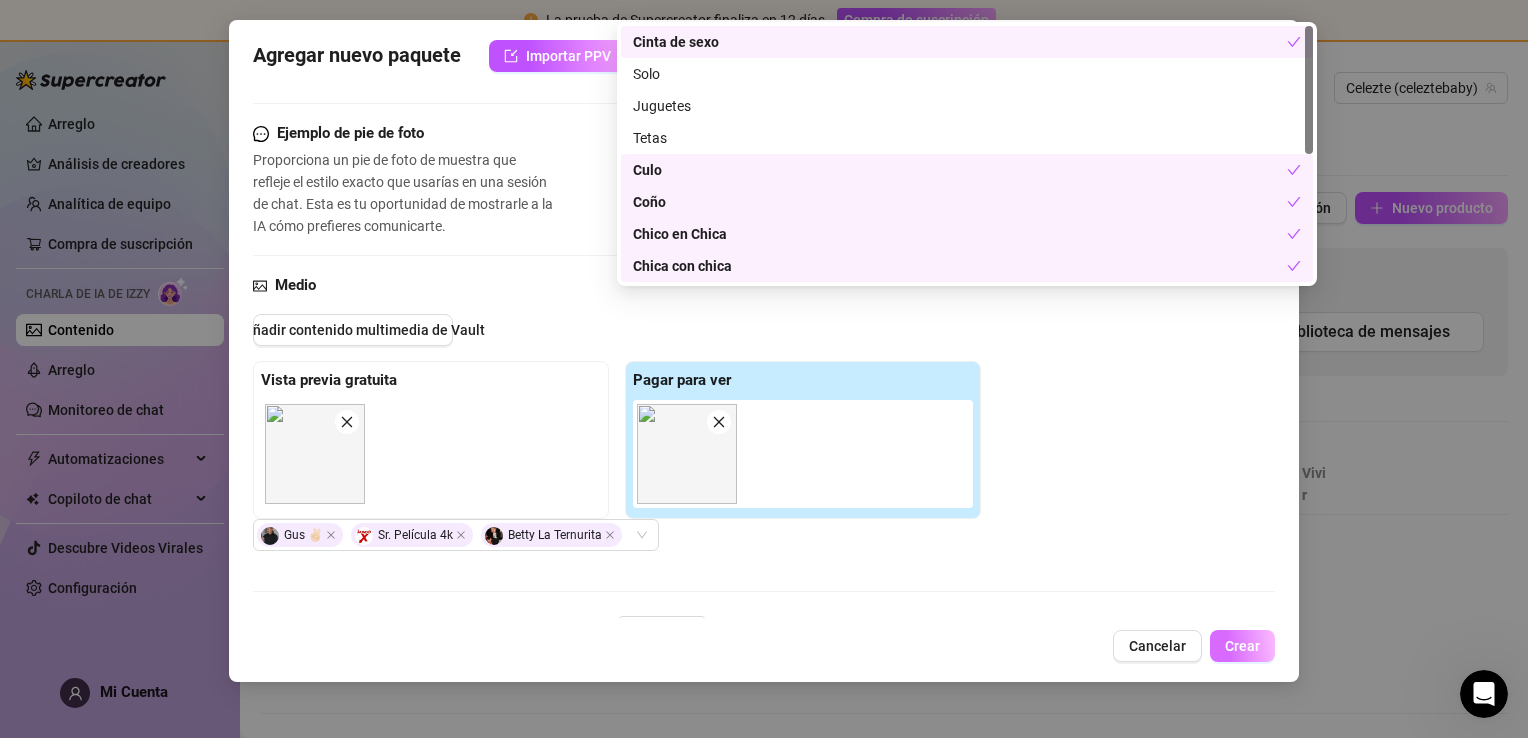 click on "Crear" at bounding box center (1242, 646) 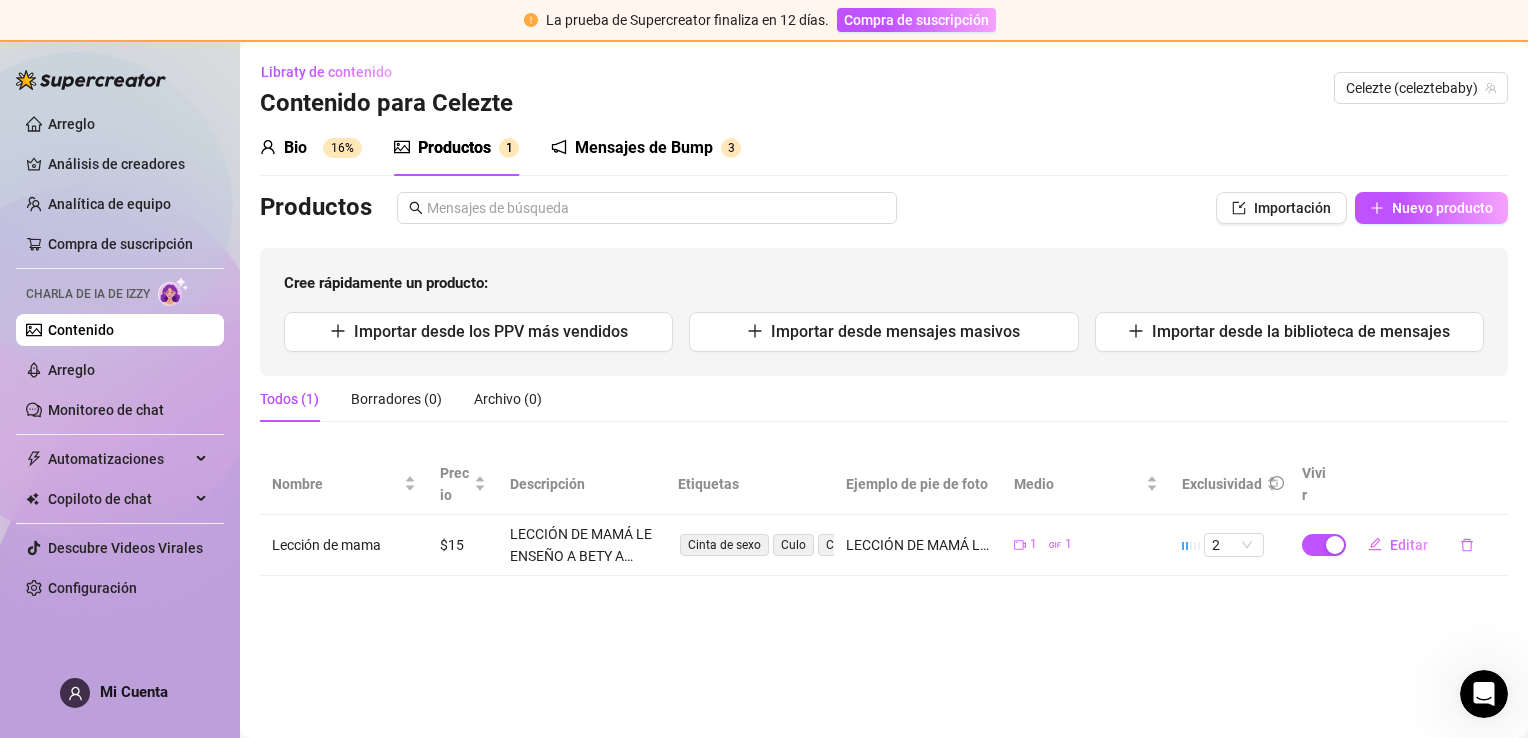 click at bounding box center (91, 80) 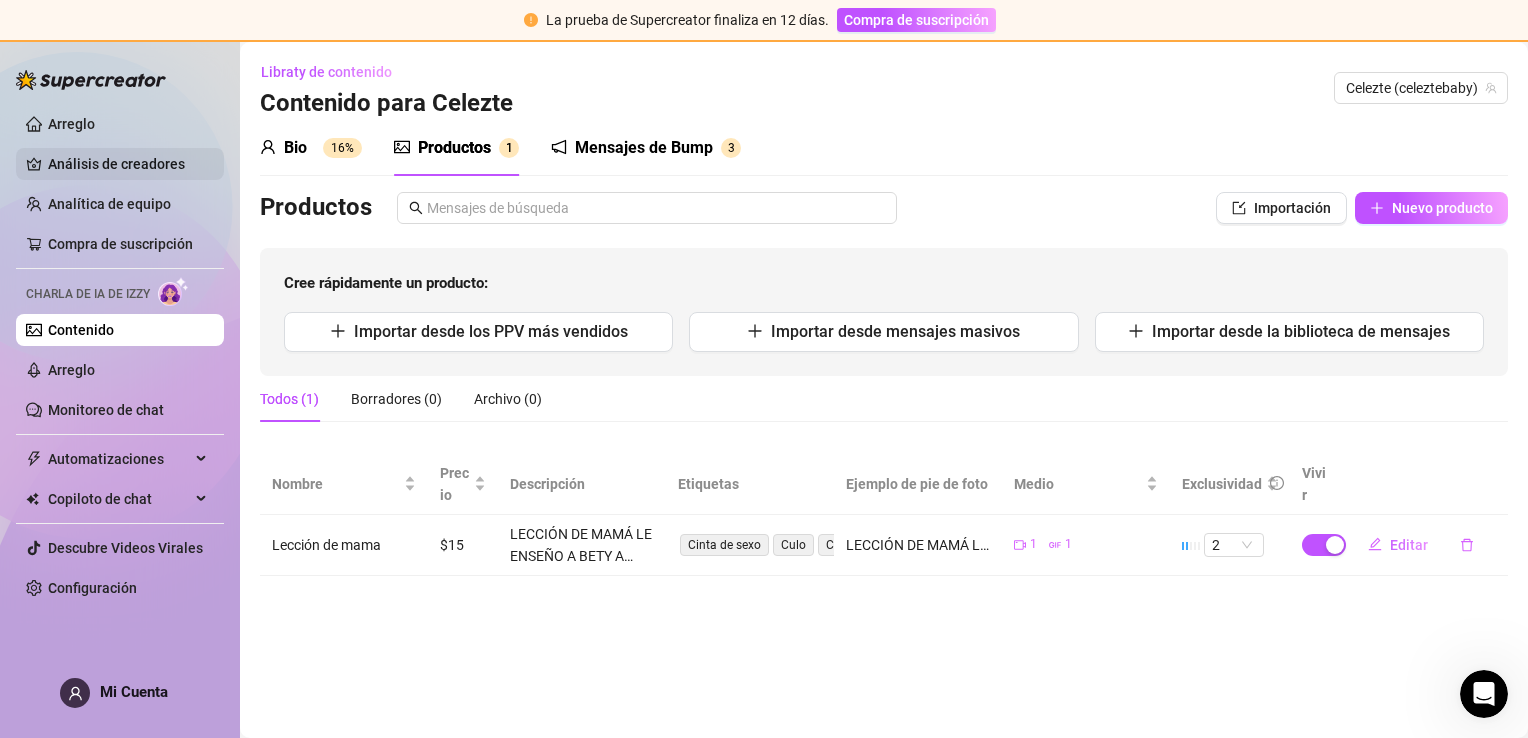 click on "Análisis de creadores" at bounding box center (128, 164) 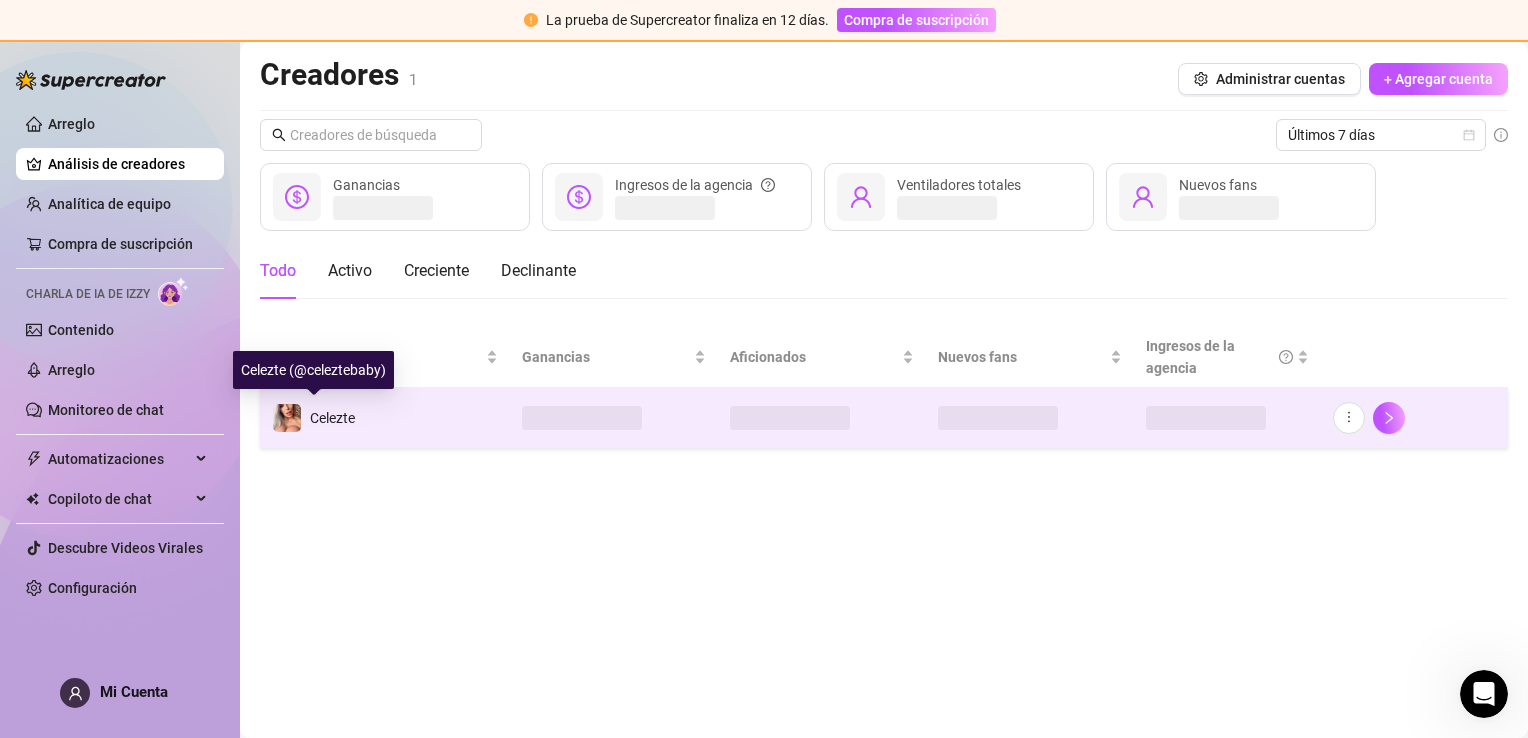 click at bounding box center [287, 418] 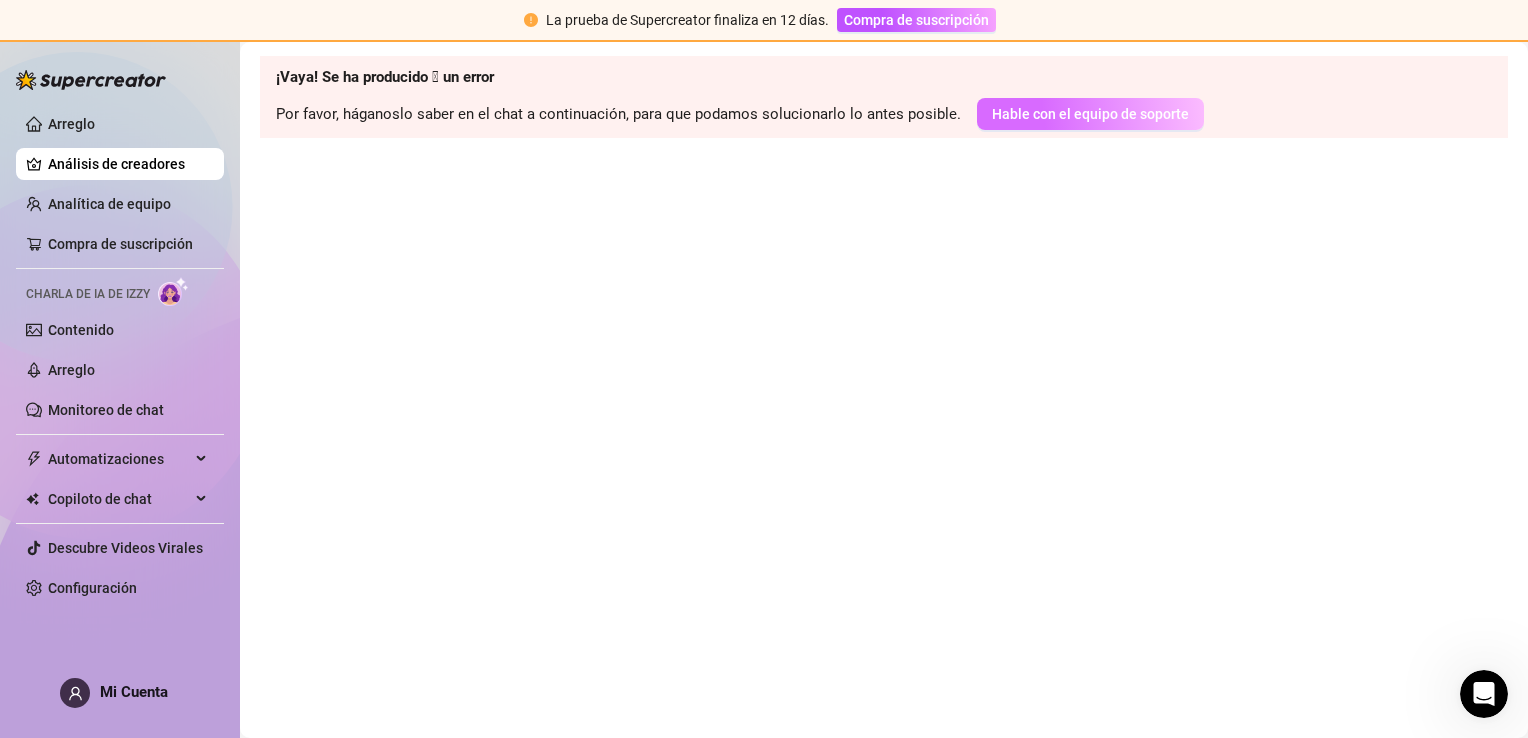 click on "Hable con el equipo de soporte" at bounding box center (1090, 114) 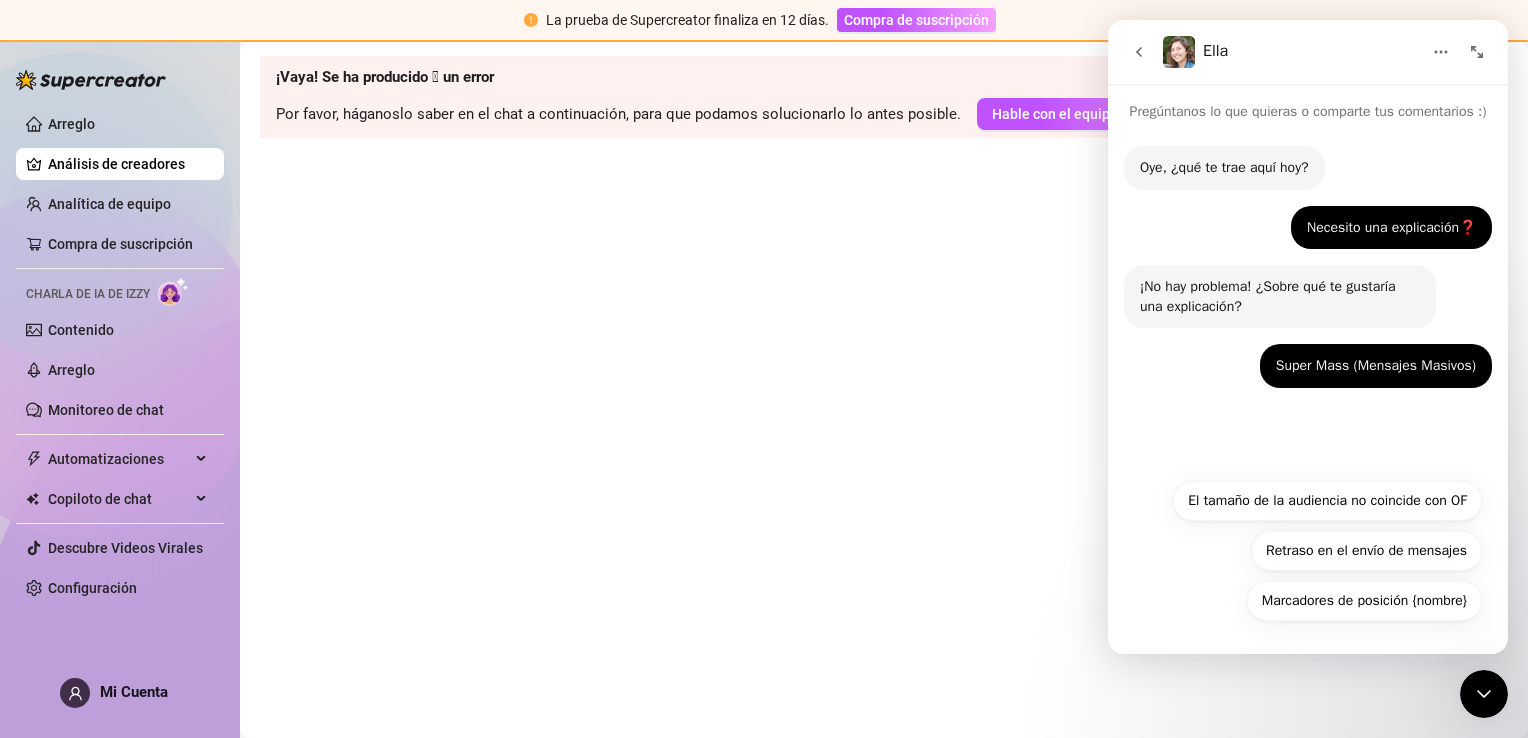 click 